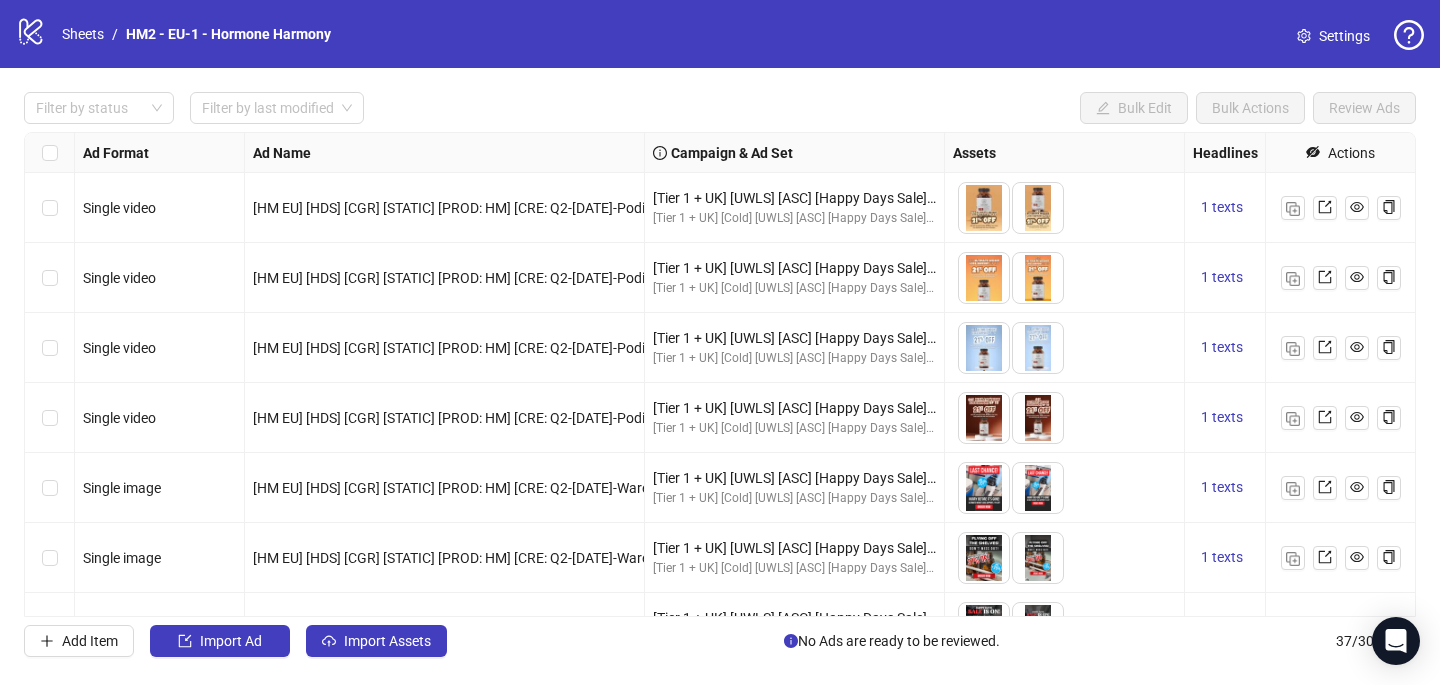 scroll, scrollTop: 0, scrollLeft: 0, axis: both 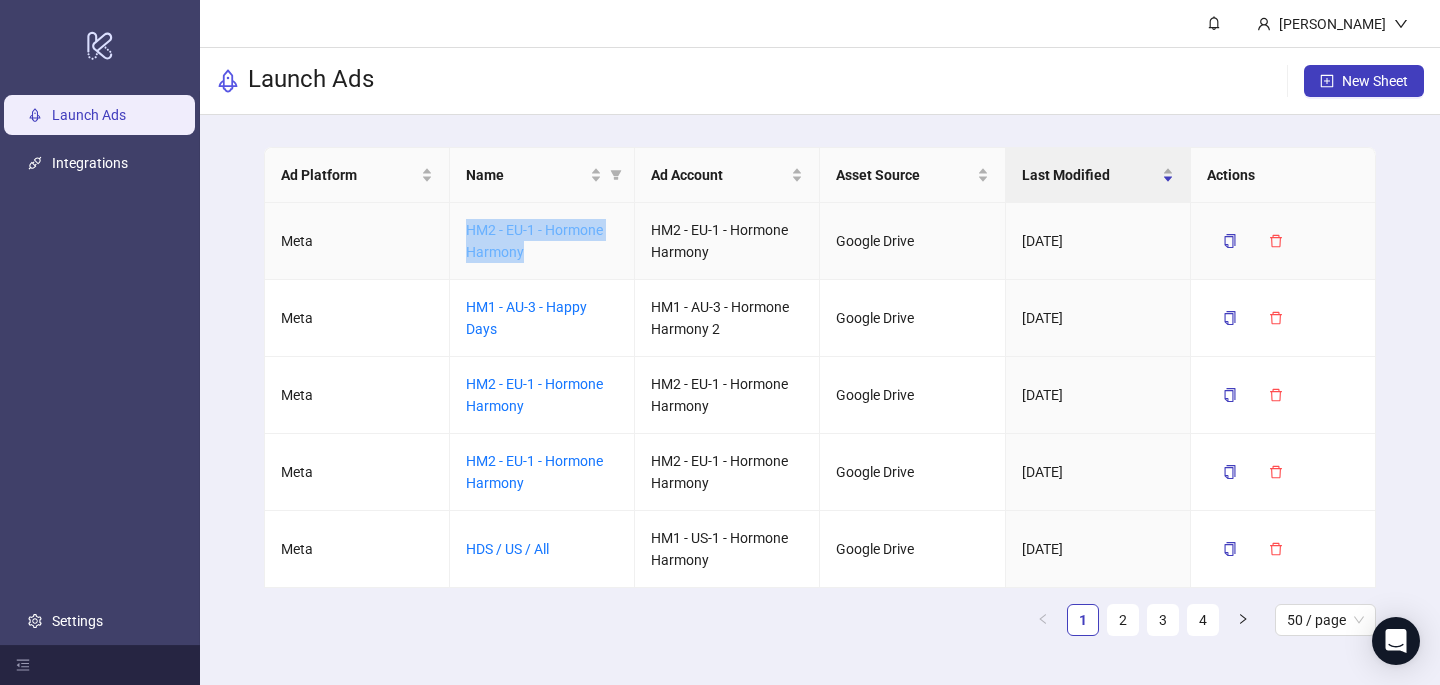 drag, startPoint x: 528, startPoint y: 246, endPoint x: 469, endPoint y: 230, distance: 61.13101 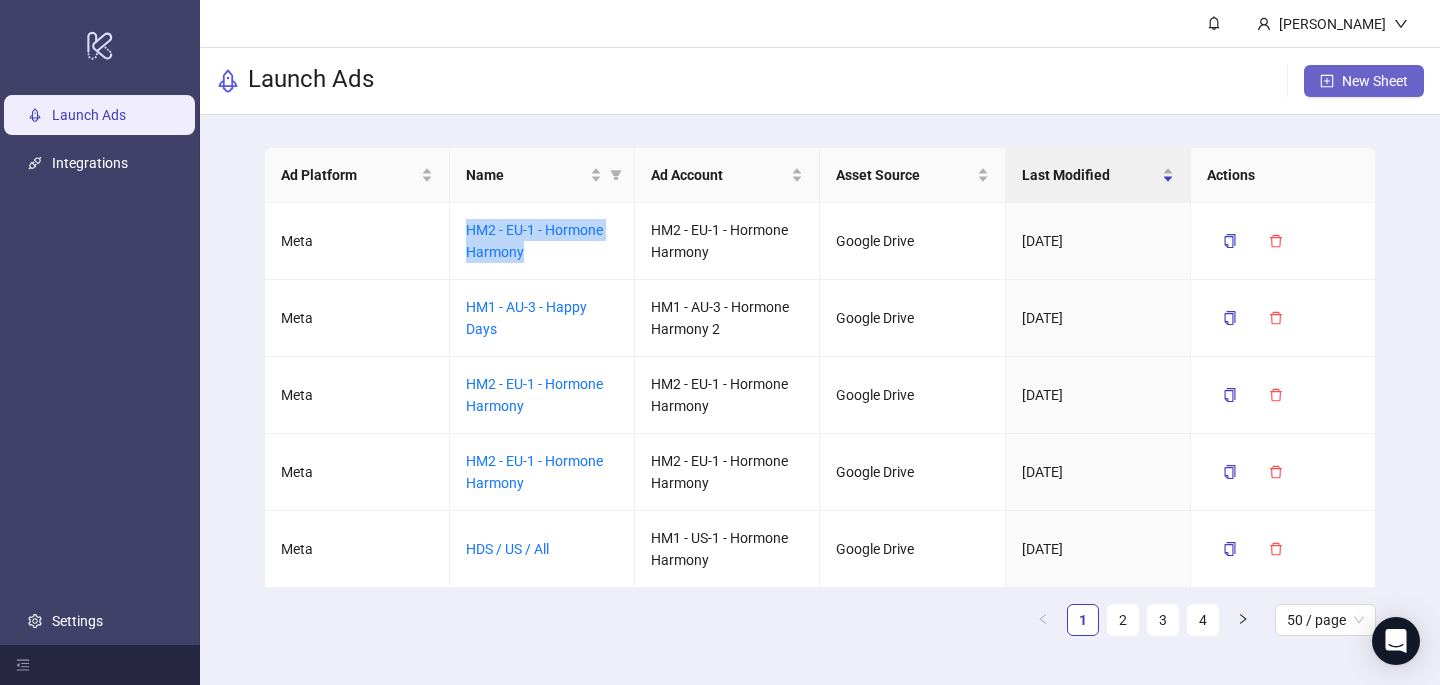 click on "New Sheet" at bounding box center [1364, 81] 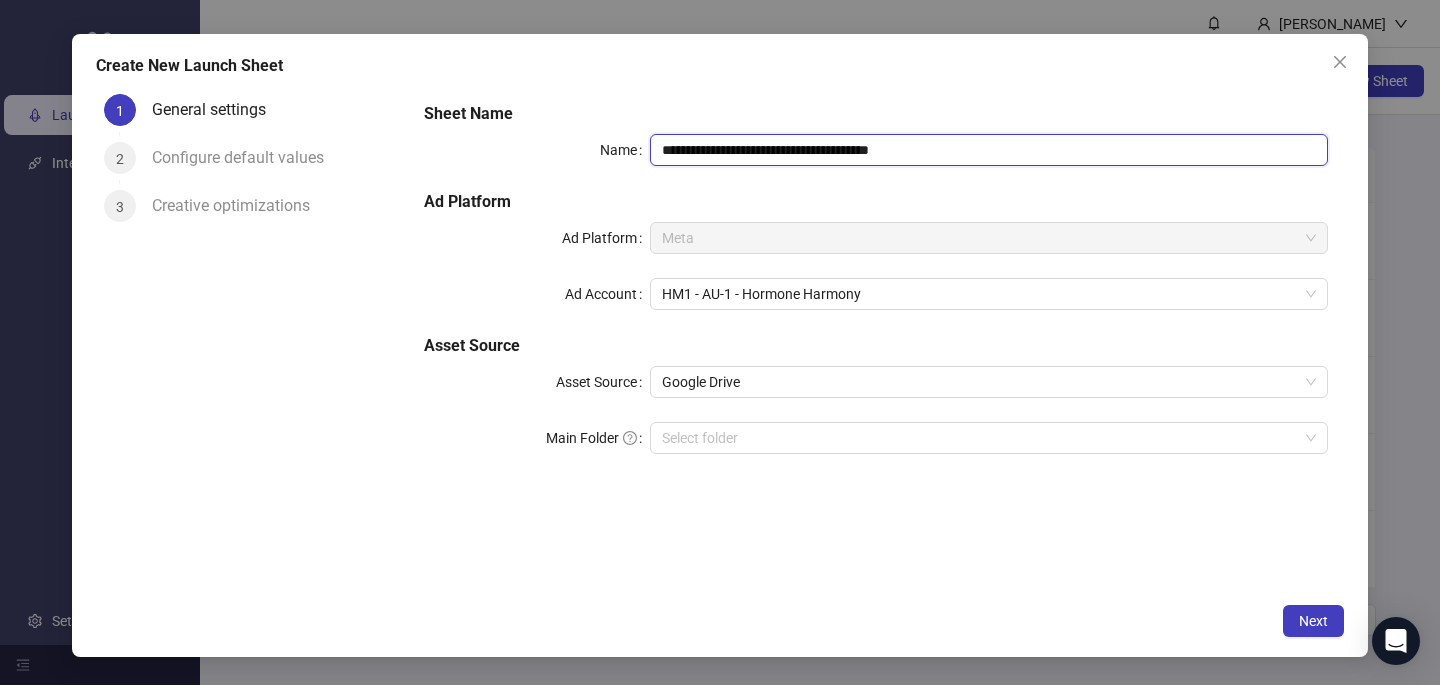 click on "**********" at bounding box center [989, 150] 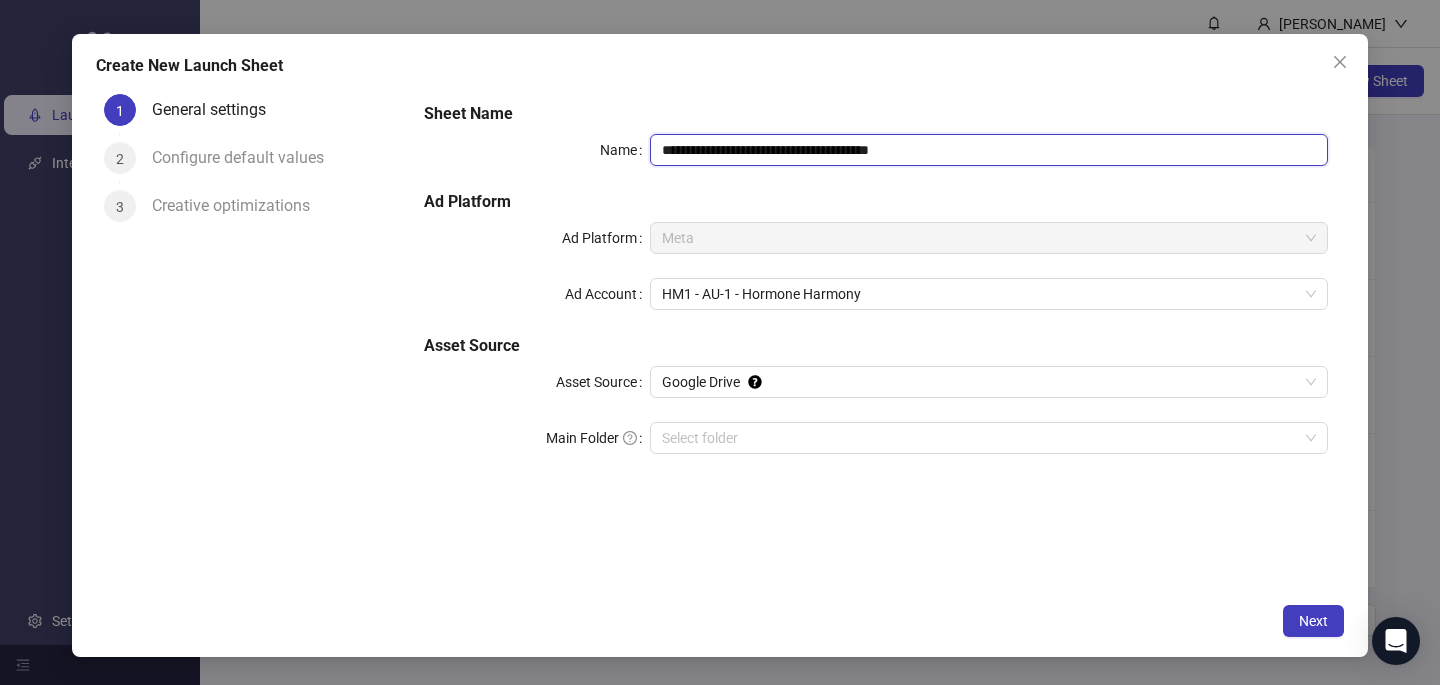 paste 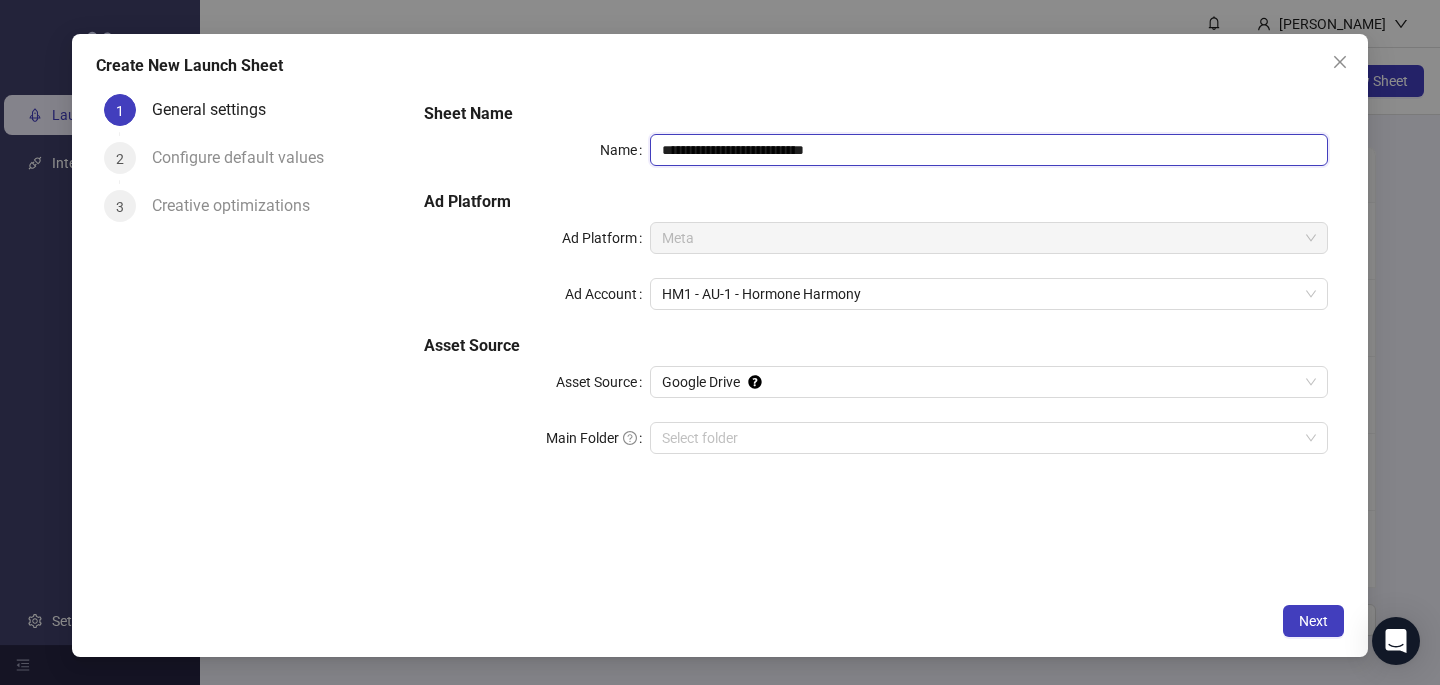type on "**********" 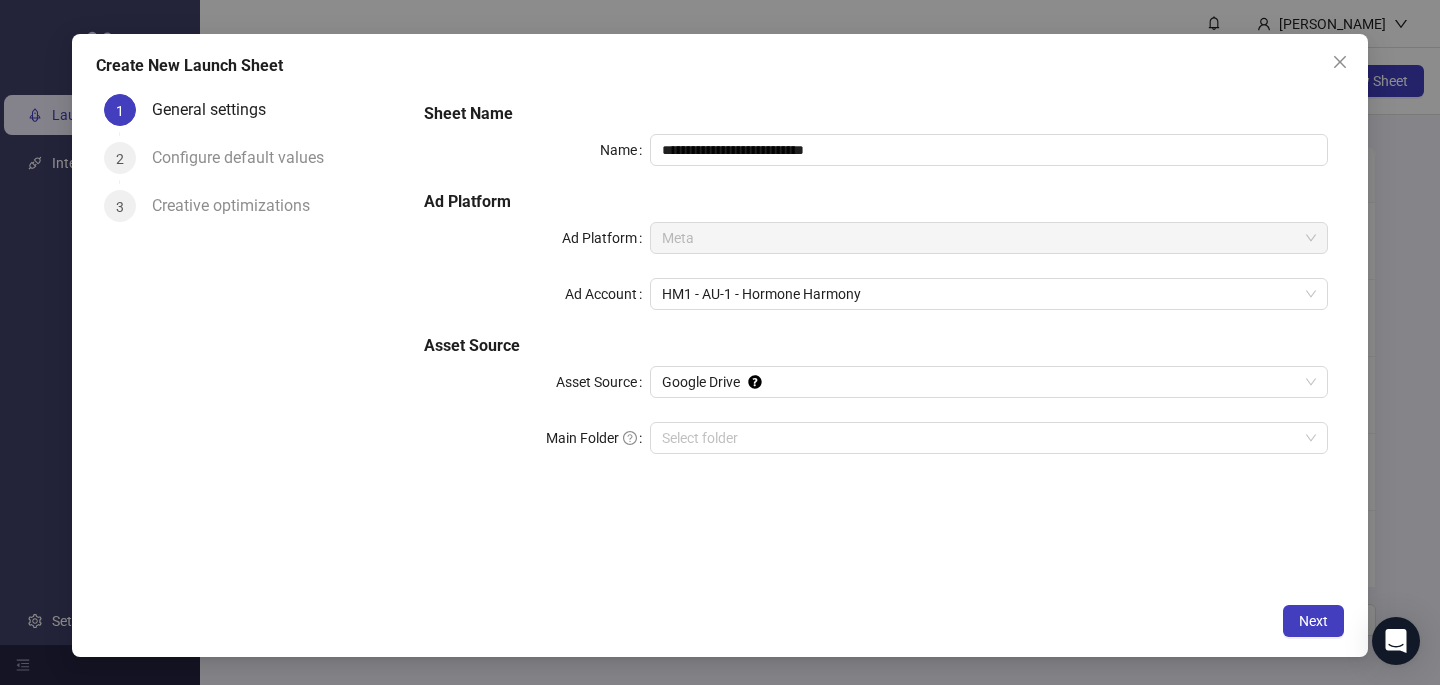 click on "Create New Launch Sheet" at bounding box center [720, 66] 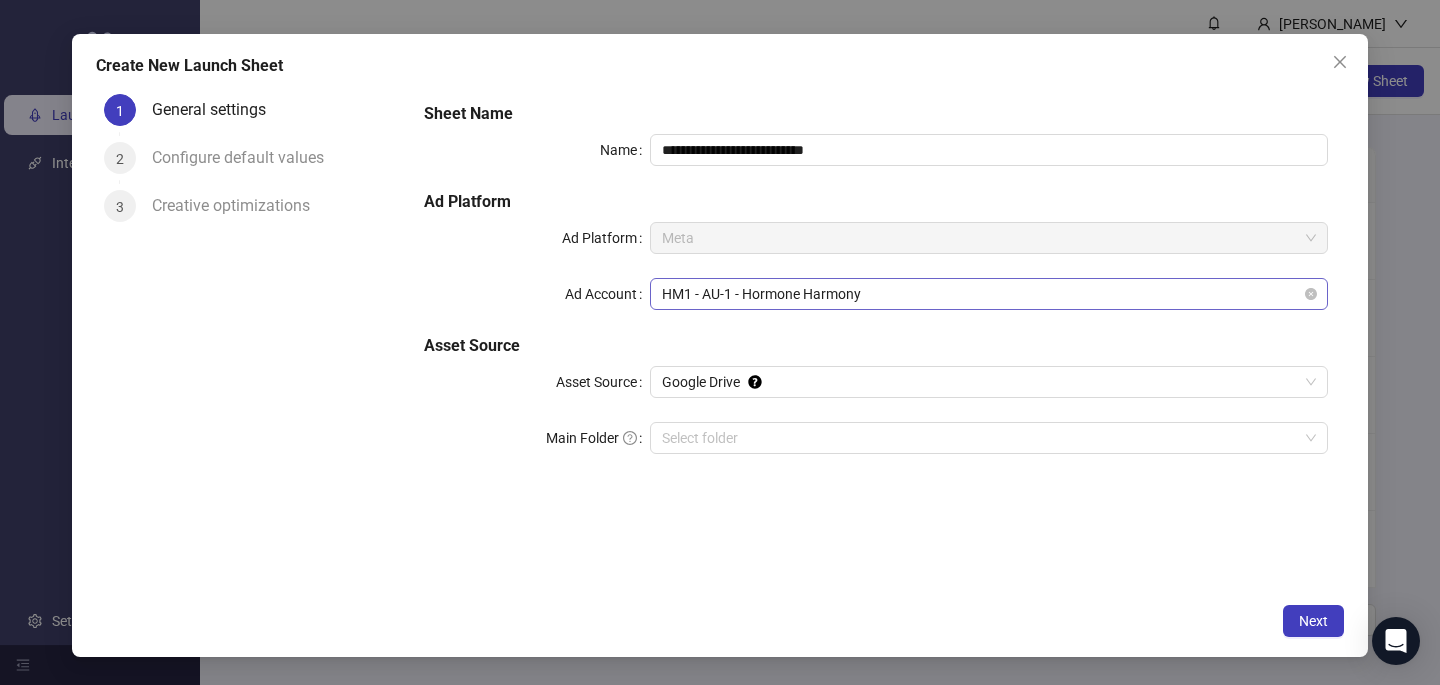 click on "HM1 - AU-1 - Hormone Harmony" at bounding box center (989, 294) 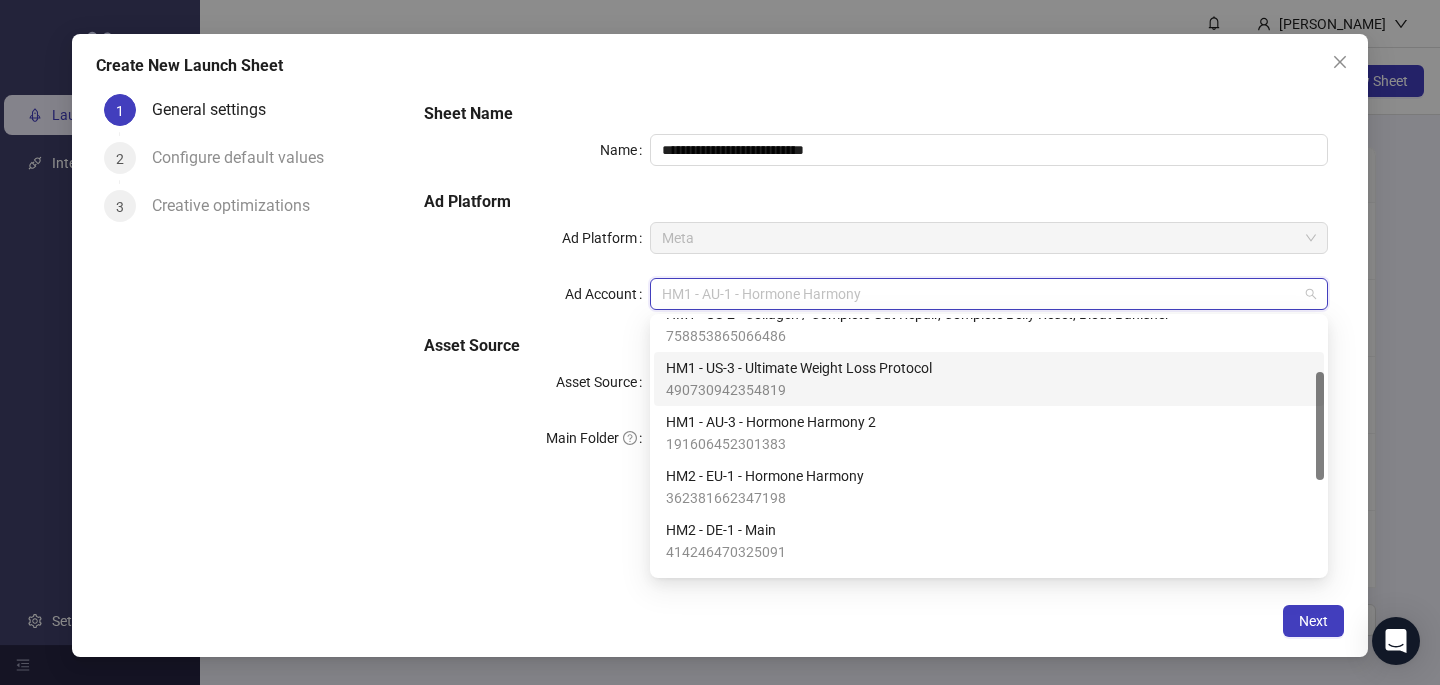 scroll, scrollTop: 127, scrollLeft: 0, axis: vertical 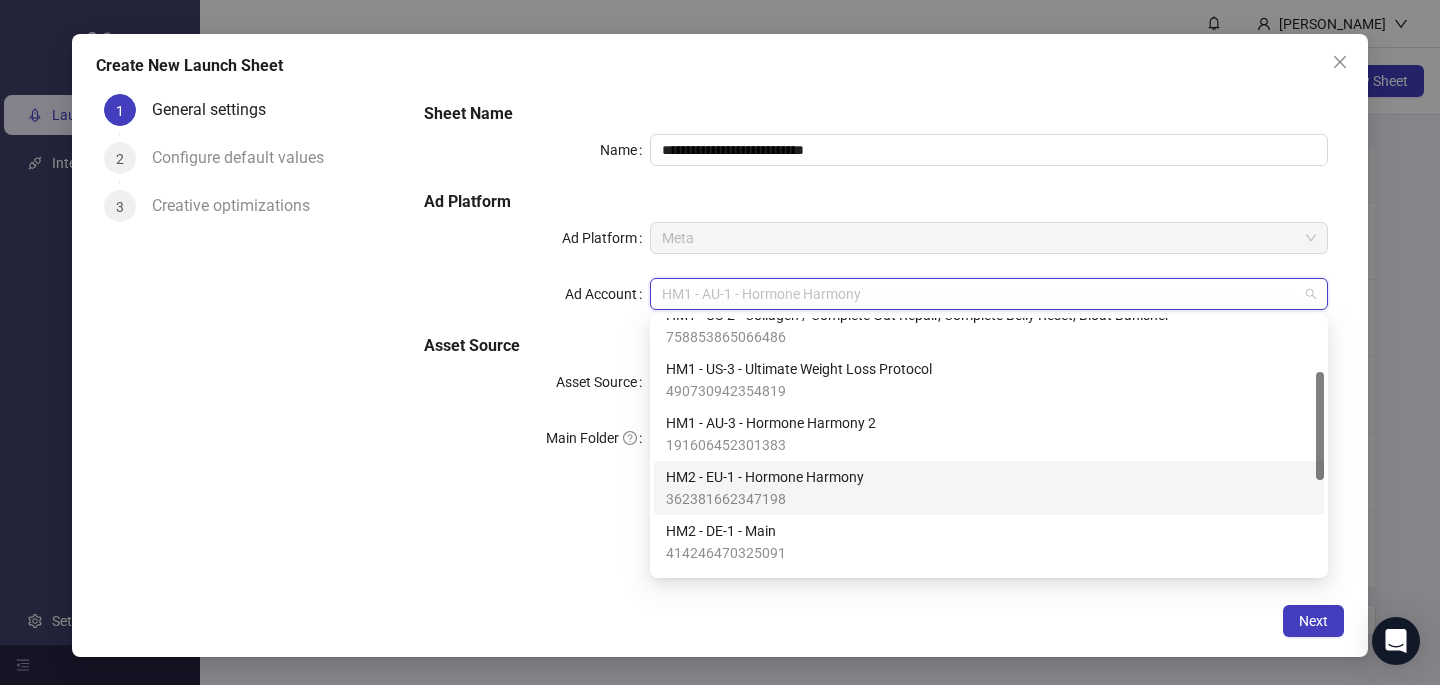 click on "362381662347198" at bounding box center (765, 499) 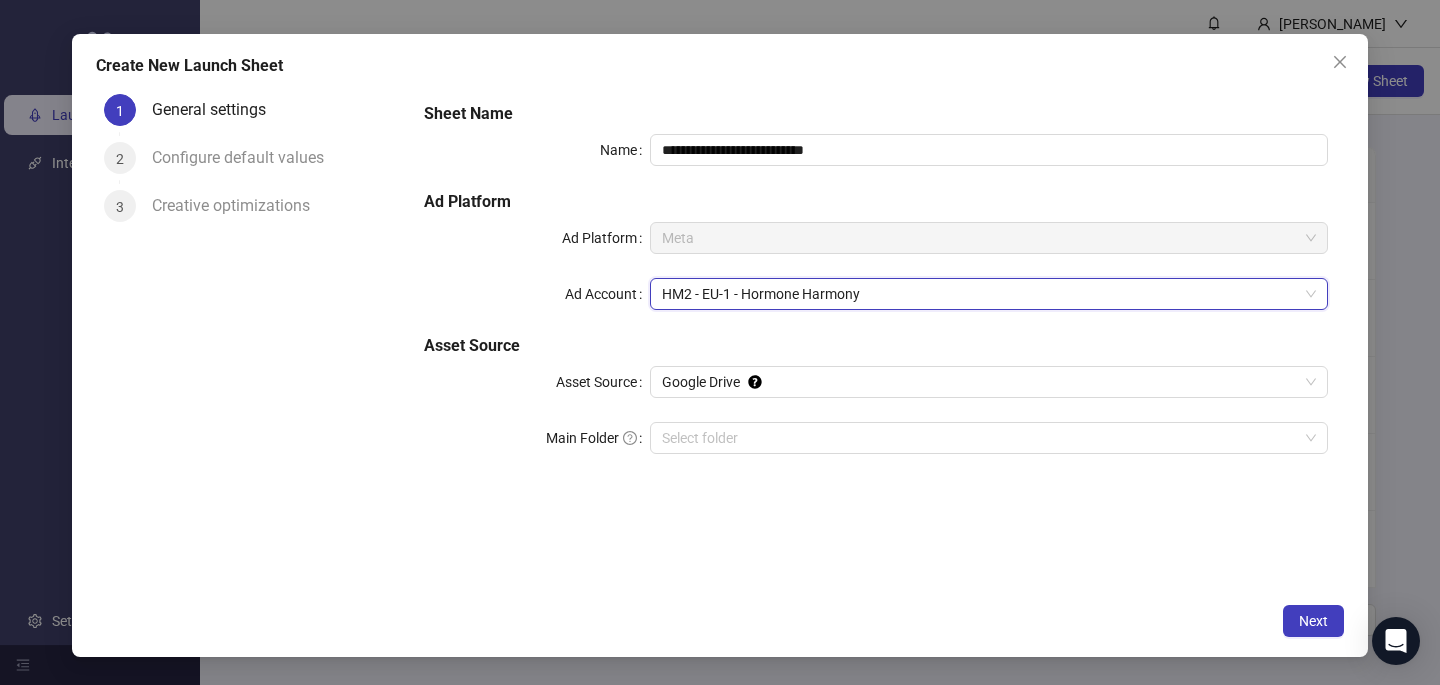 click on "**********" at bounding box center [876, 339] 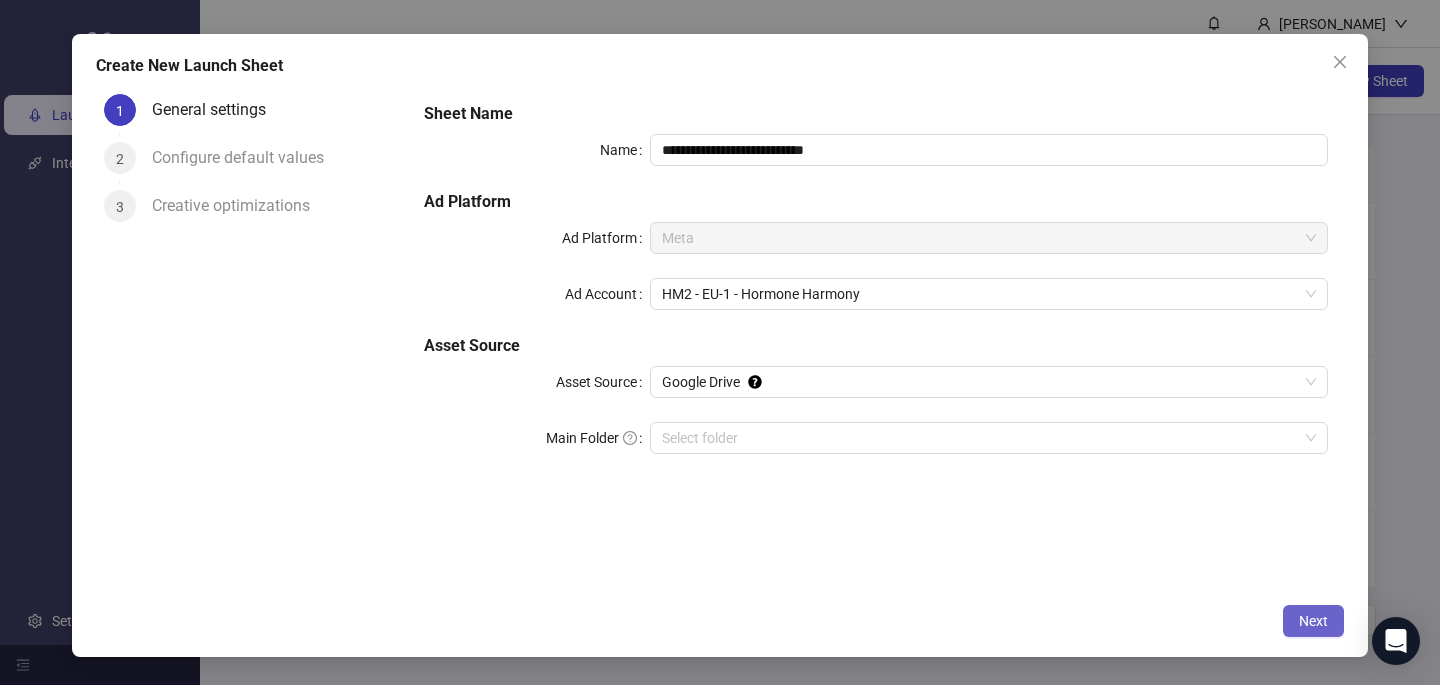 click on "Next" at bounding box center [1313, 621] 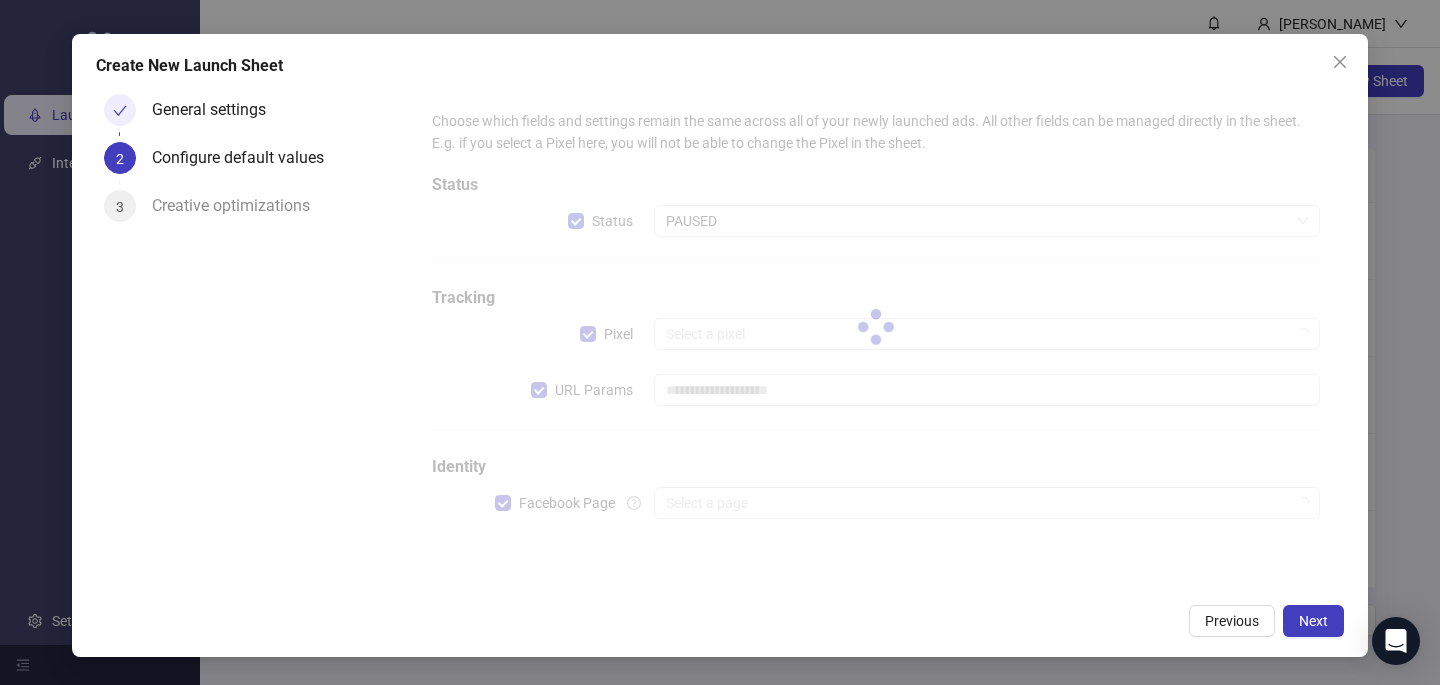 type on "**********" 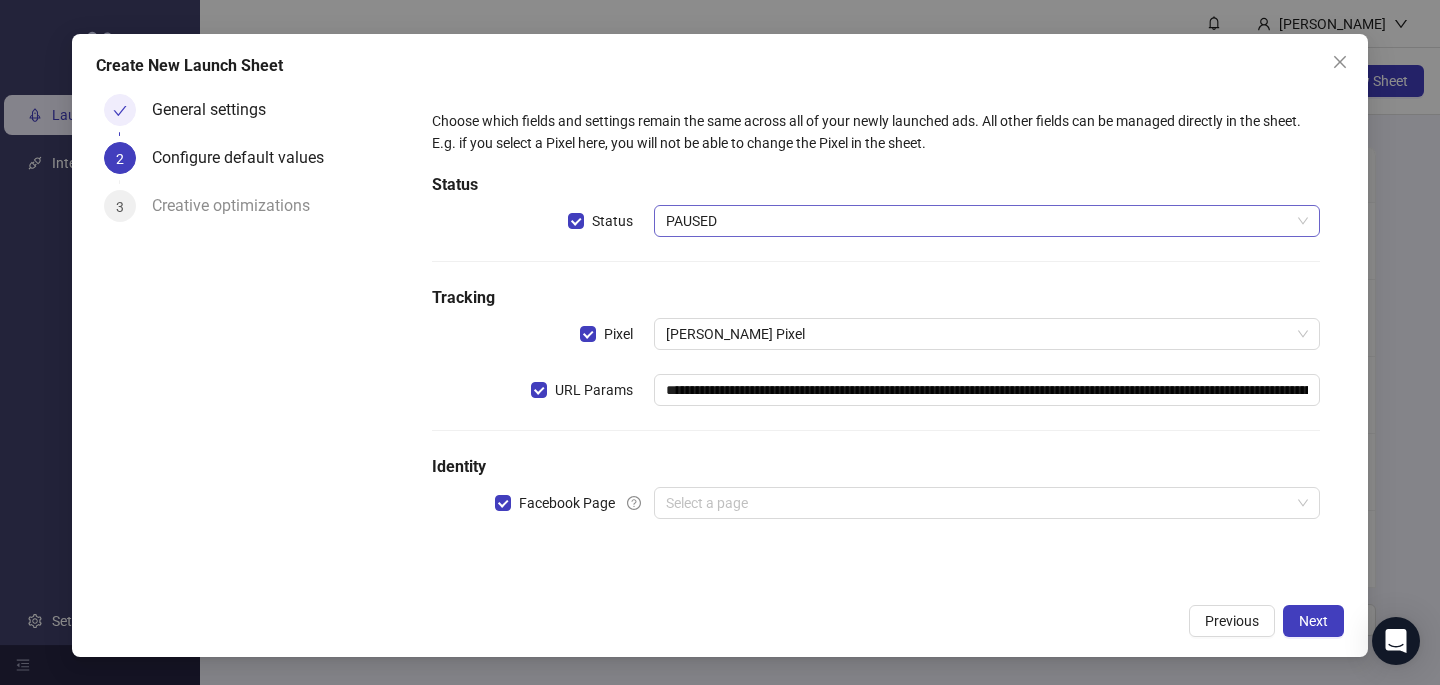 click on "PAUSED" at bounding box center (987, 221) 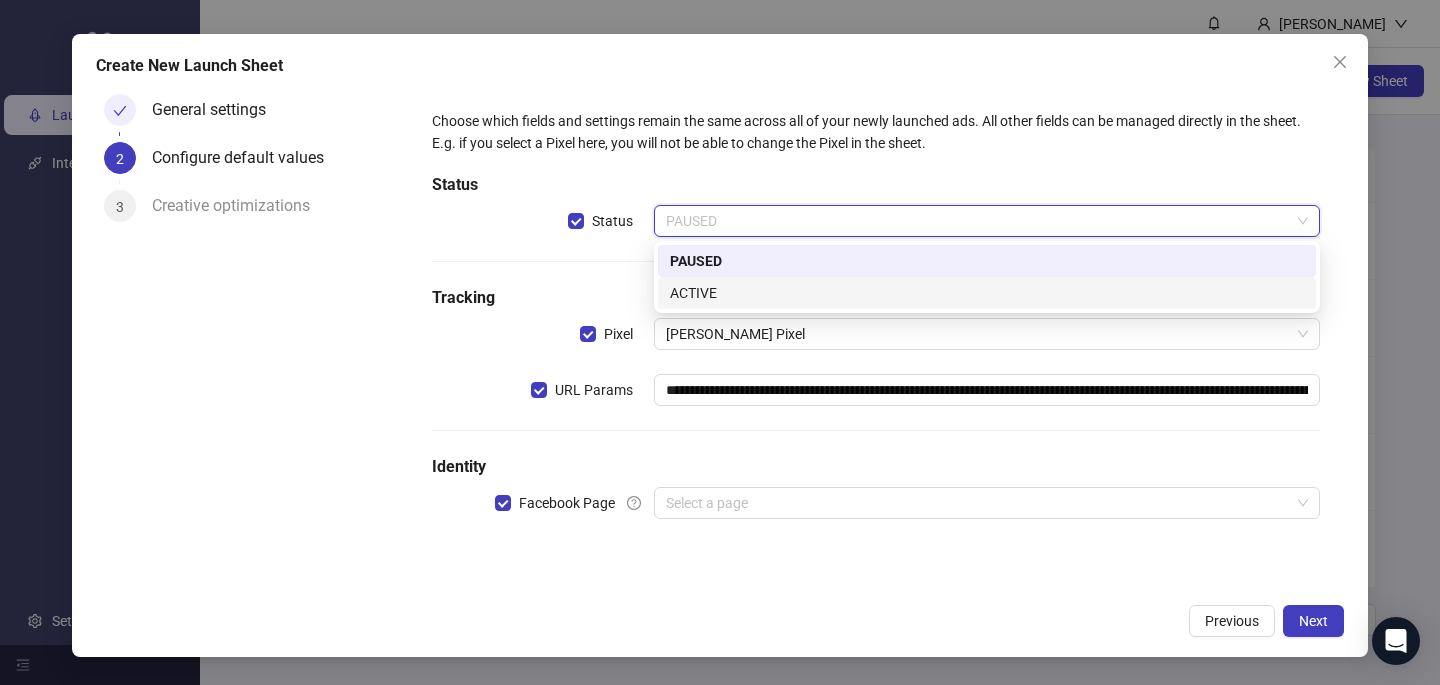 click on "ACTIVE" at bounding box center (987, 293) 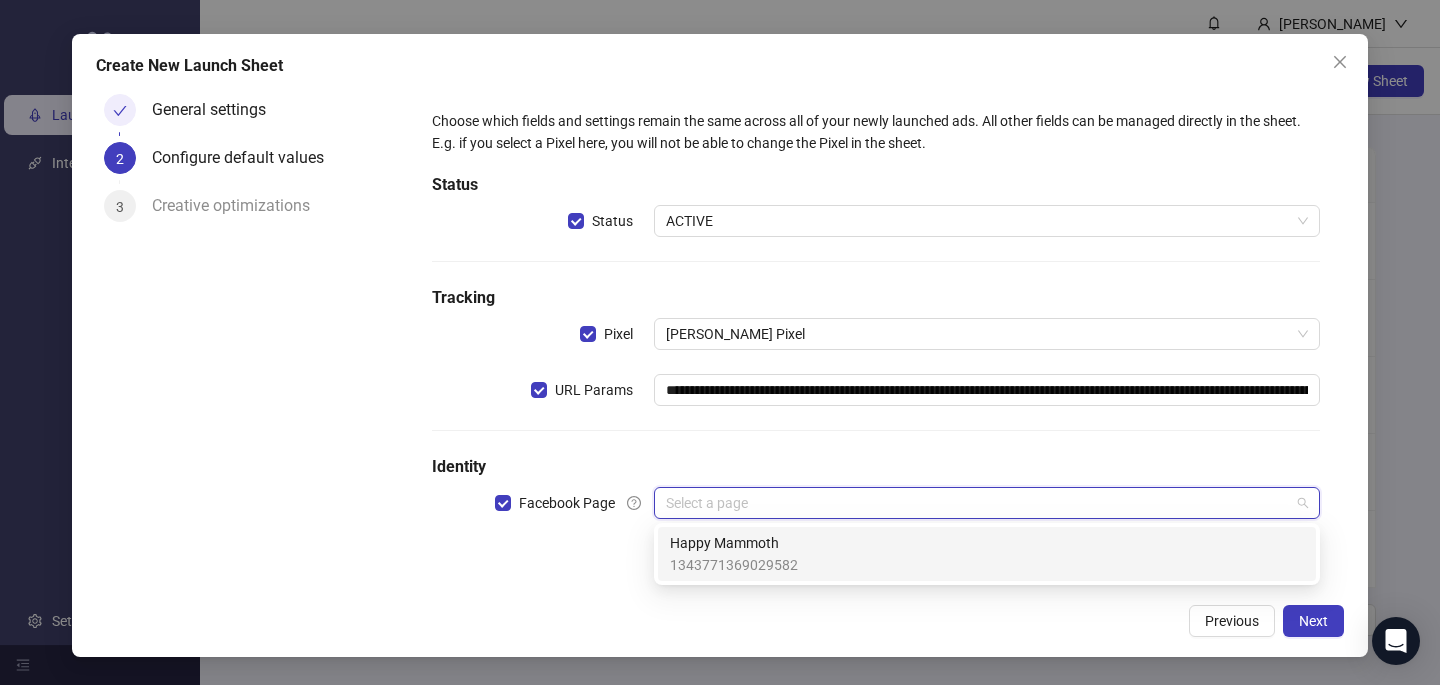 click at bounding box center [978, 503] 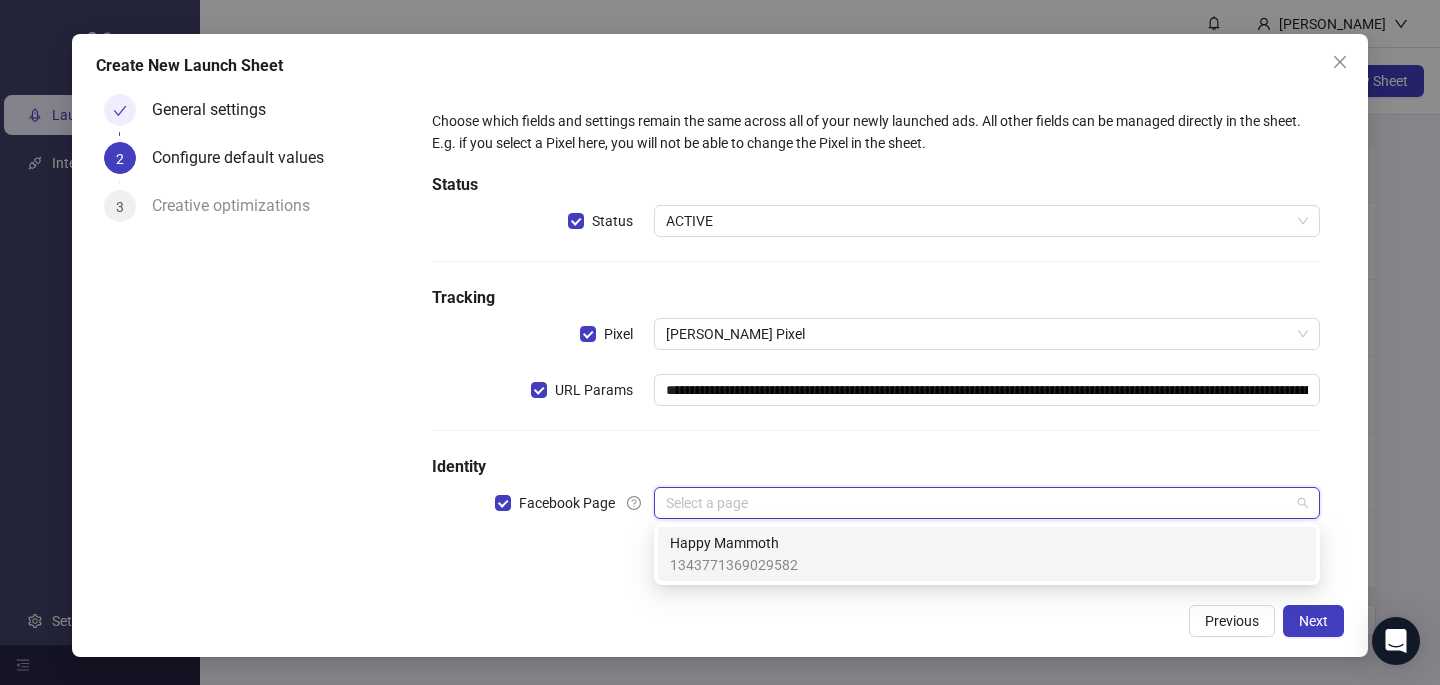 click on "Happy Mammoth" at bounding box center (734, 543) 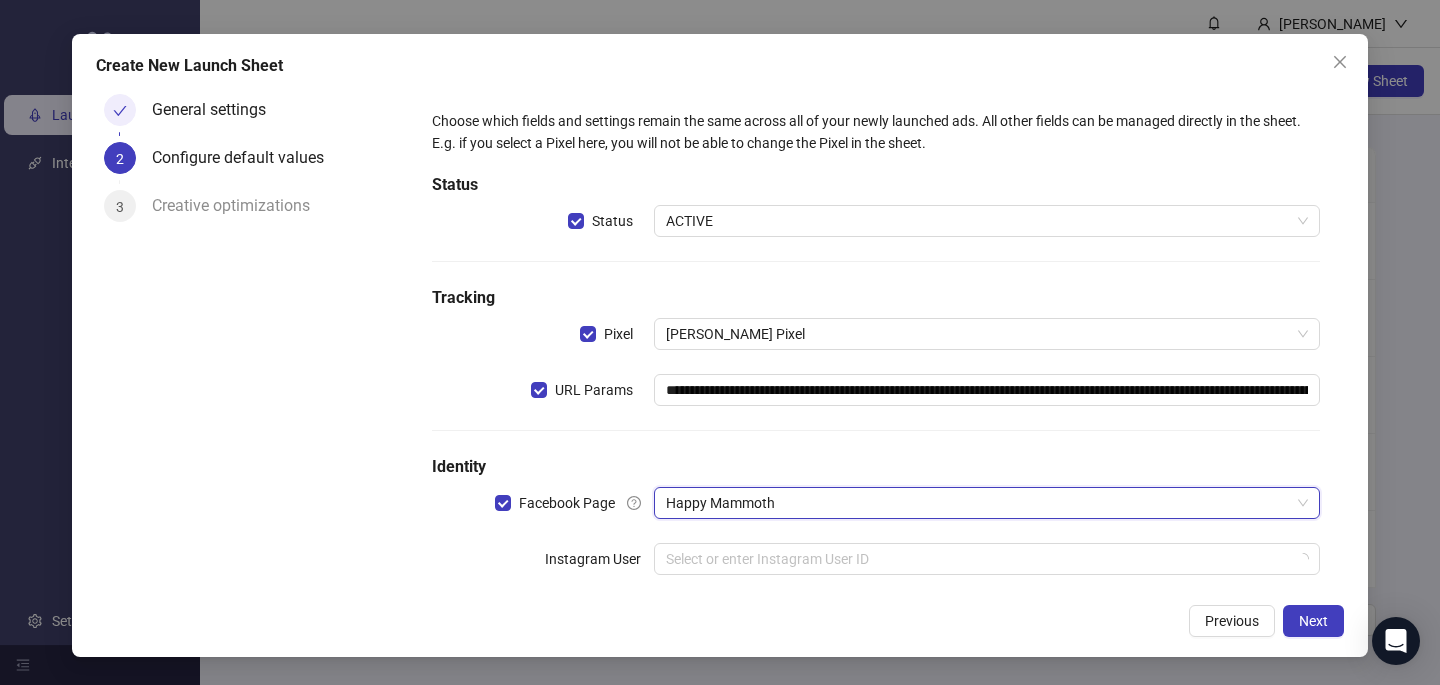 click at bounding box center (978, 559) 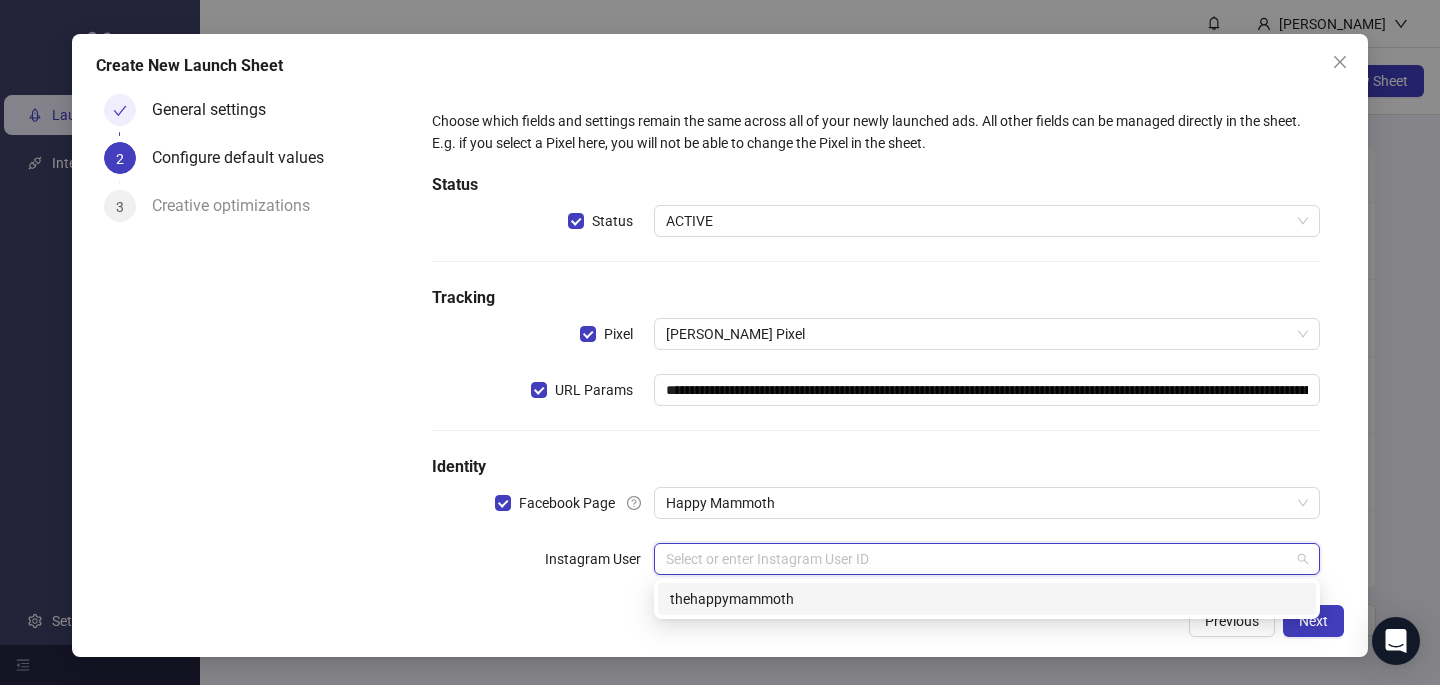 click on "thehappymammoth" at bounding box center [987, 599] 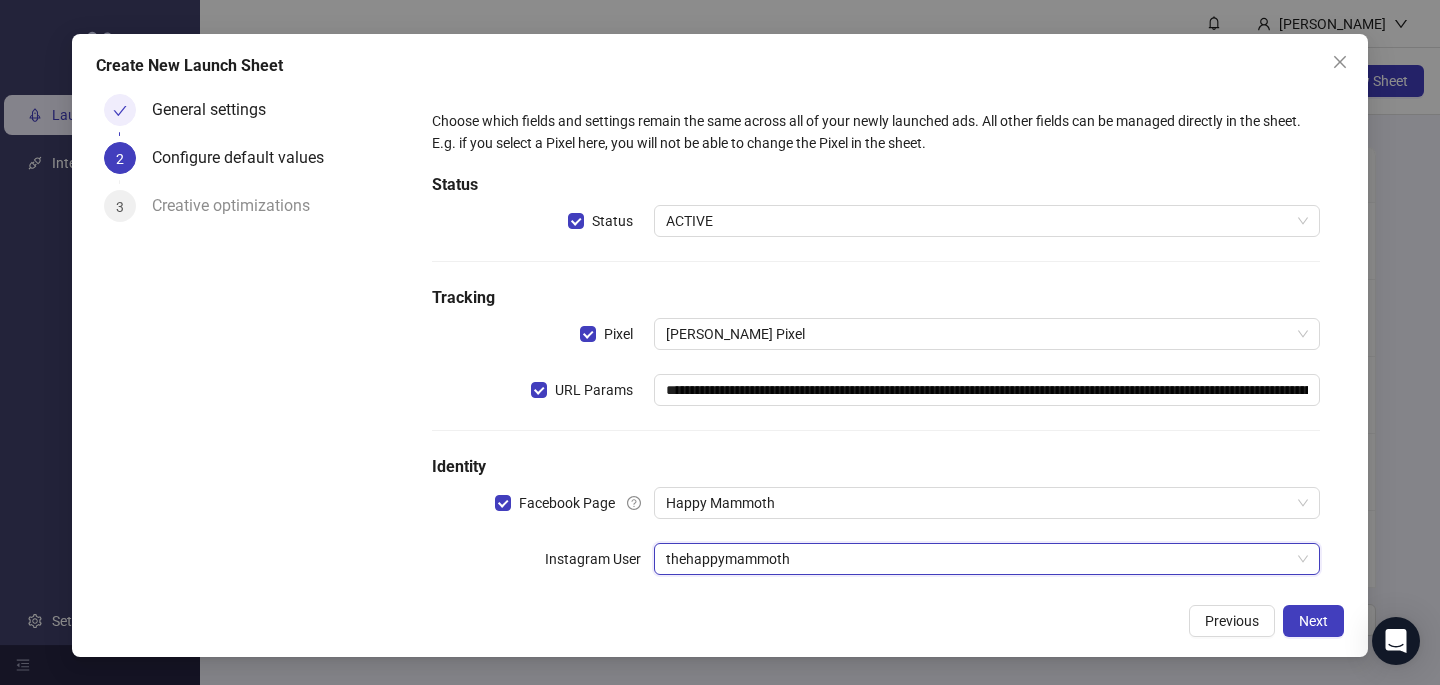 click on "Identity" at bounding box center (876, 467) 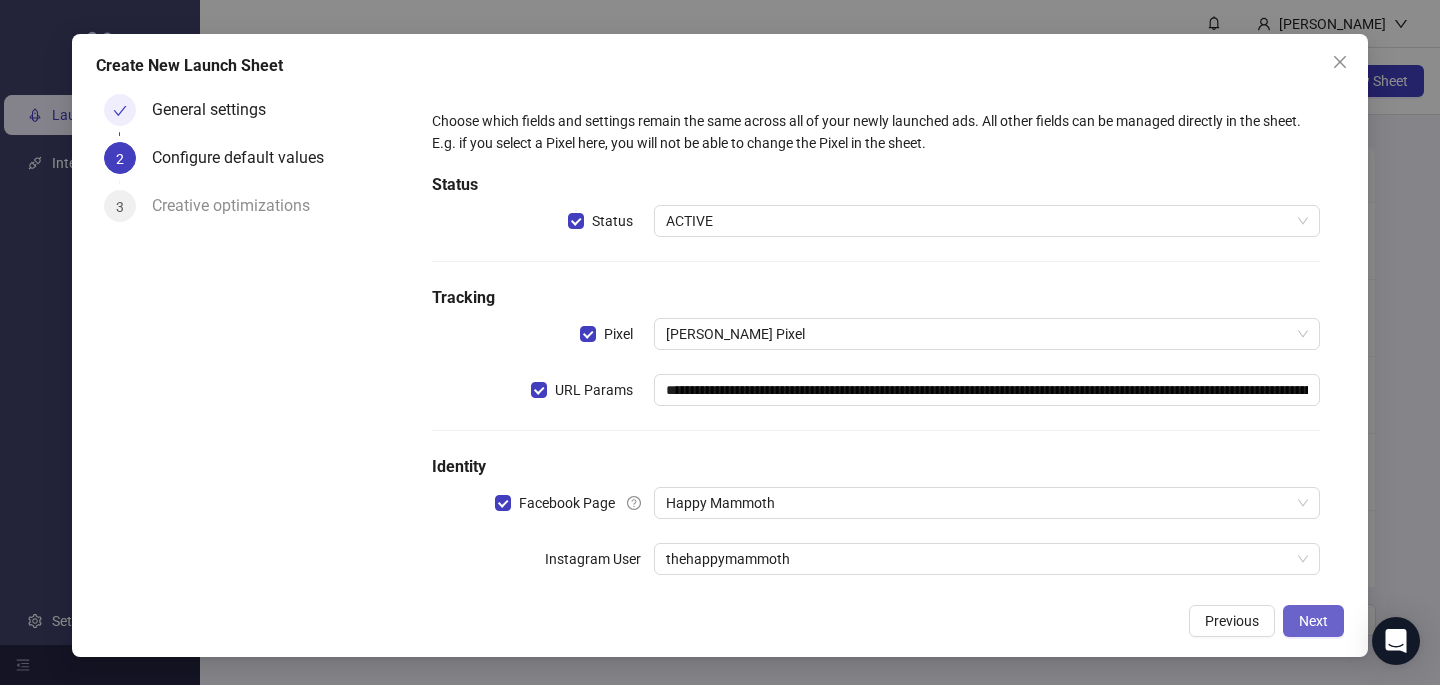 click on "Next" at bounding box center [1313, 621] 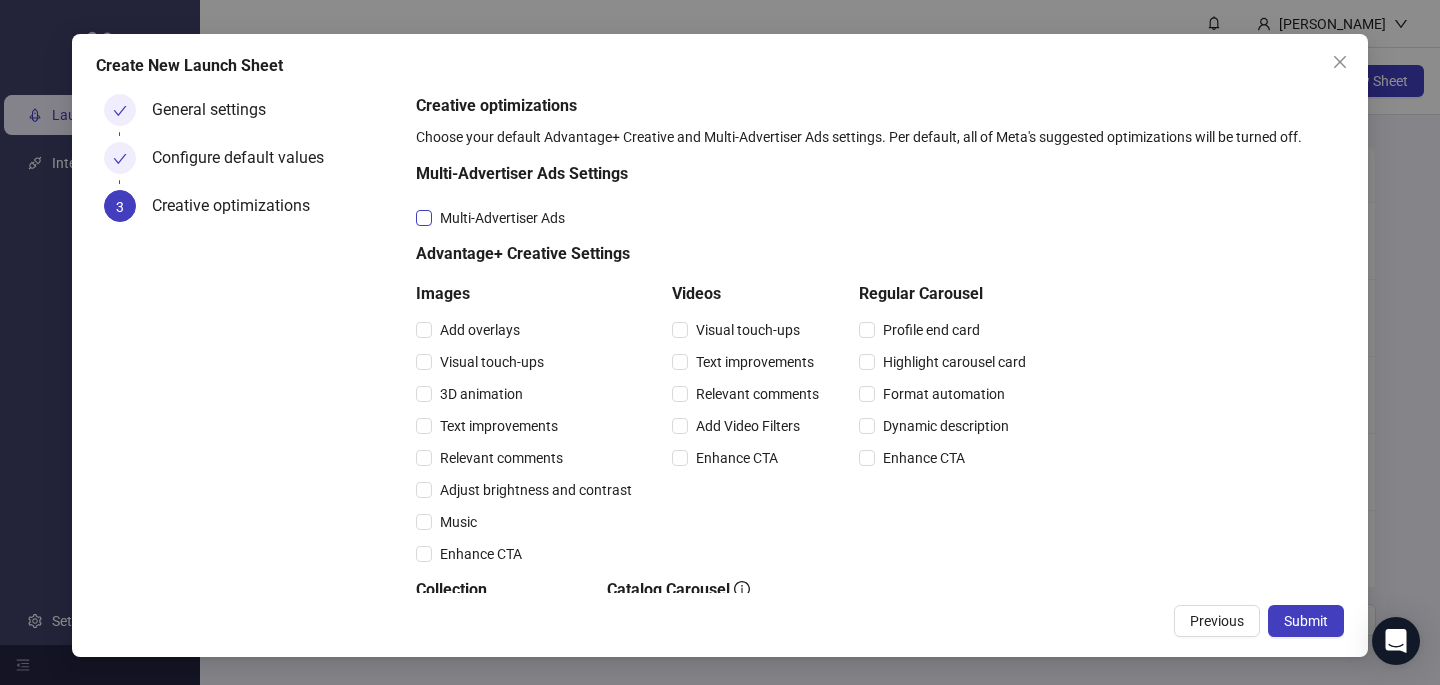 click on "Multi-Advertiser Ads" at bounding box center (502, 218) 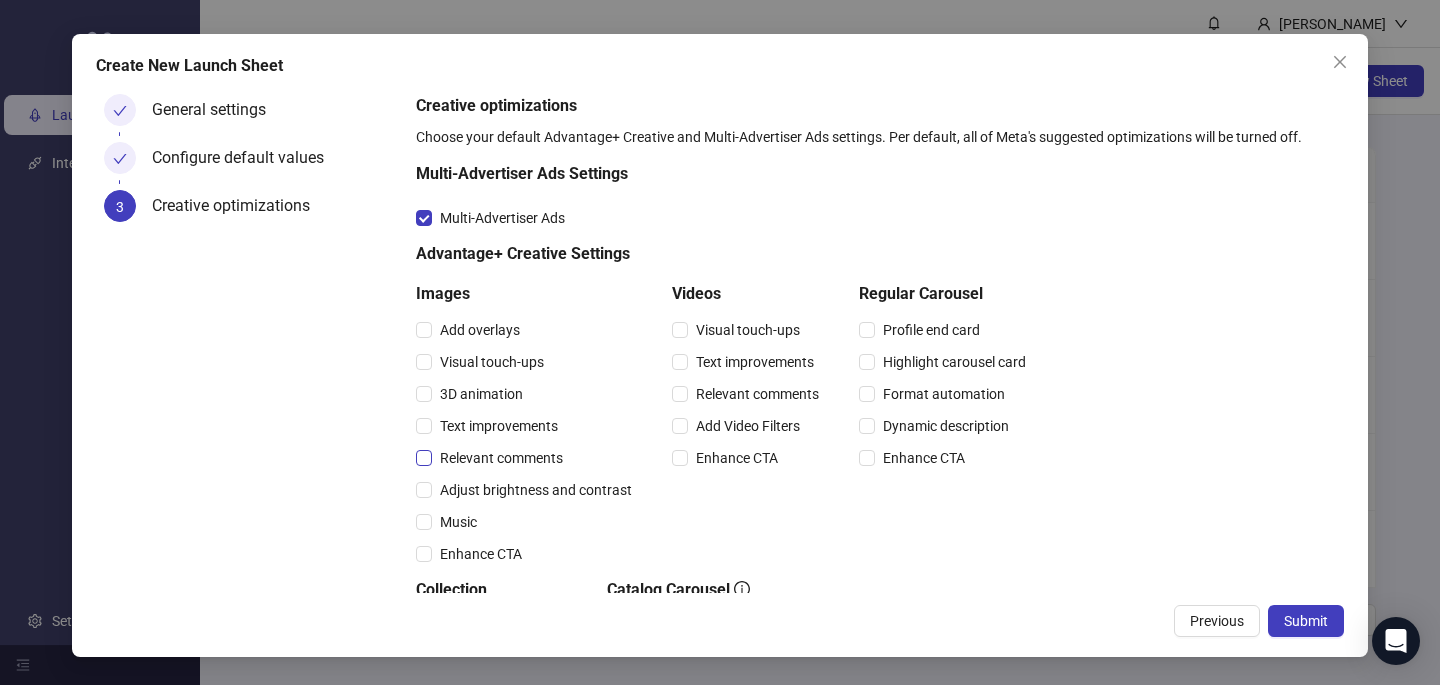 click on "Relevant comments" at bounding box center [501, 458] 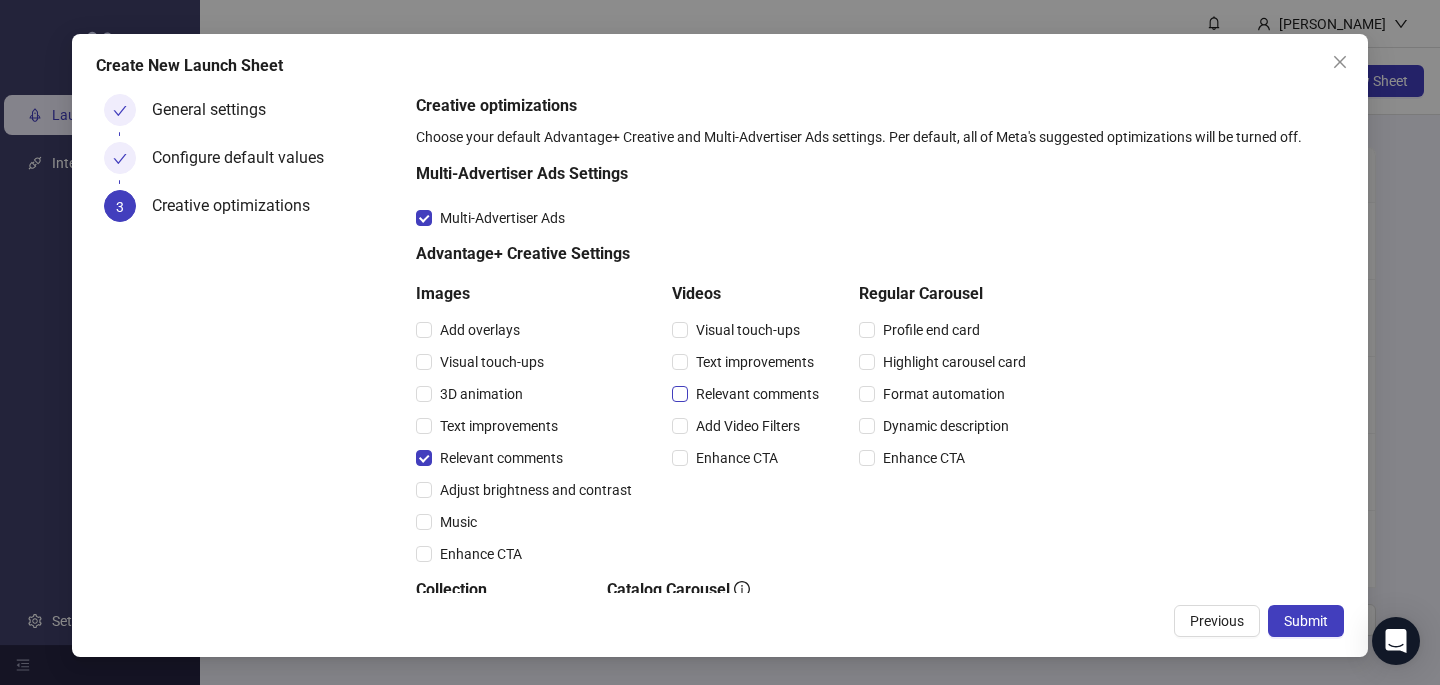 click on "Relevant comments" at bounding box center [757, 394] 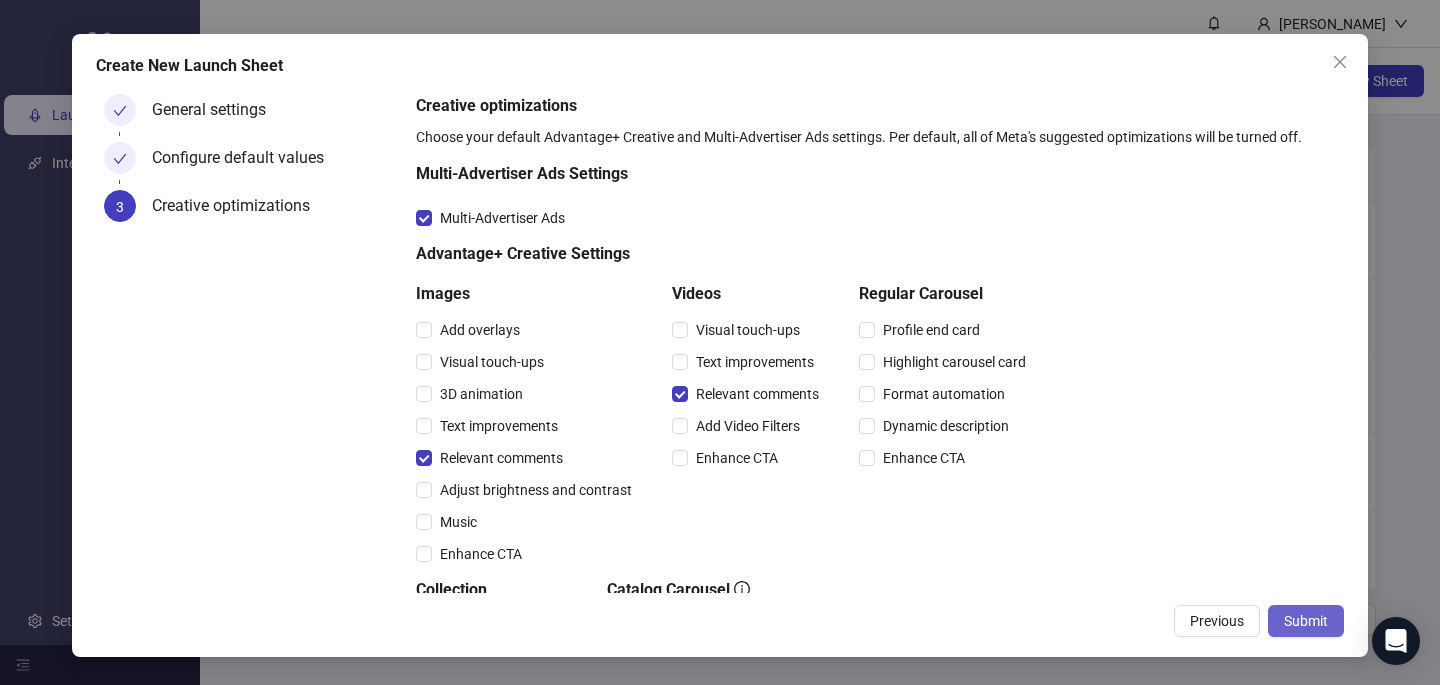 click on "Submit" at bounding box center [1306, 621] 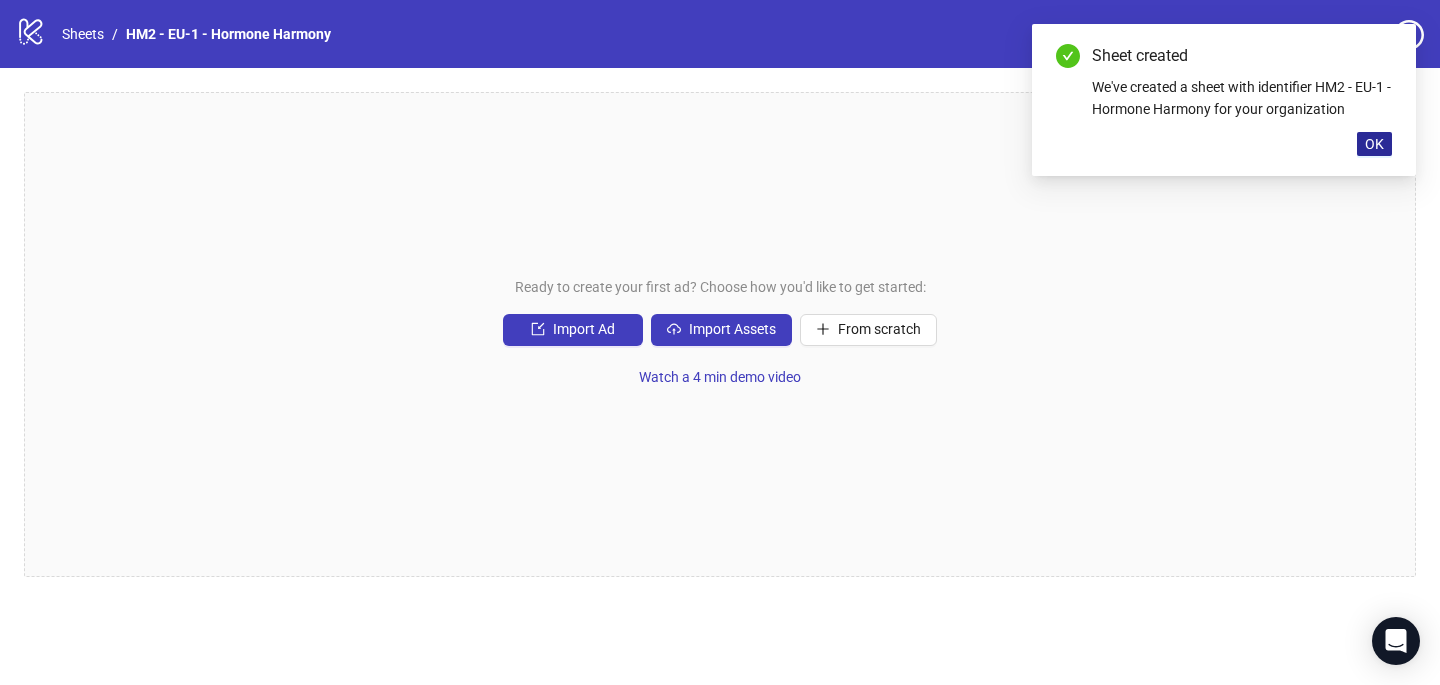 click on "OK" at bounding box center (1374, 144) 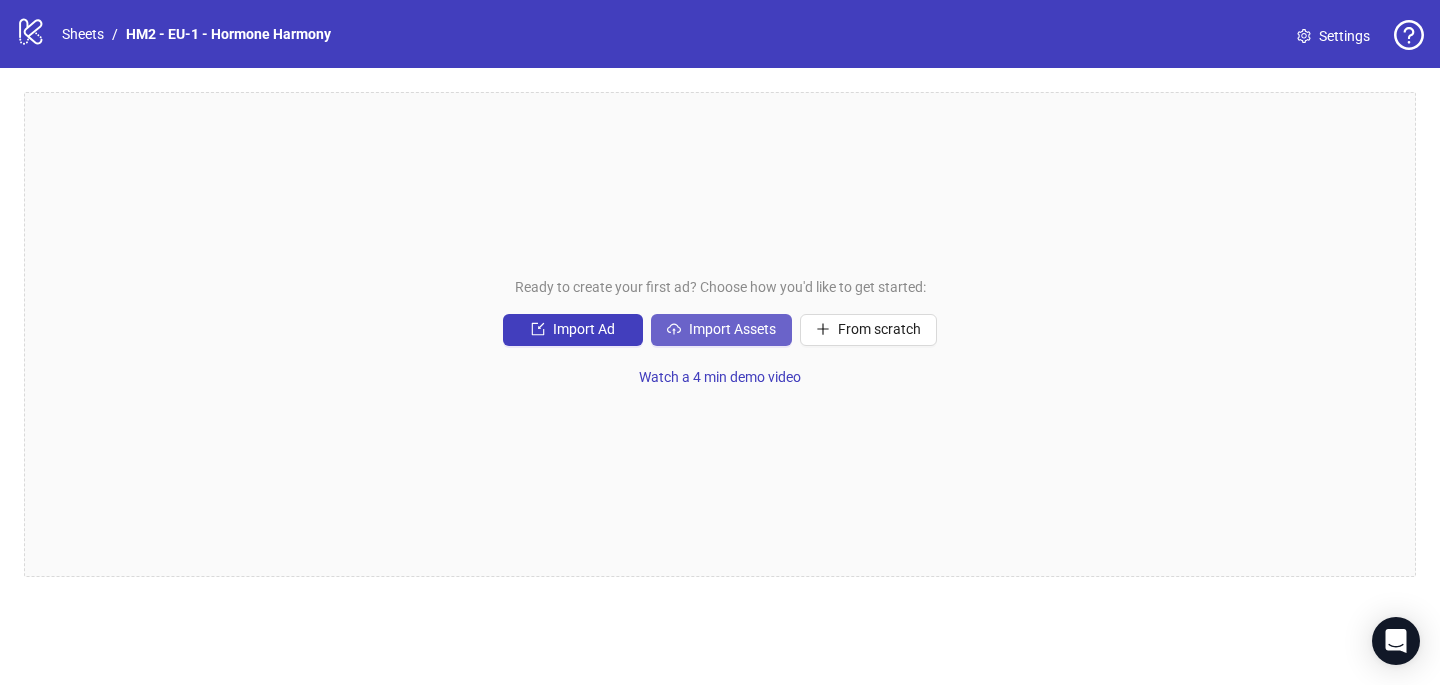click on "Import Assets" at bounding box center [732, 329] 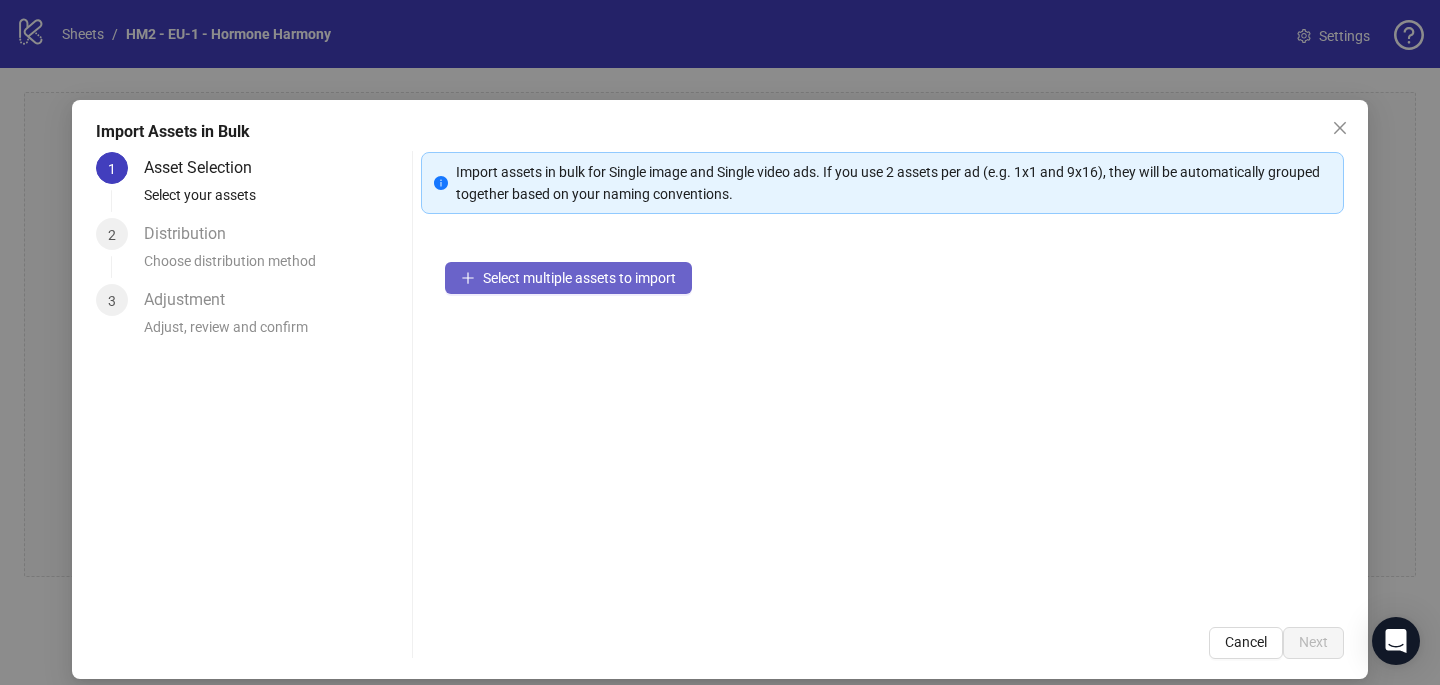 click on "Select multiple assets to import" at bounding box center (579, 278) 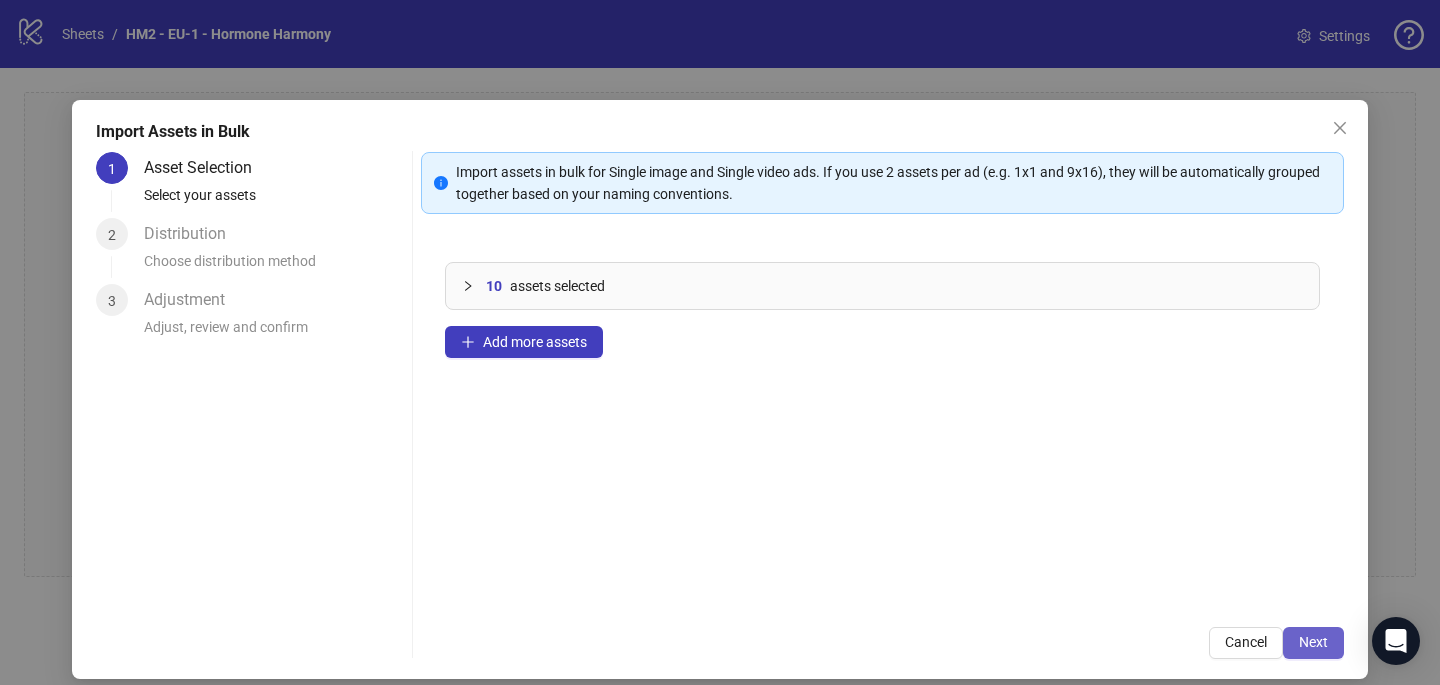 click on "Next" at bounding box center (1313, 642) 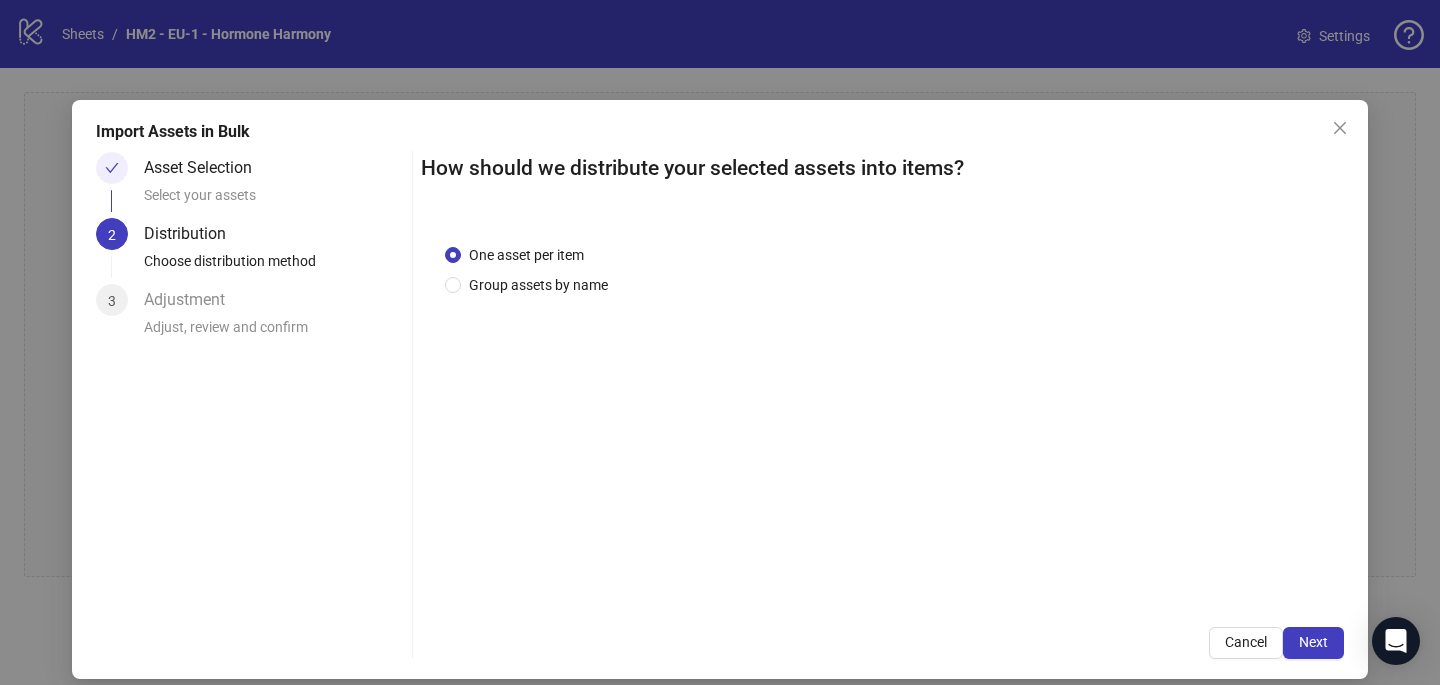 click on "One asset per item Group assets by name" at bounding box center (882, 411) 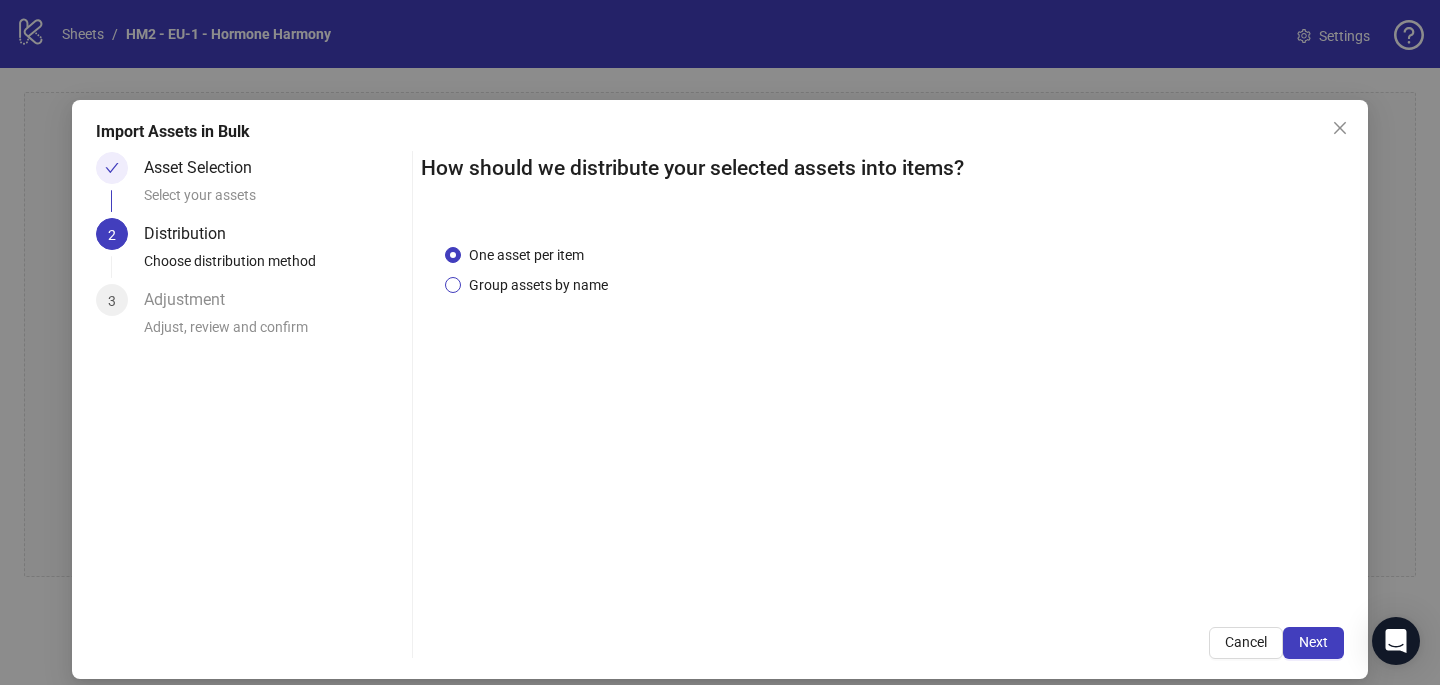 click on "Group assets by name" at bounding box center [538, 285] 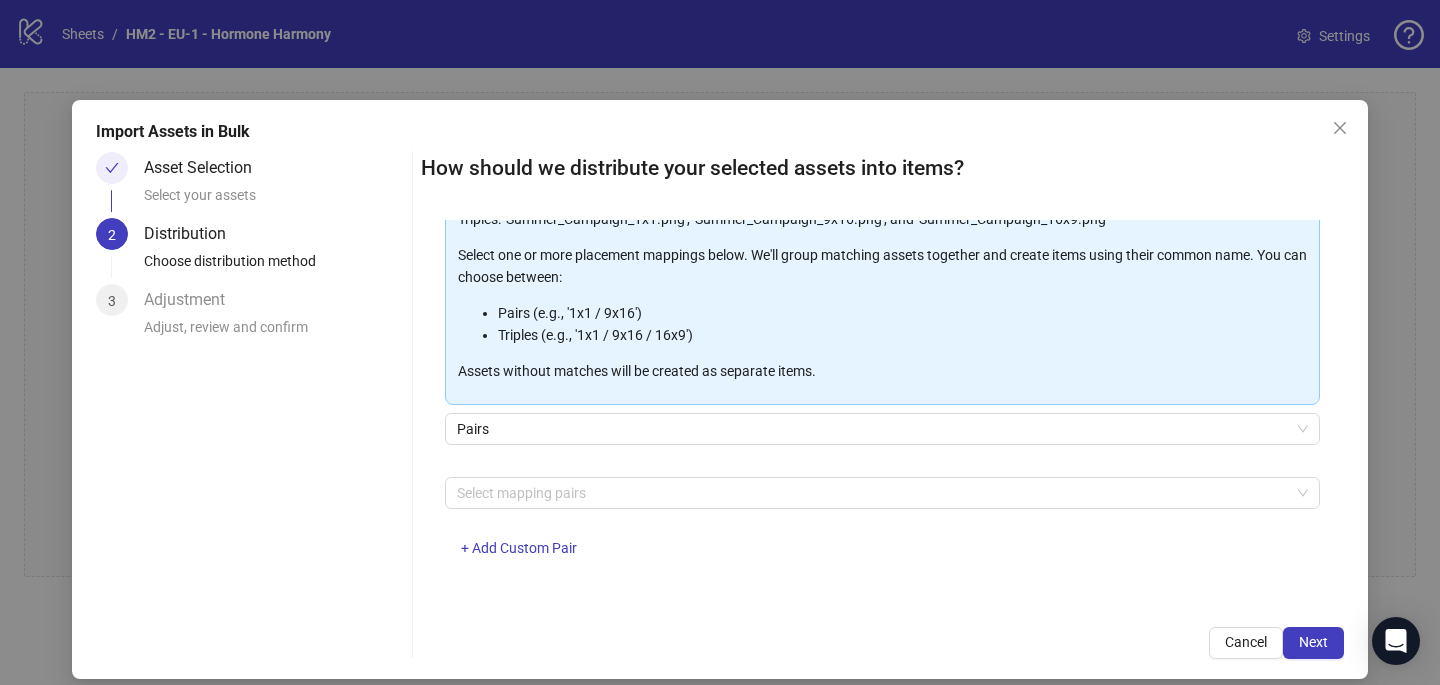 scroll, scrollTop: 202, scrollLeft: 0, axis: vertical 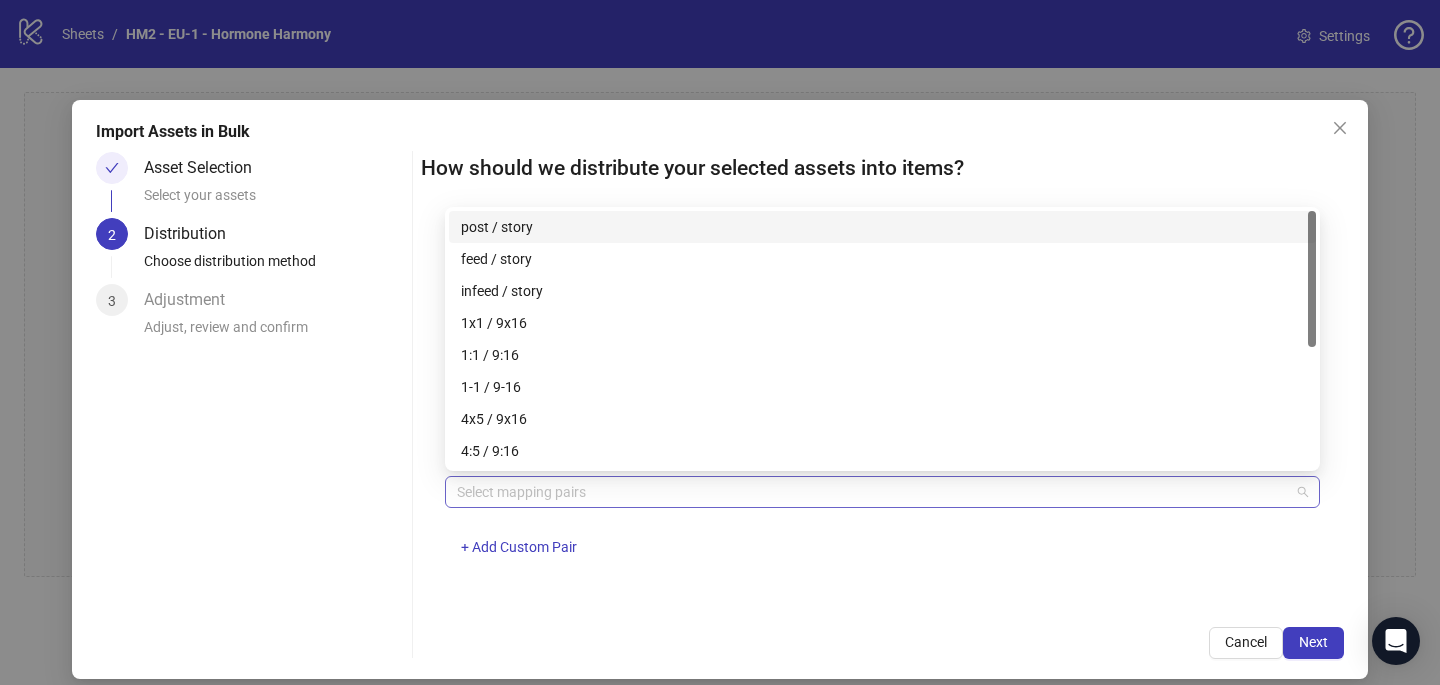 click at bounding box center (872, 492) 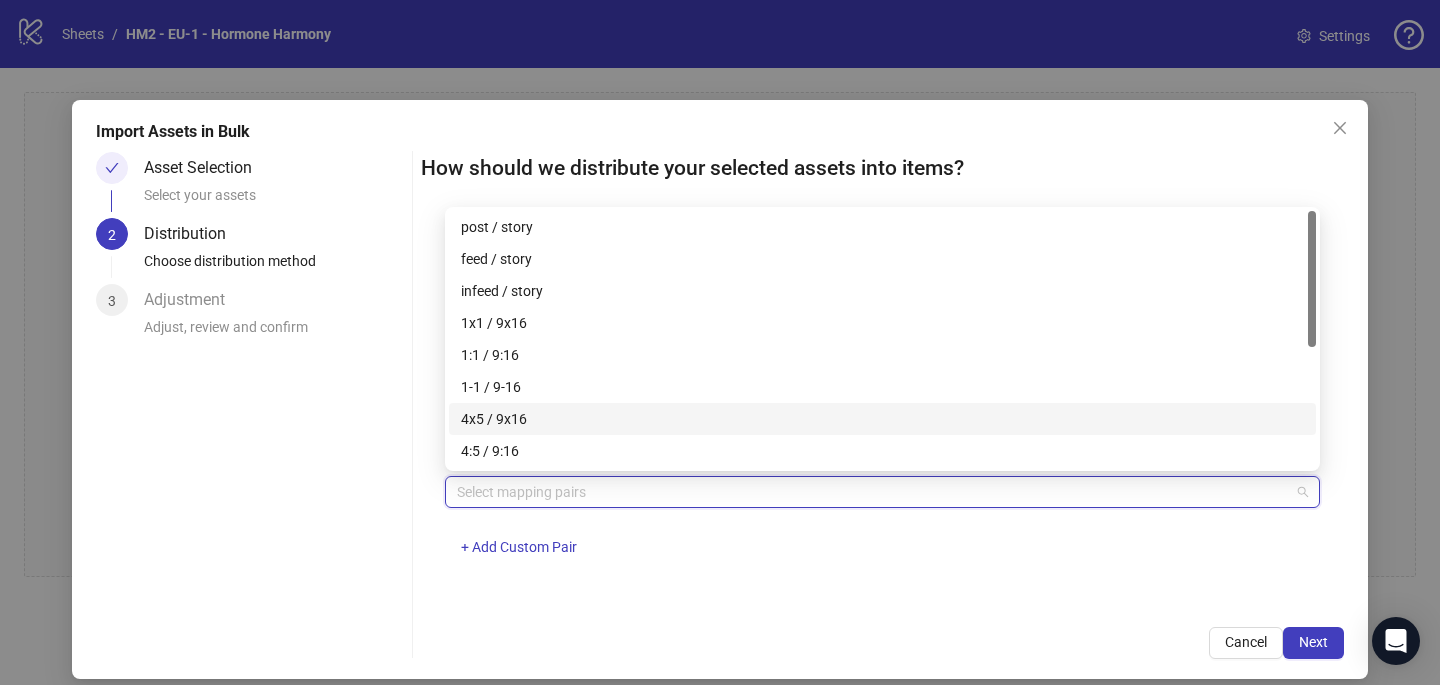 click on "4x5 / 9x16" at bounding box center [882, 419] 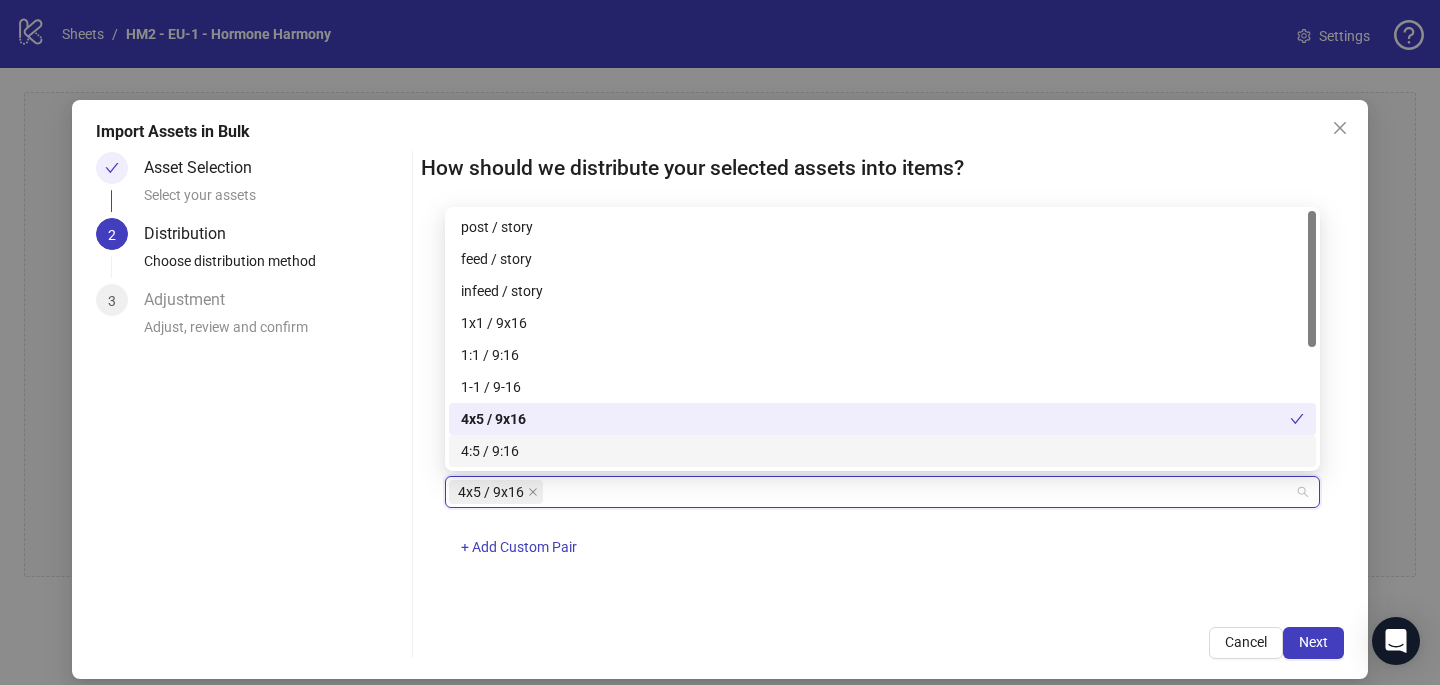 click on "One asset per item Group assets by name Assets must follow a consistent naming pattern to use this feature. Examples: Pairs: 'Summer_Campaign_1x1.png' and 'Summer_Campaign_9x16.png' Triples: 'Summer_Campaign_1x1.png', 'Summer_Campaign_9x16.png', and 'Summer_Campaign_16x9.png' Select one or more placement mappings below. We'll group matching assets together and create items using their common name. You can choose between: Pairs (e.g., '1x1 / 9x16') Triples (e.g., '1x1 / 9x16 / 16x9') Assets without matches will be created as separate items. Pairs 4x5 / 9x16   + Add Custom Pair" at bounding box center [882, 411] 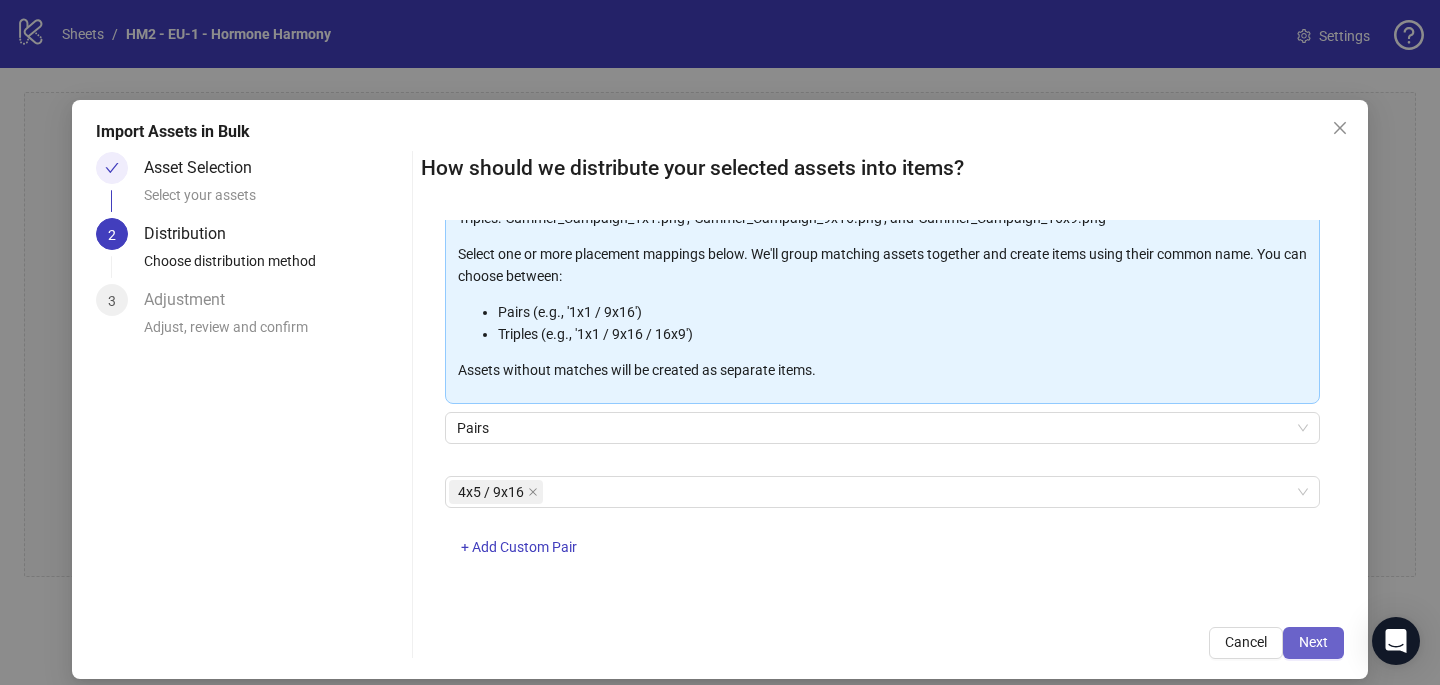 click on "Next" at bounding box center (1313, 642) 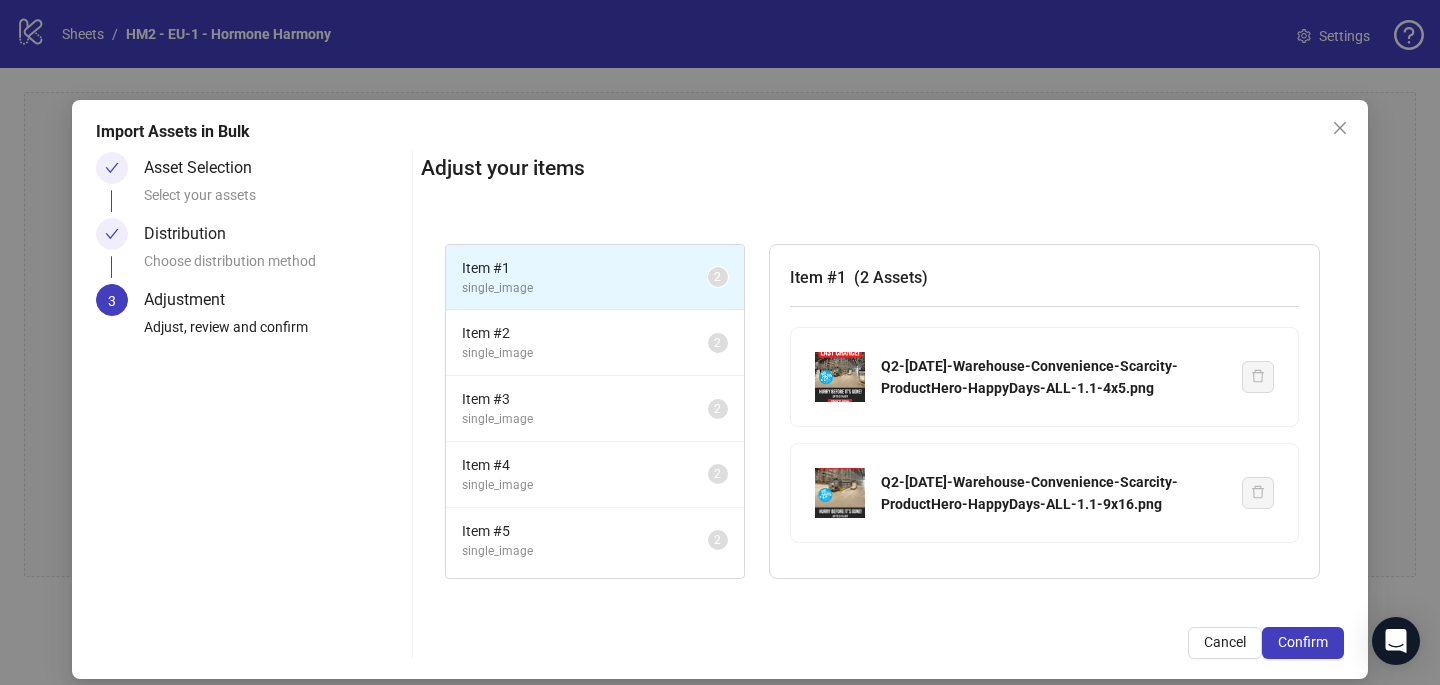 click on "Confirm" at bounding box center [1303, 642] 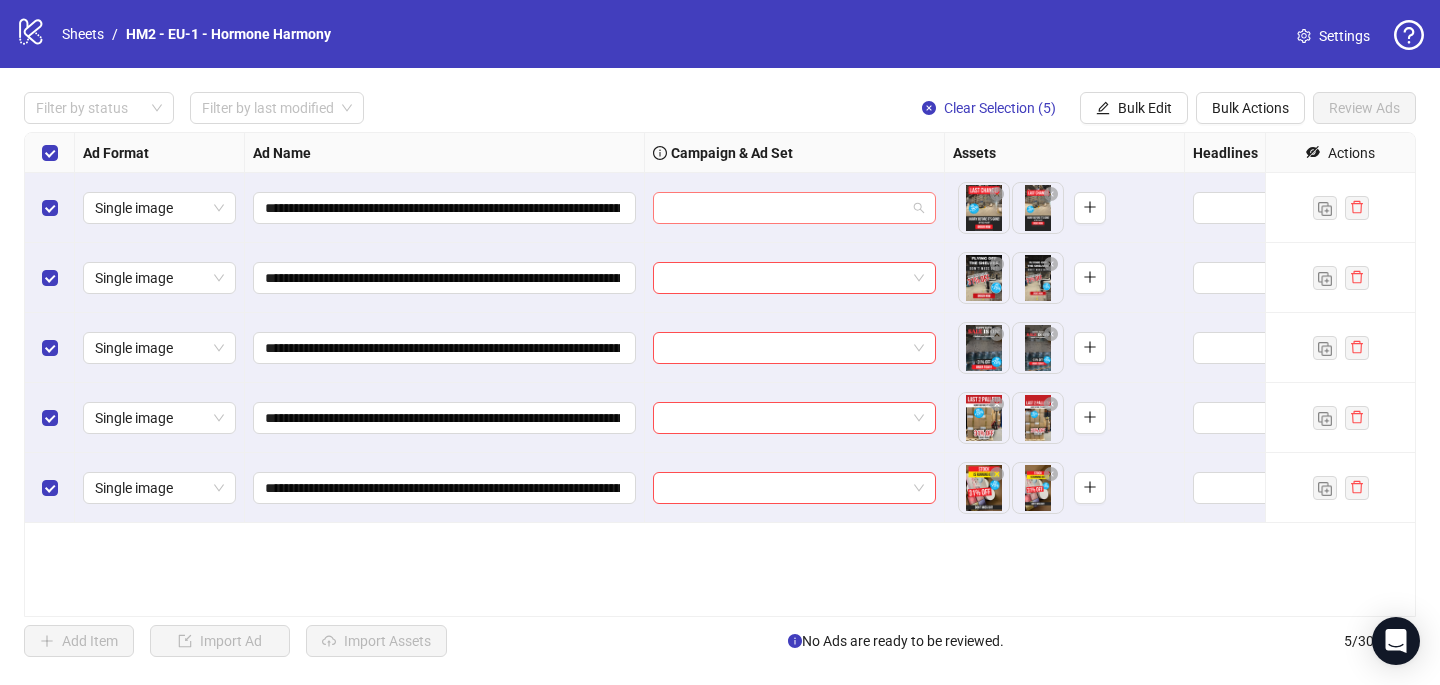 click at bounding box center [785, 208] 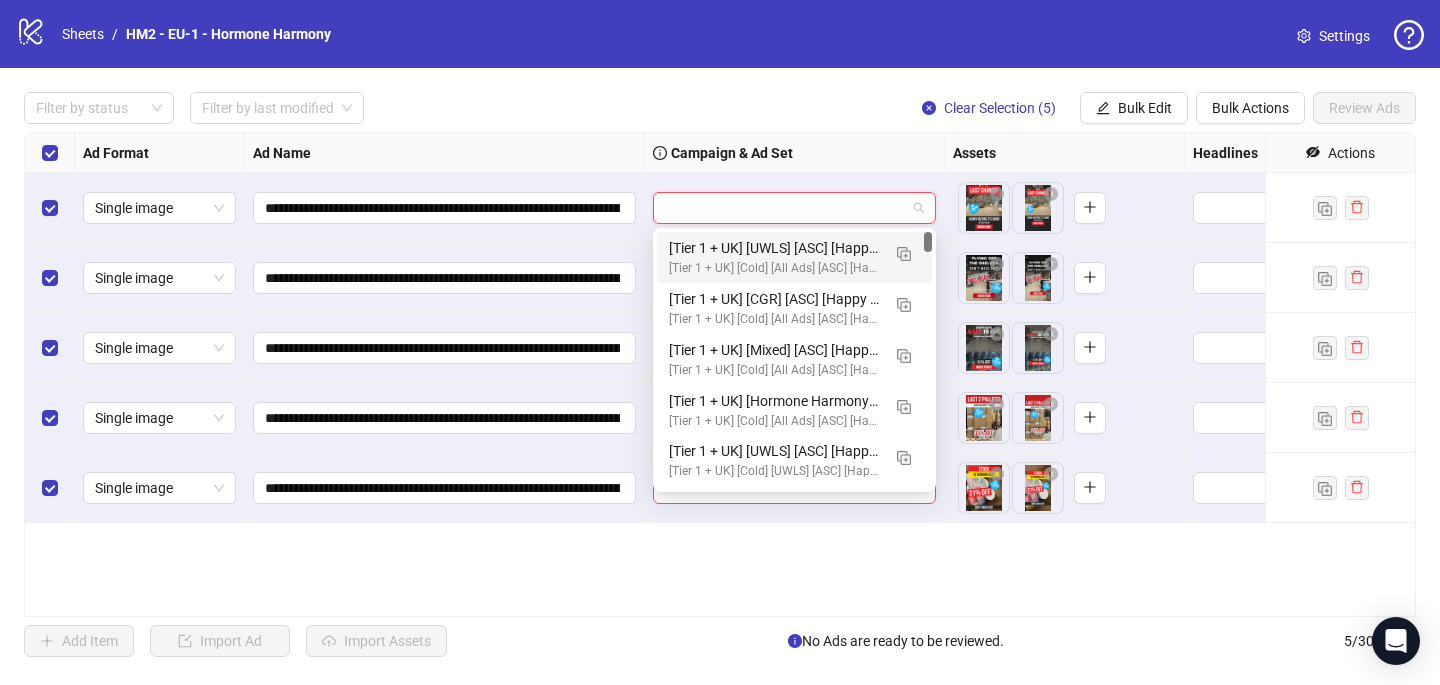 paste on "**********" 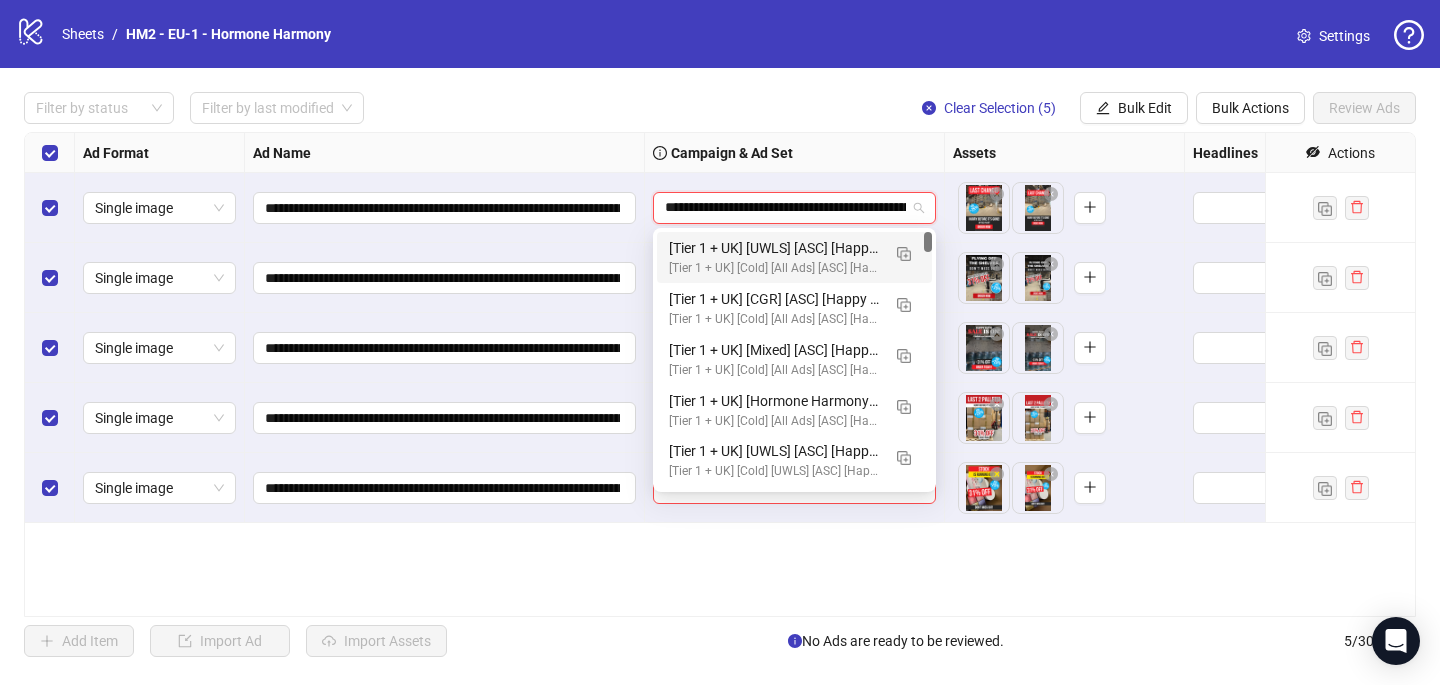 scroll, scrollTop: 0, scrollLeft: 138, axis: horizontal 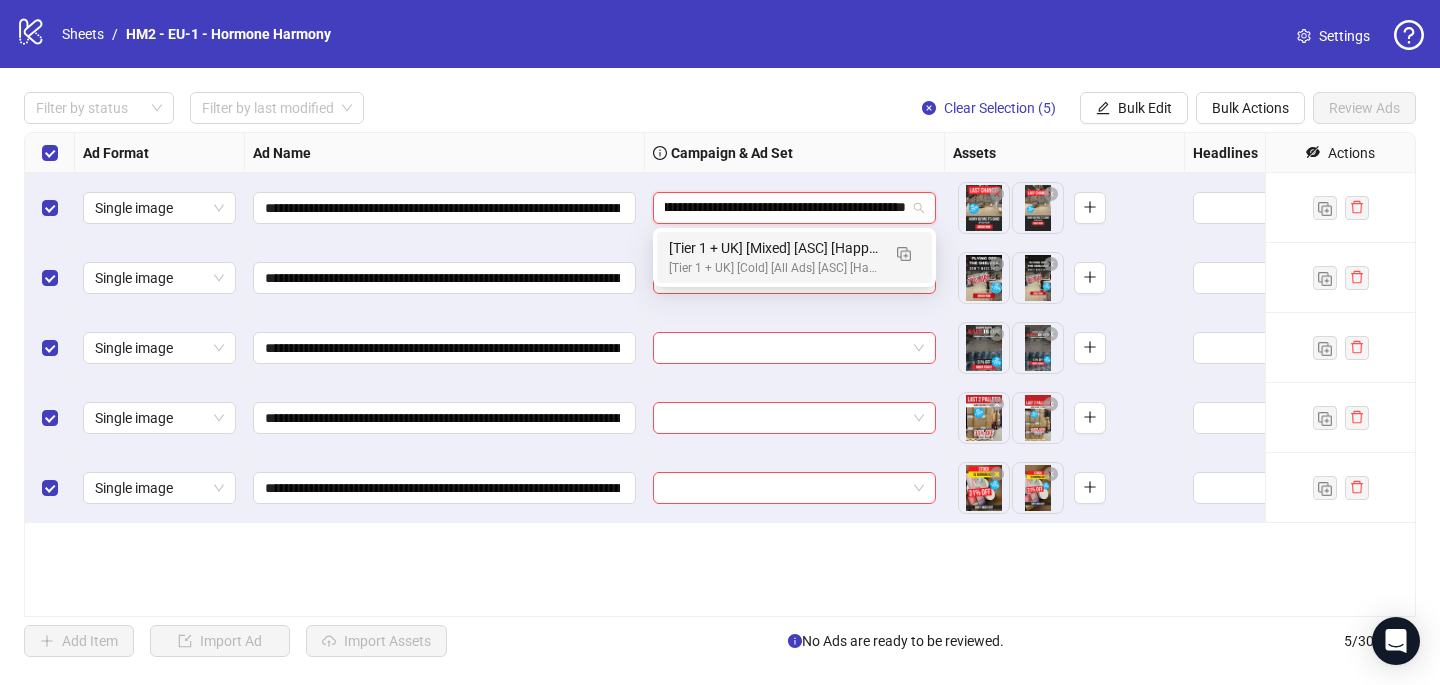 click on "[Tier 1 + UK] [Mixed] [ASC] [Happy Days Sale #2] [[DATE]]" at bounding box center [774, 248] 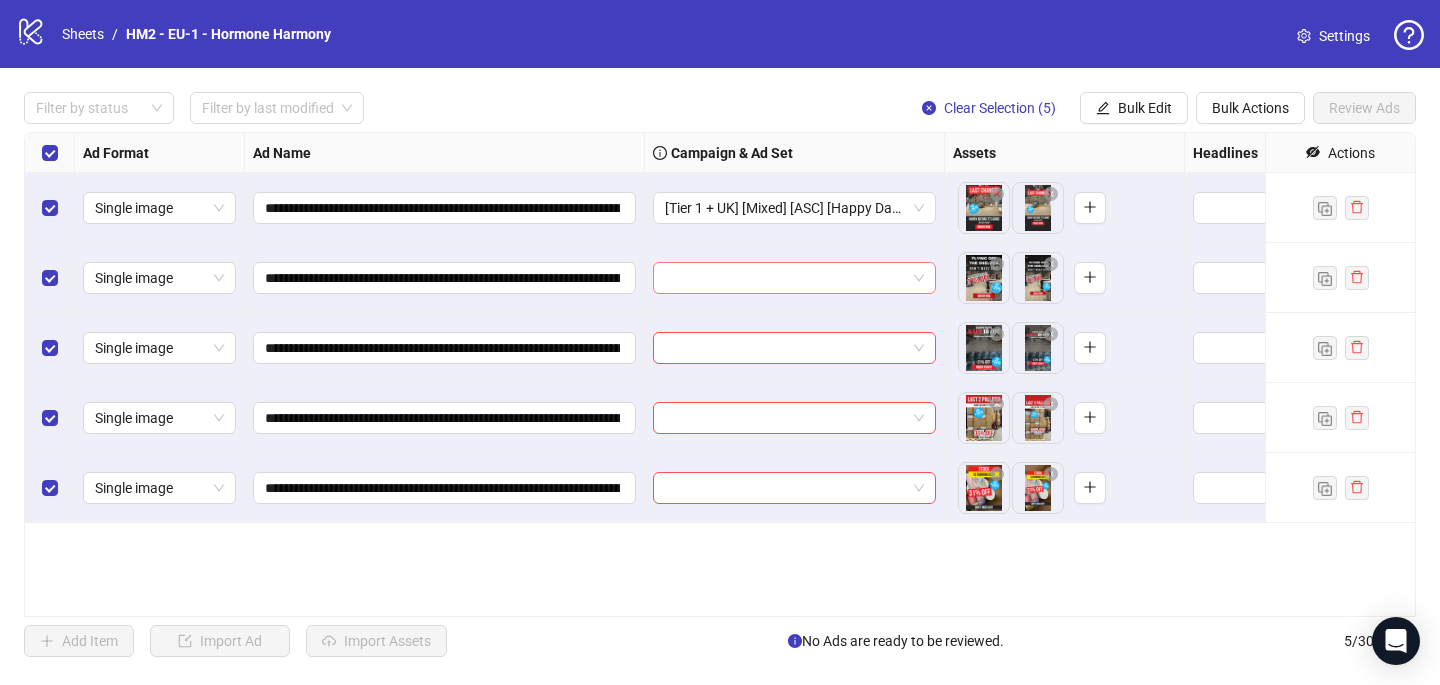click at bounding box center [785, 278] 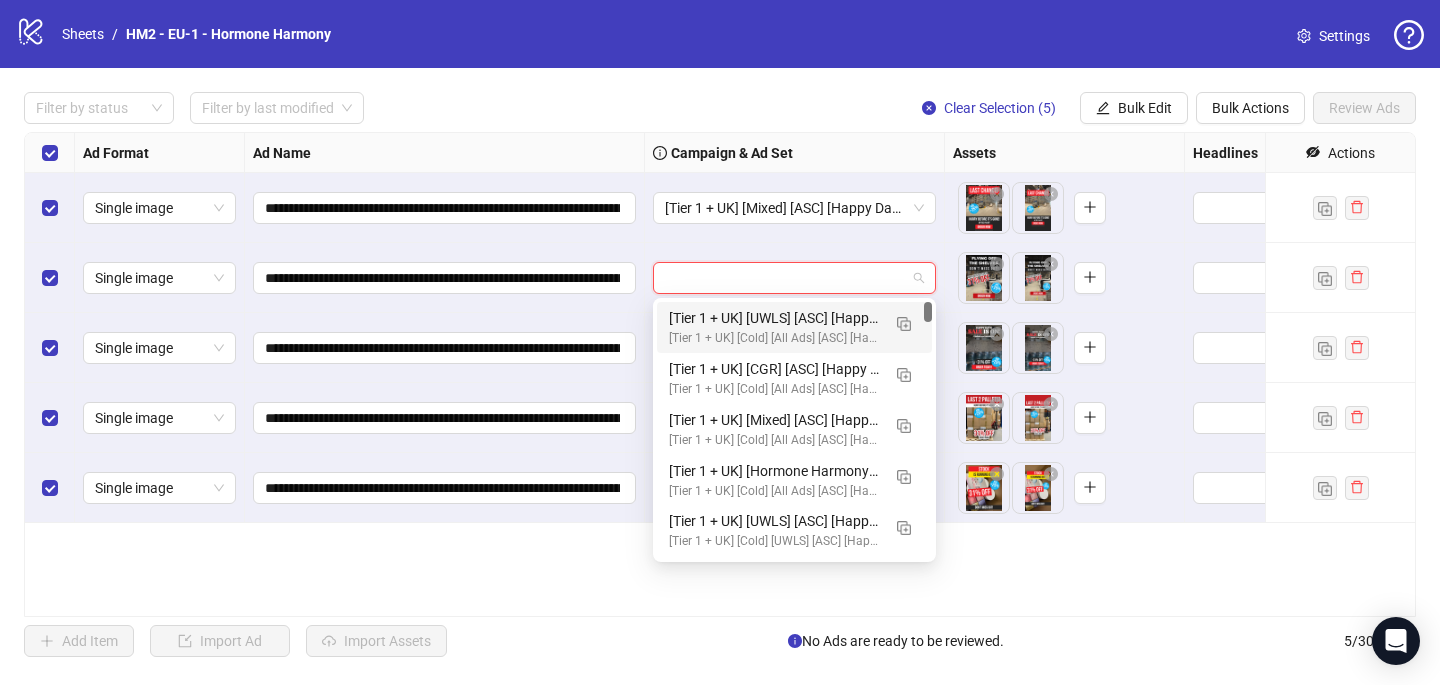 paste on "**********" 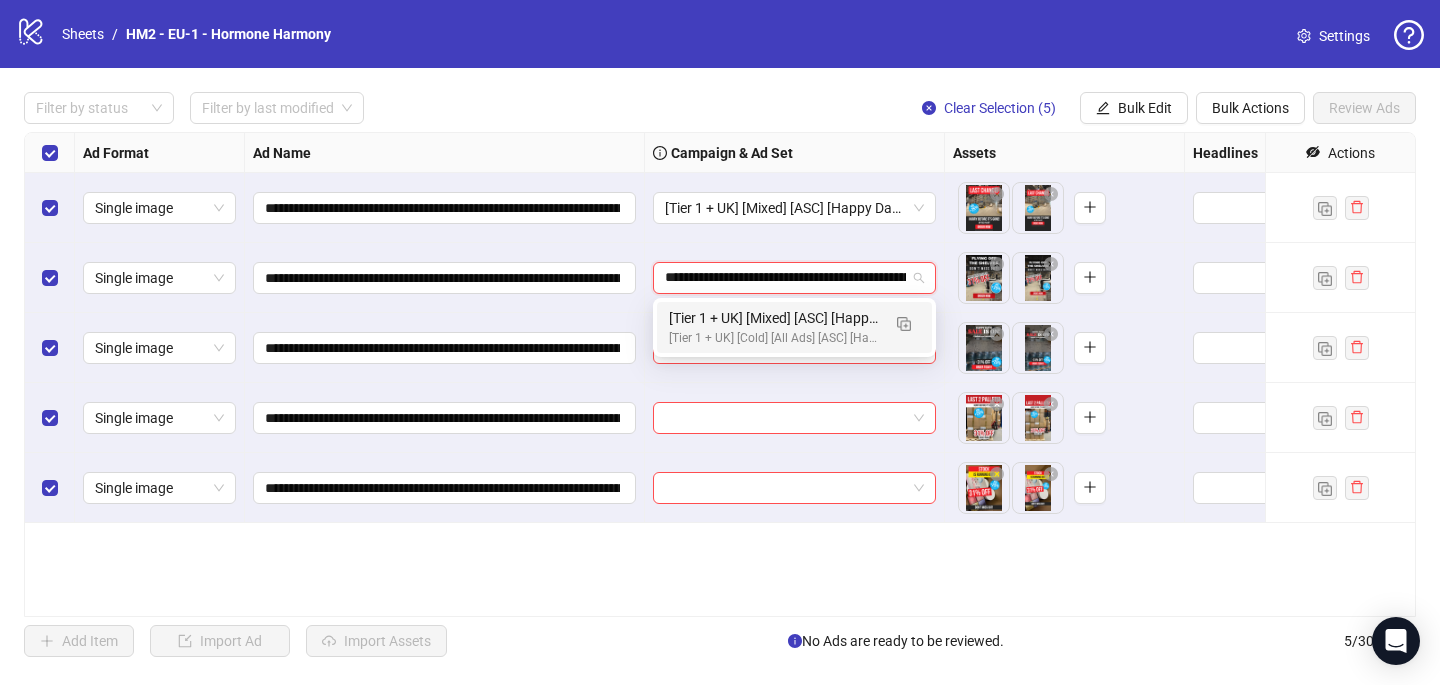 scroll, scrollTop: 0, scrollLeft: 138, axis: horizontal 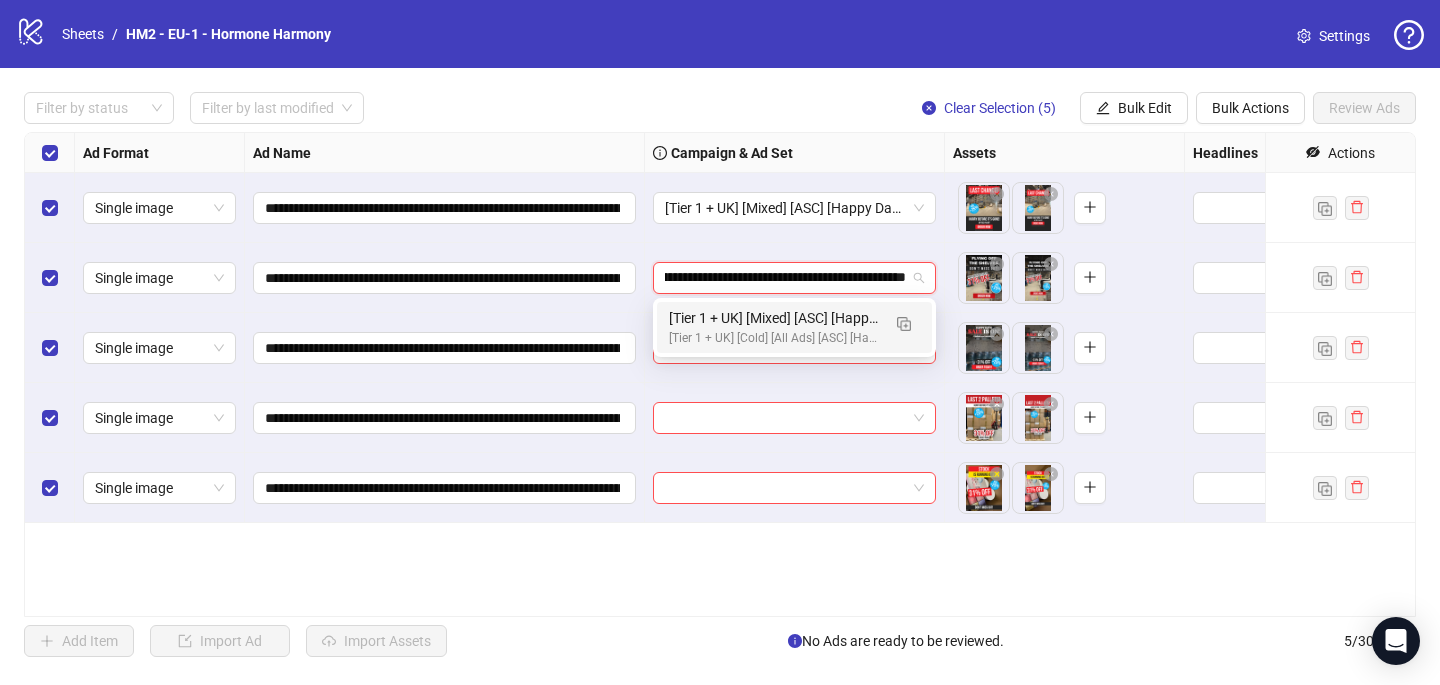 click on "[Tier 1 + UK] [Cold] [All Ads] [ASC] [Happy Days Sale] [[DATE]] # 8,000€" at bounding box center (774, 338) 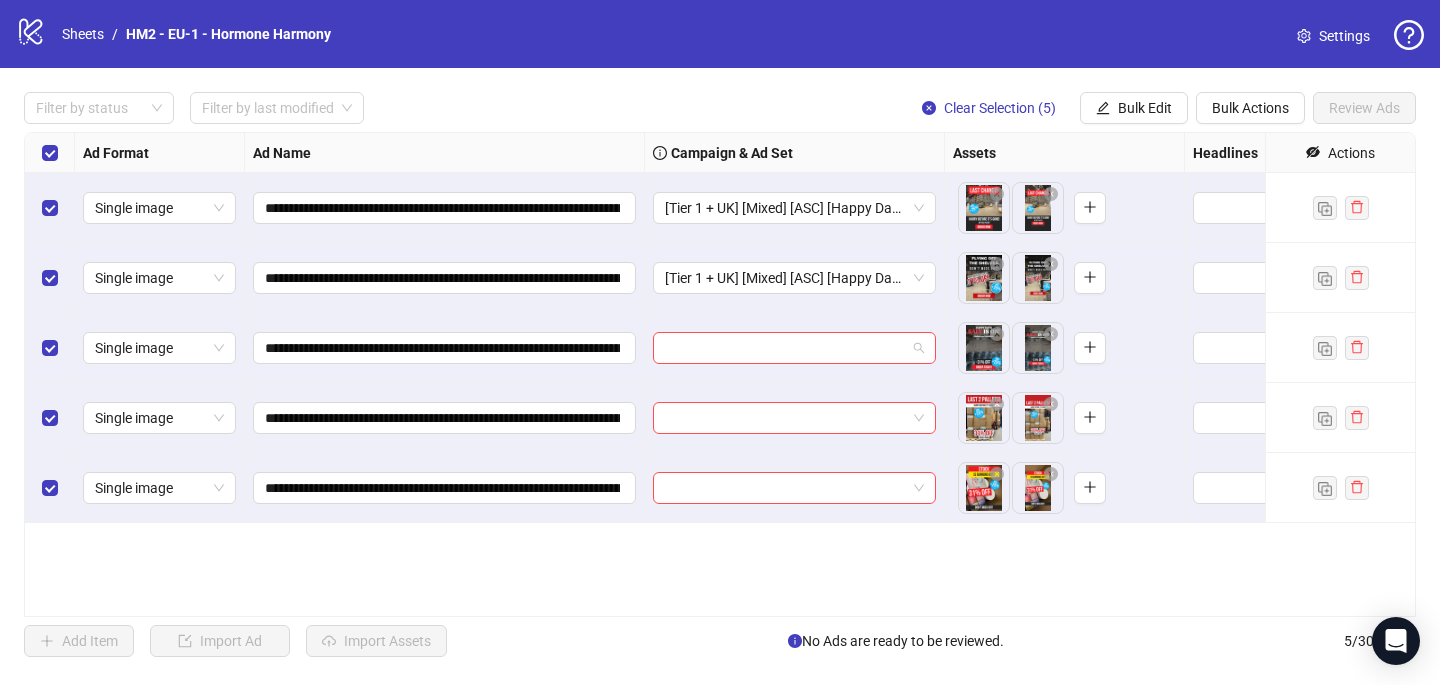 click at bounding box center [785, 348] 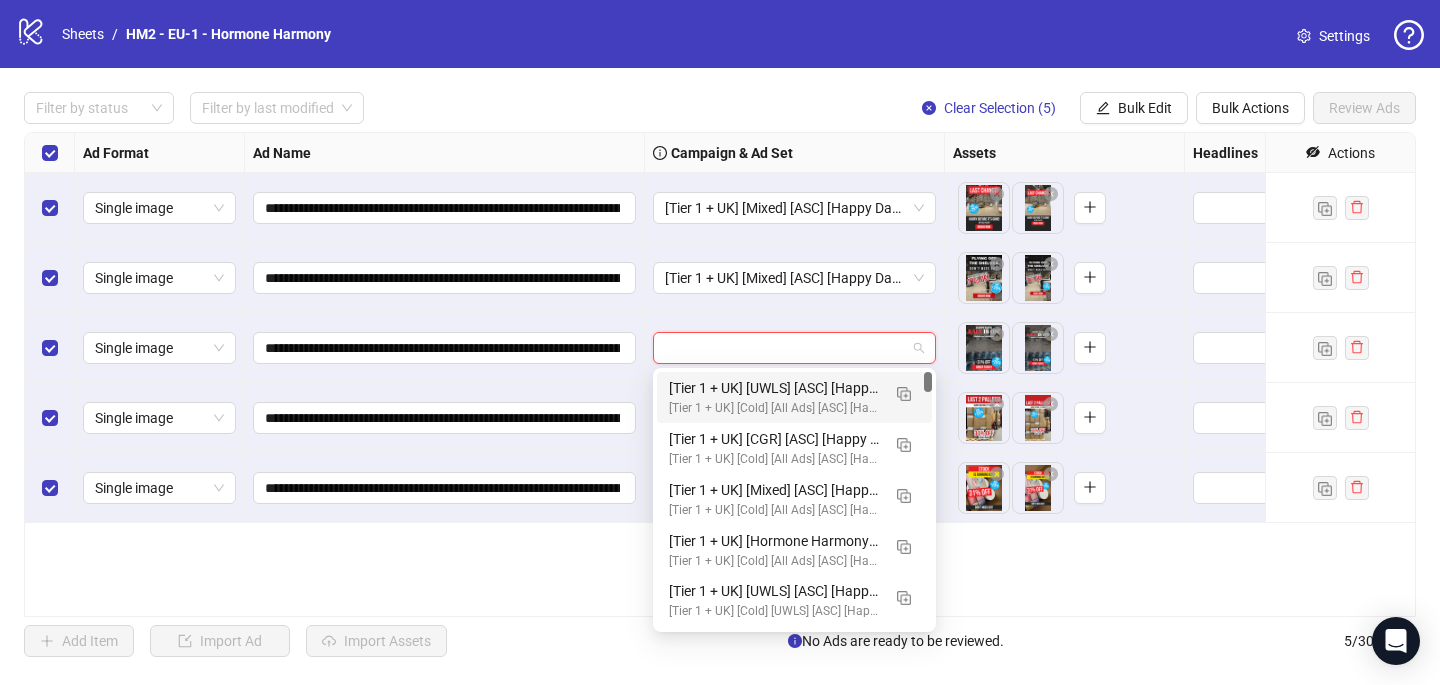 paste on "**********" 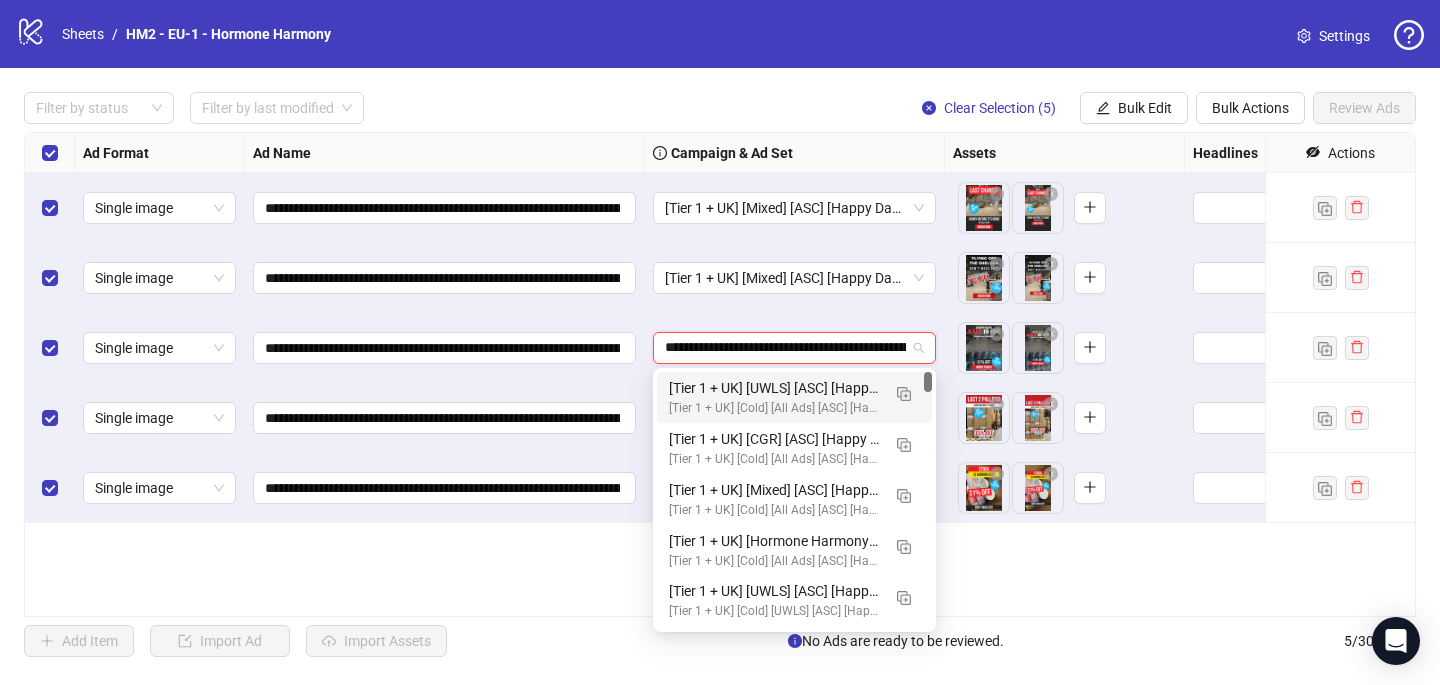 scroll, scrollTop: 0, scrollLeft: 138, axis: horizontal 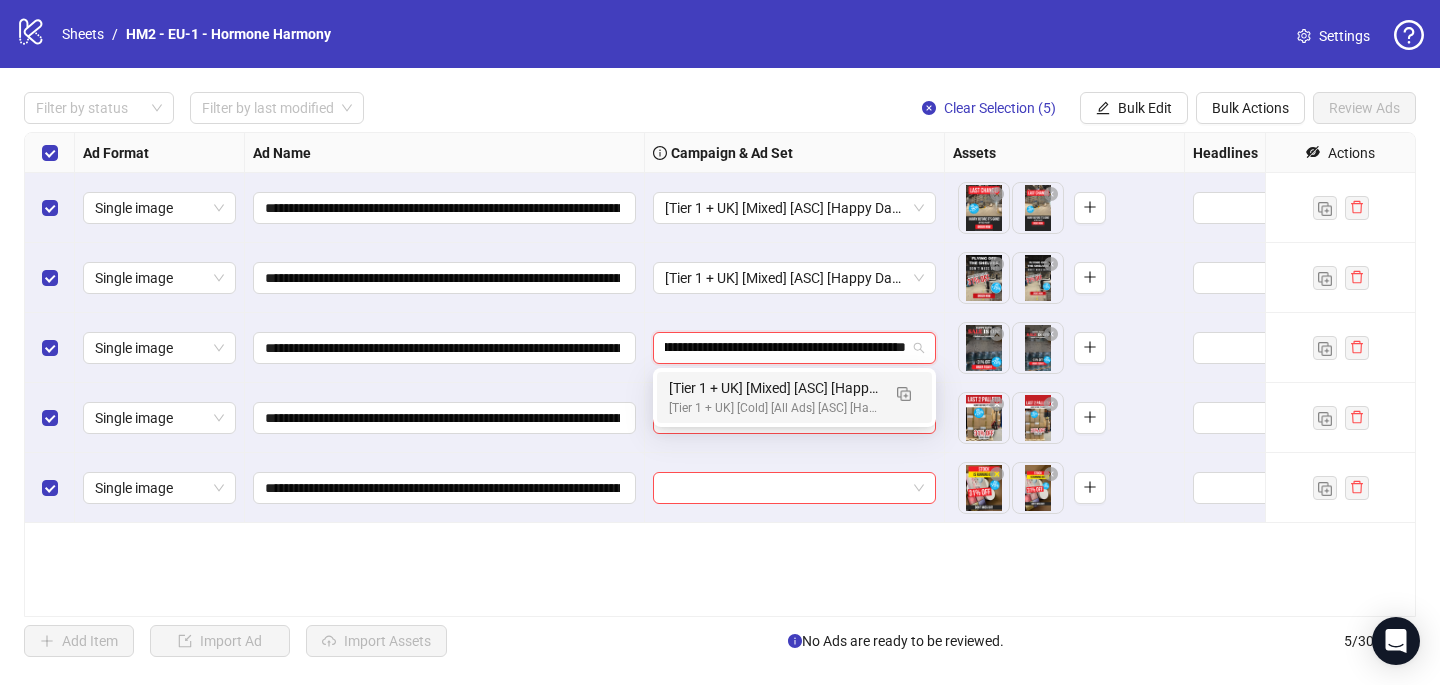 click on "[Tier 1 + UK] [Mixed] [ASC] [Happy Days Sale #2] [[DATE]]" at bounding box center [774, 388] 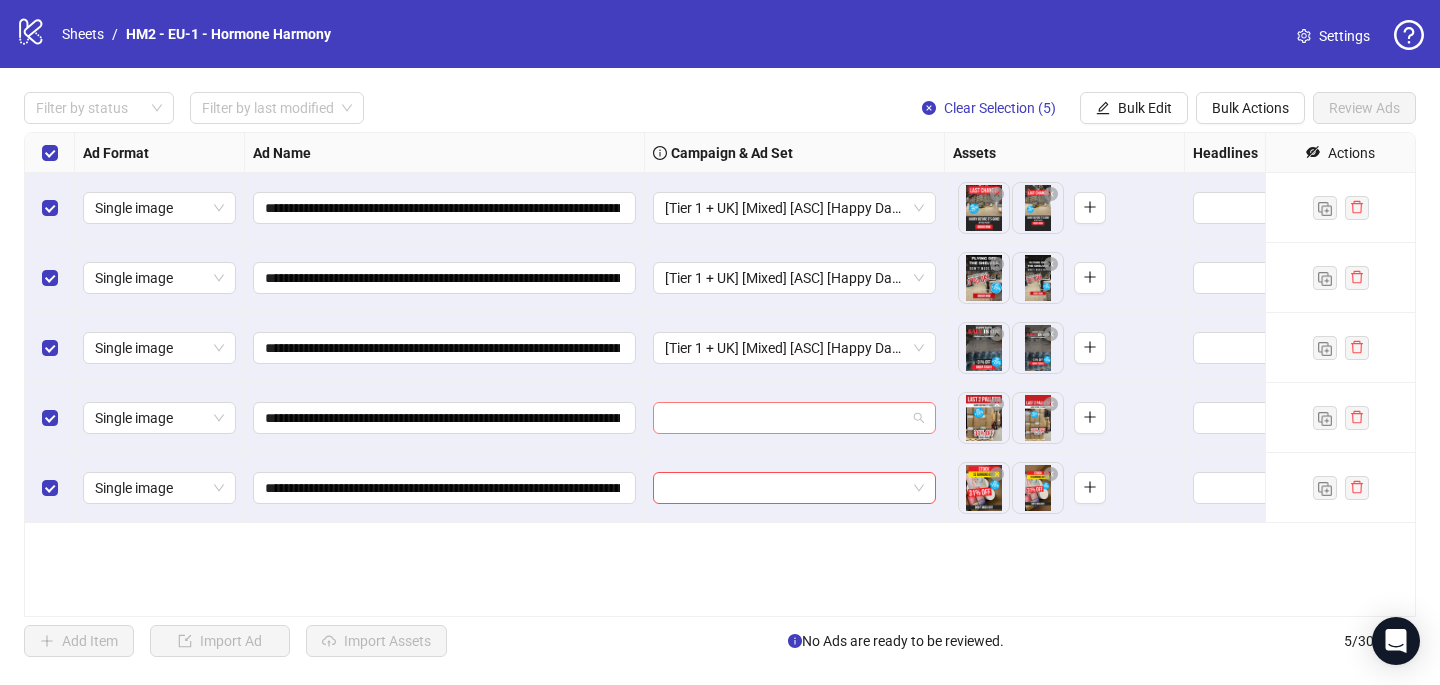 click at bounding box center (785, 418) 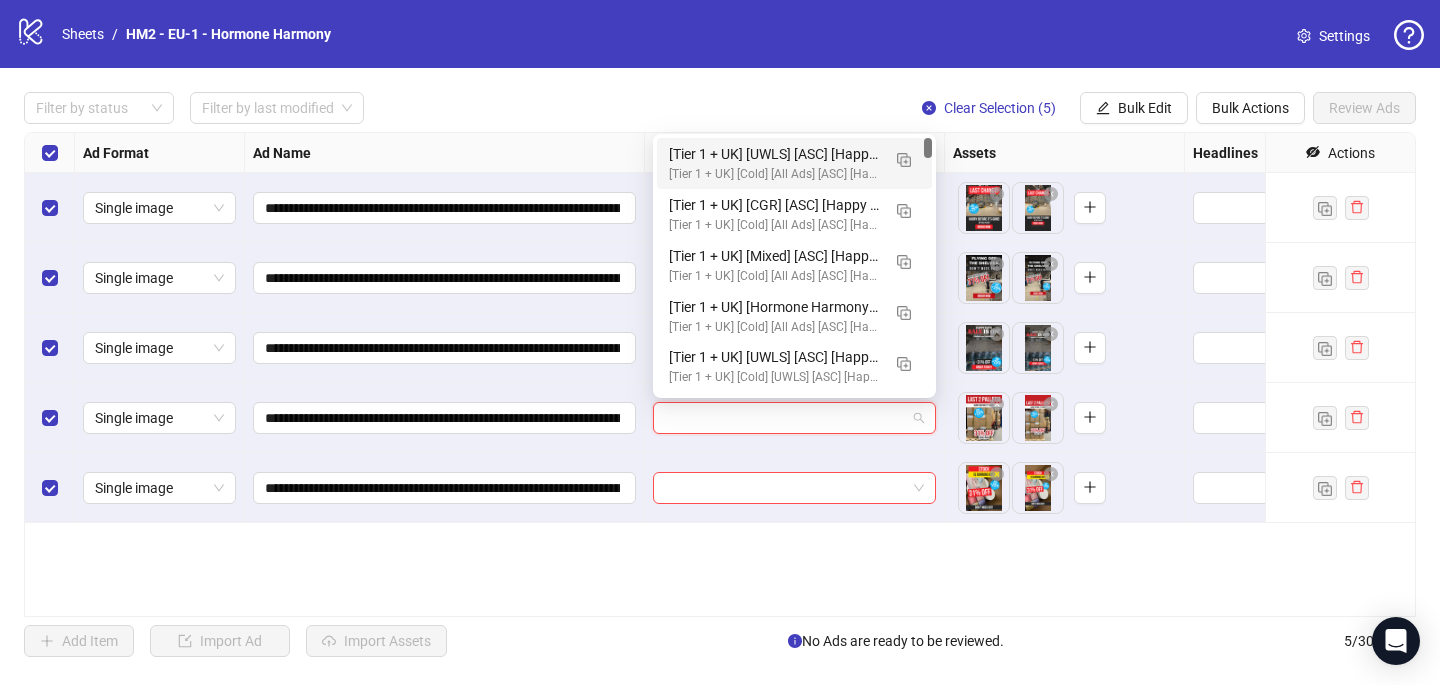 paste on "**********" 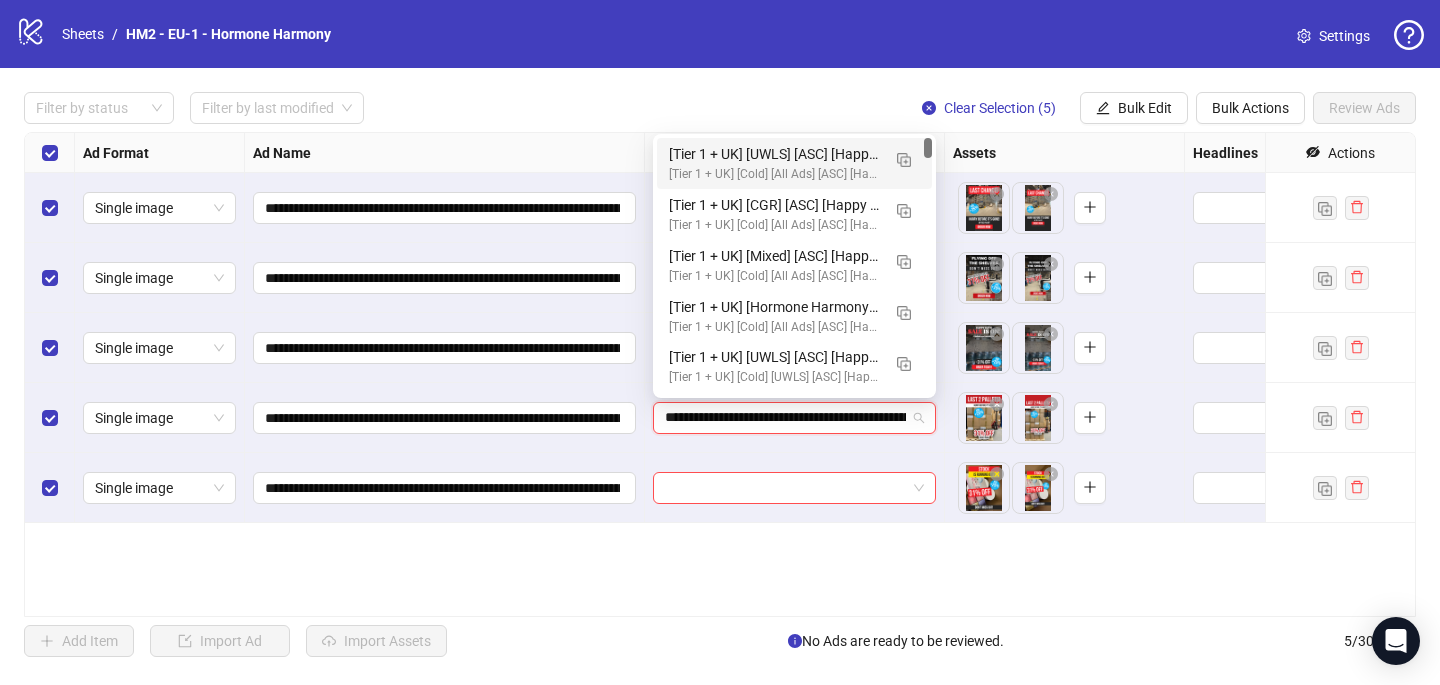 scroll, scrollTop: 0, scrollLeft: 138, axis: horizontal 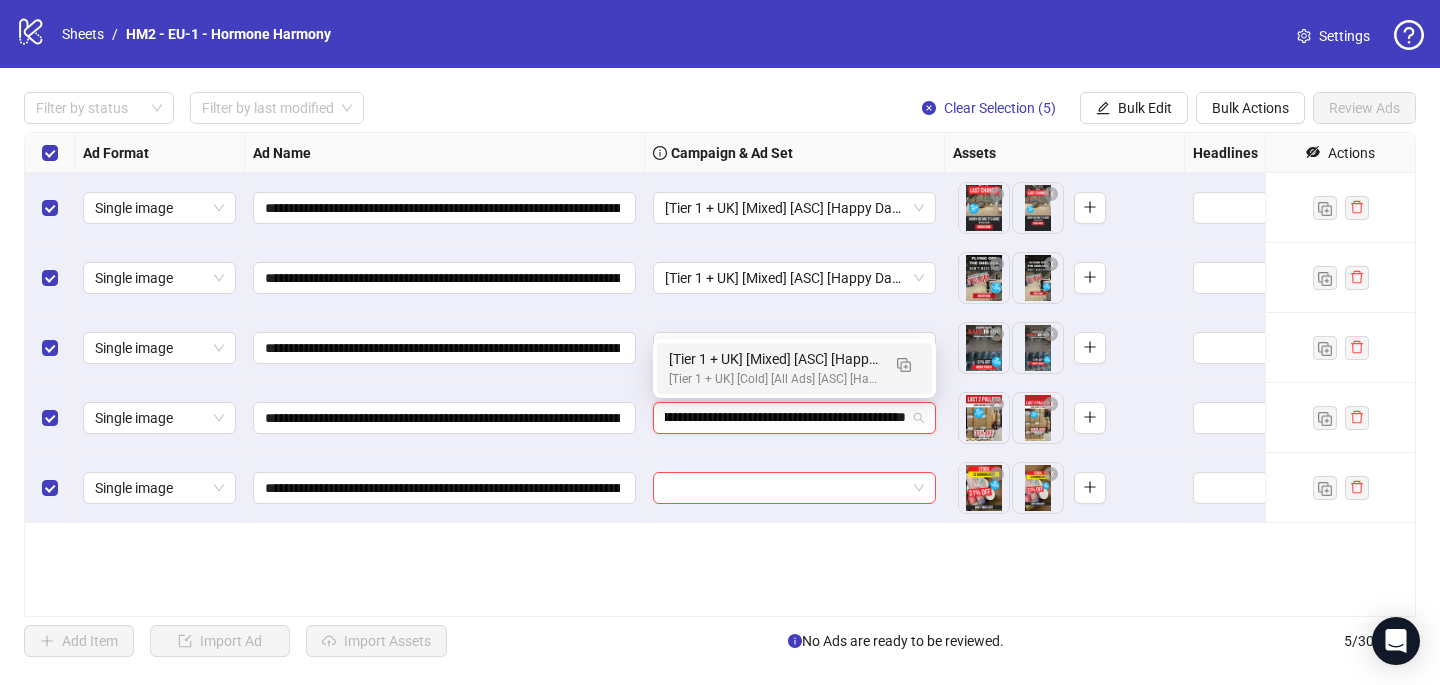 click on "[Tier 1 + UK] [Cold] [All Ads] [ASC] [Happy Days Sale] [[DATE]] # 8,000€" at bounding box center (774, 379) 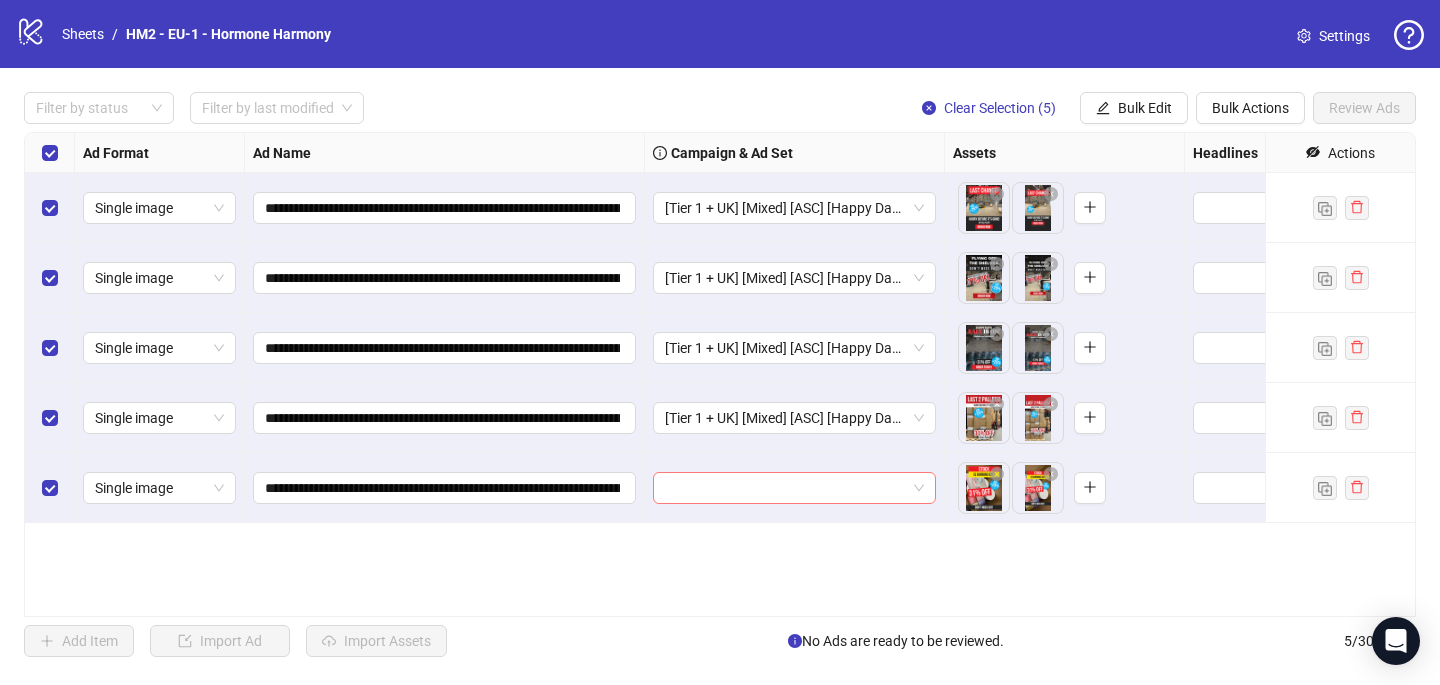 click at bounding box center (785, 488) 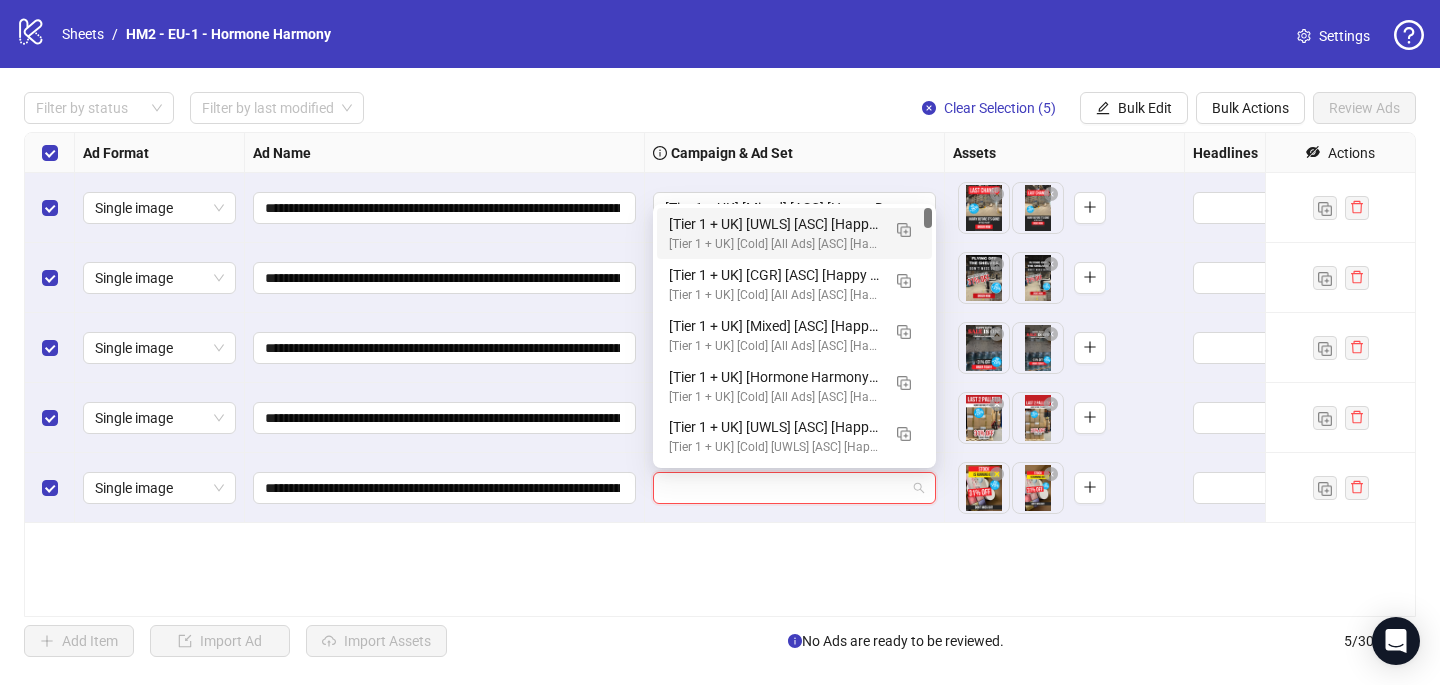 paste on "**********" 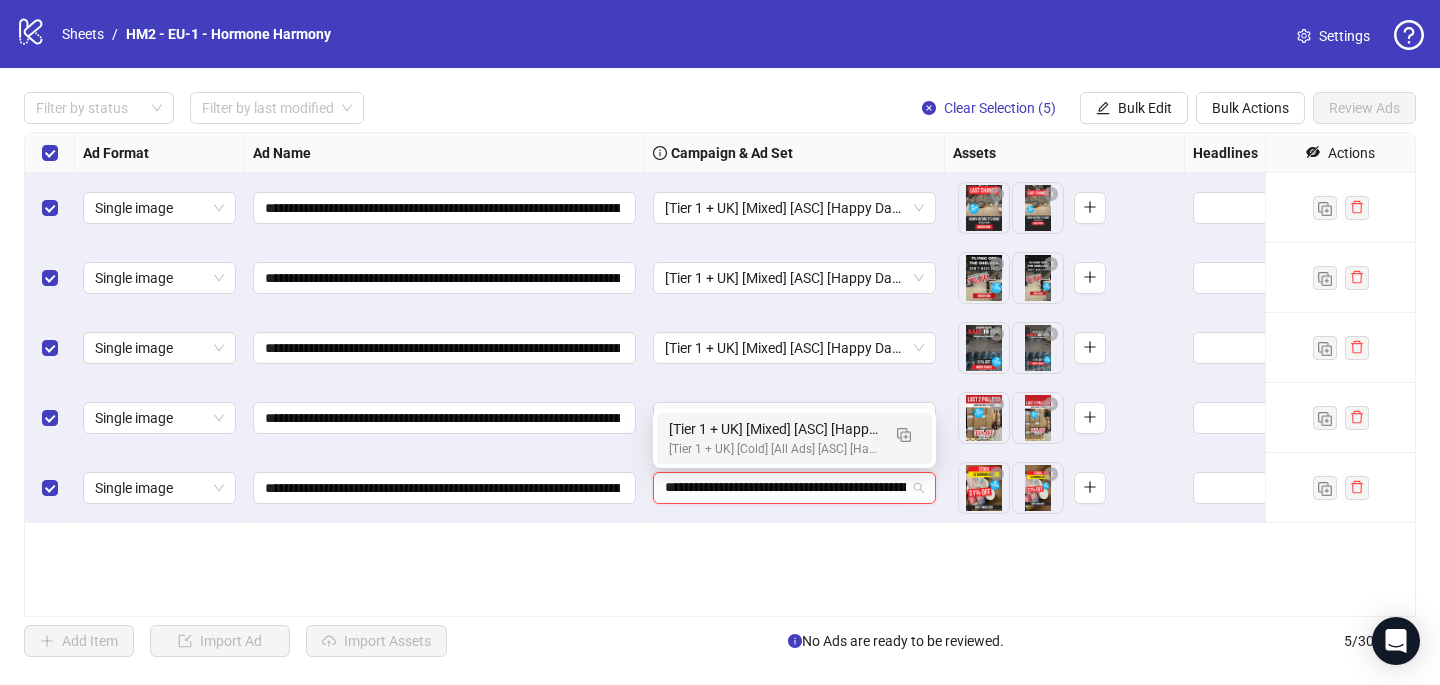 scroll, scrollTop: 0, scrollLeft: 138, axis: horizontal 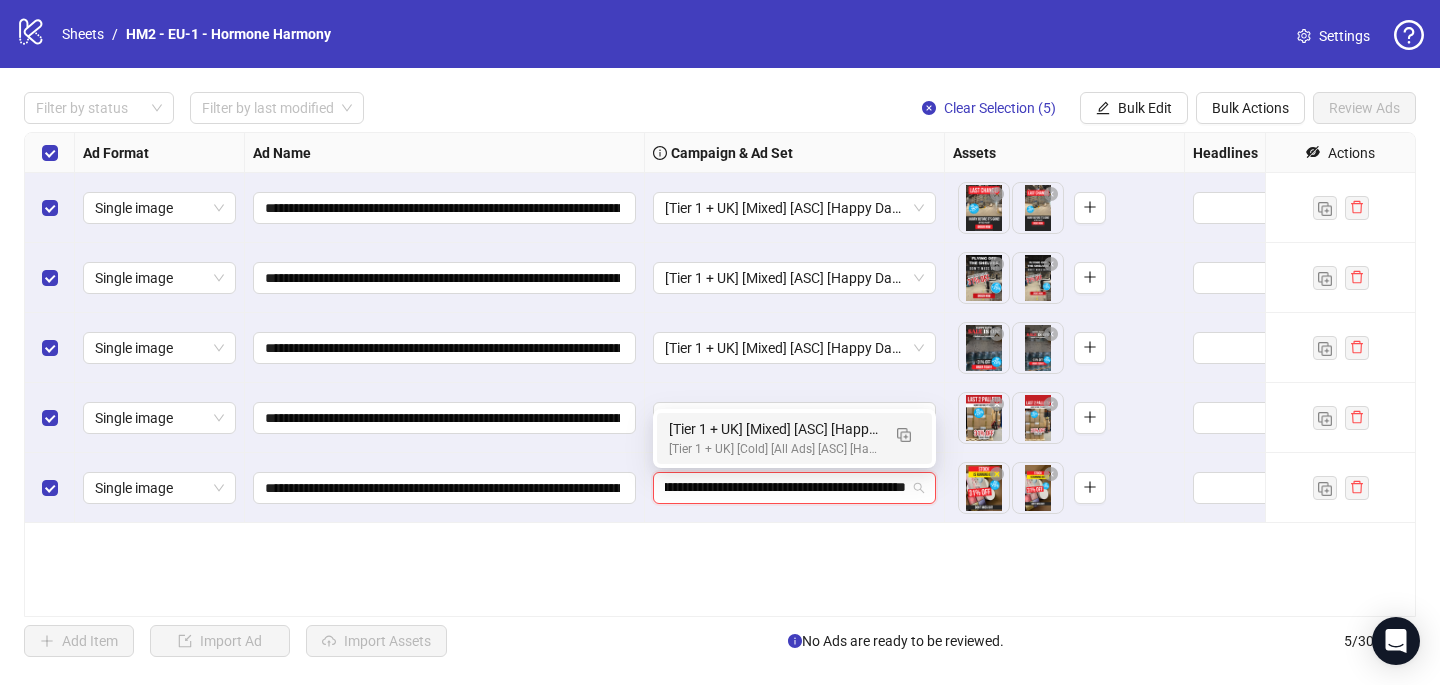 click on "[Tier 1 + UK] [Mixed] [ASC] [Happy Days Sale #2] [[DATE]] [Tier 1 + UK] [Cold] [All Ads] [ASC] [Happy Days Sale] [[DATE]] # 8,000€" at bounding box center [794, 438] 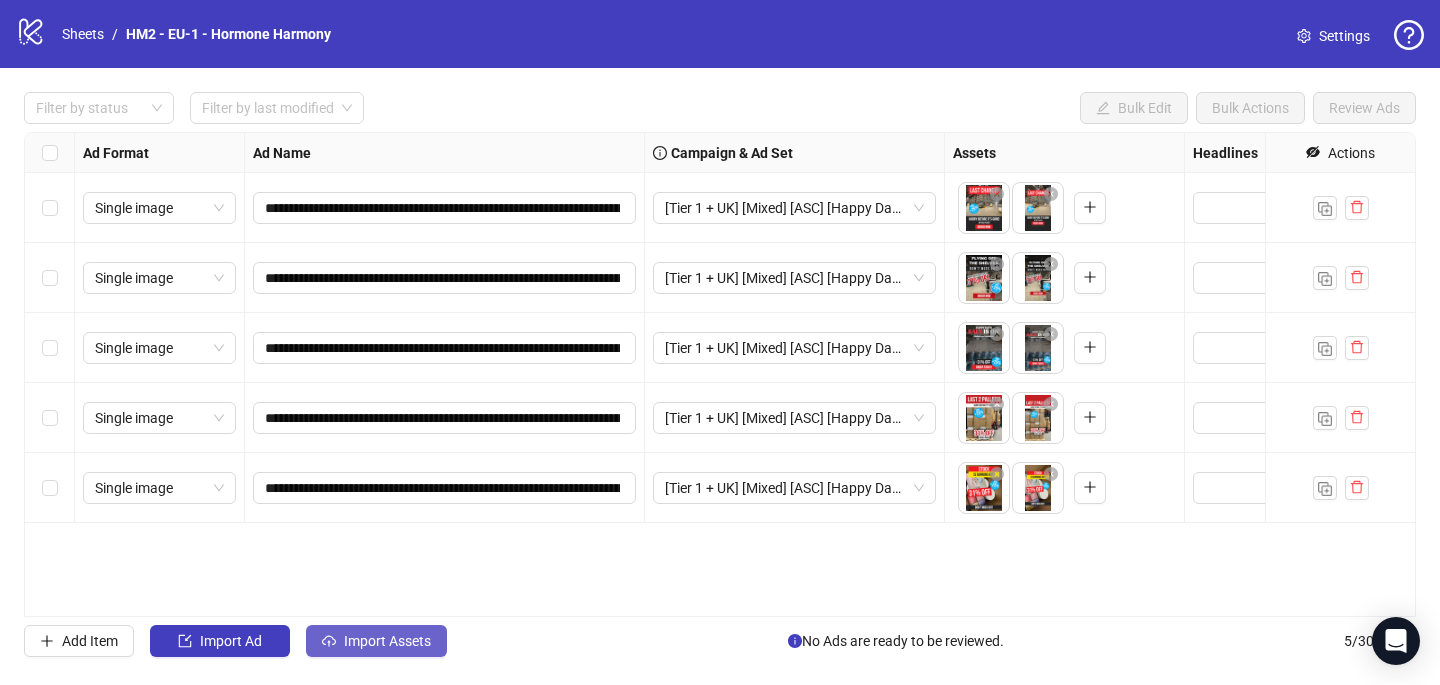 click on "Import Assets" at bounding box center (387, 641) 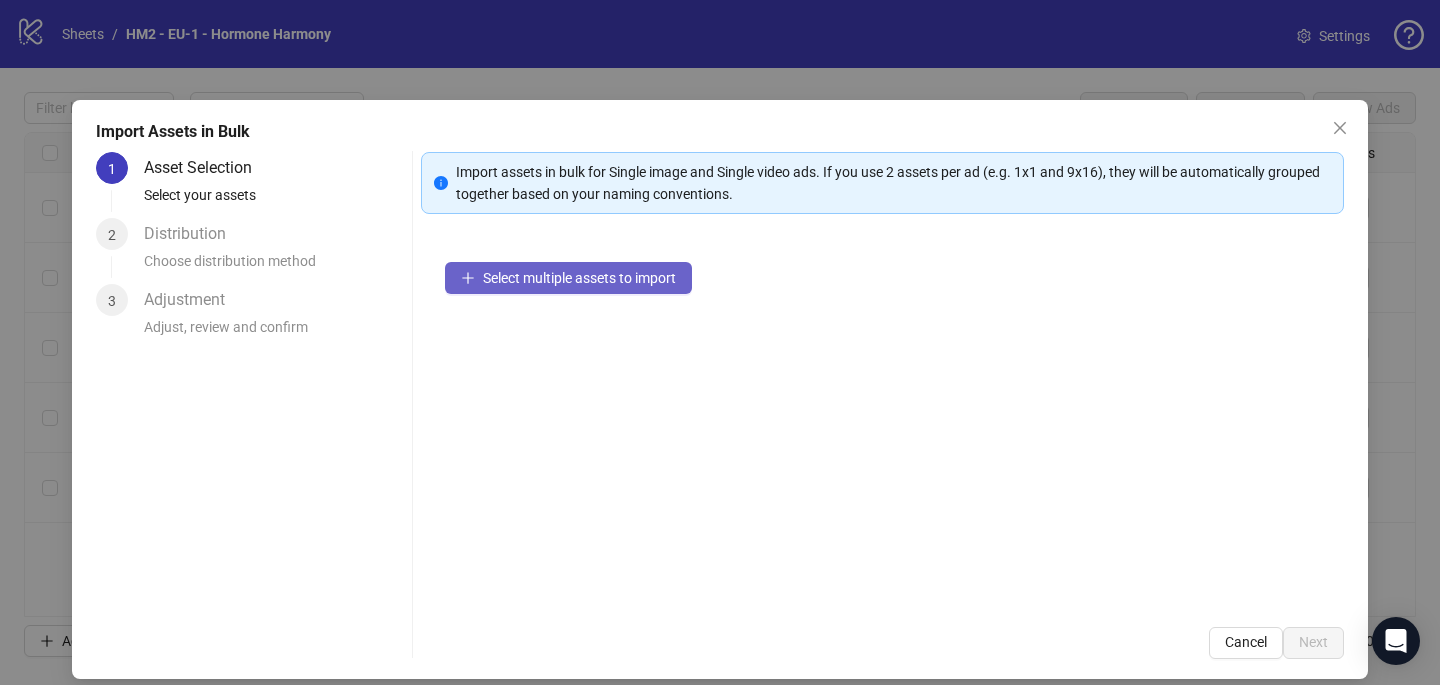 click on "Select multiple assets to import" at bounding box center (579, 278) 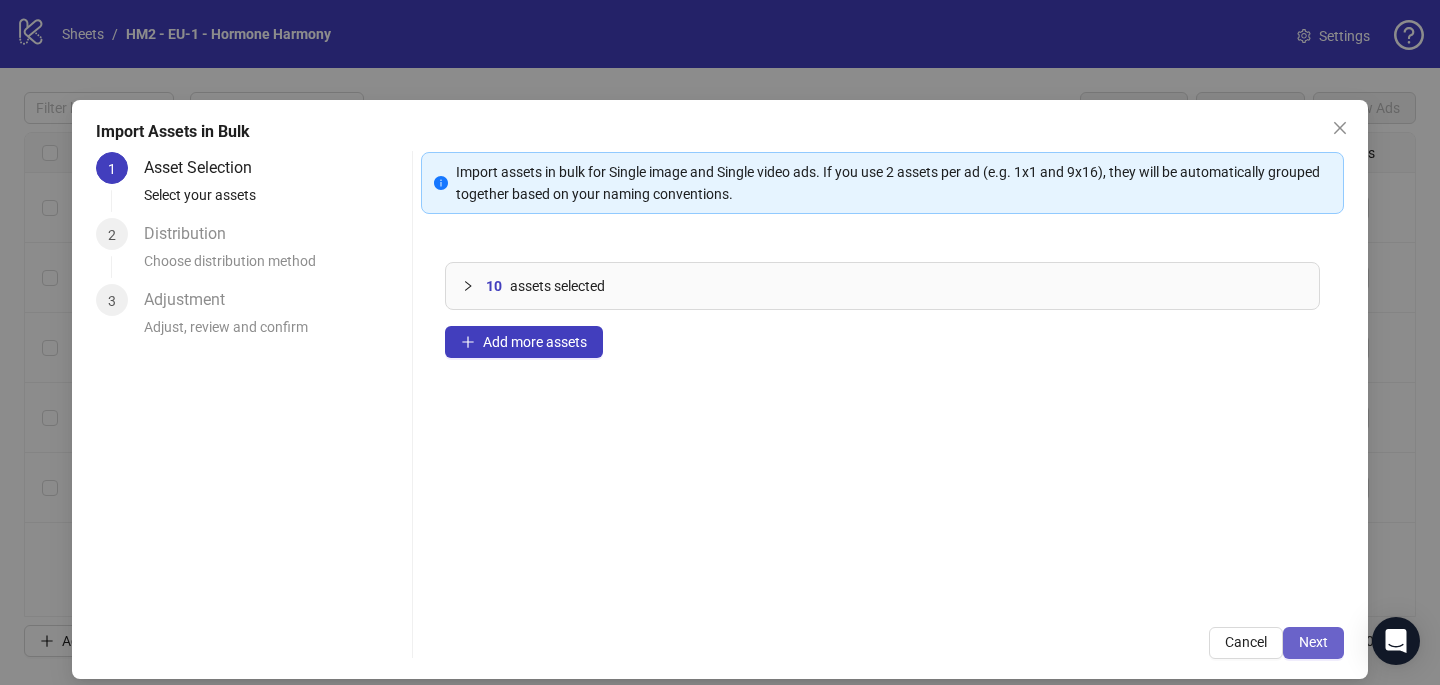 click on "Next" at bounding box center (1313, 642) 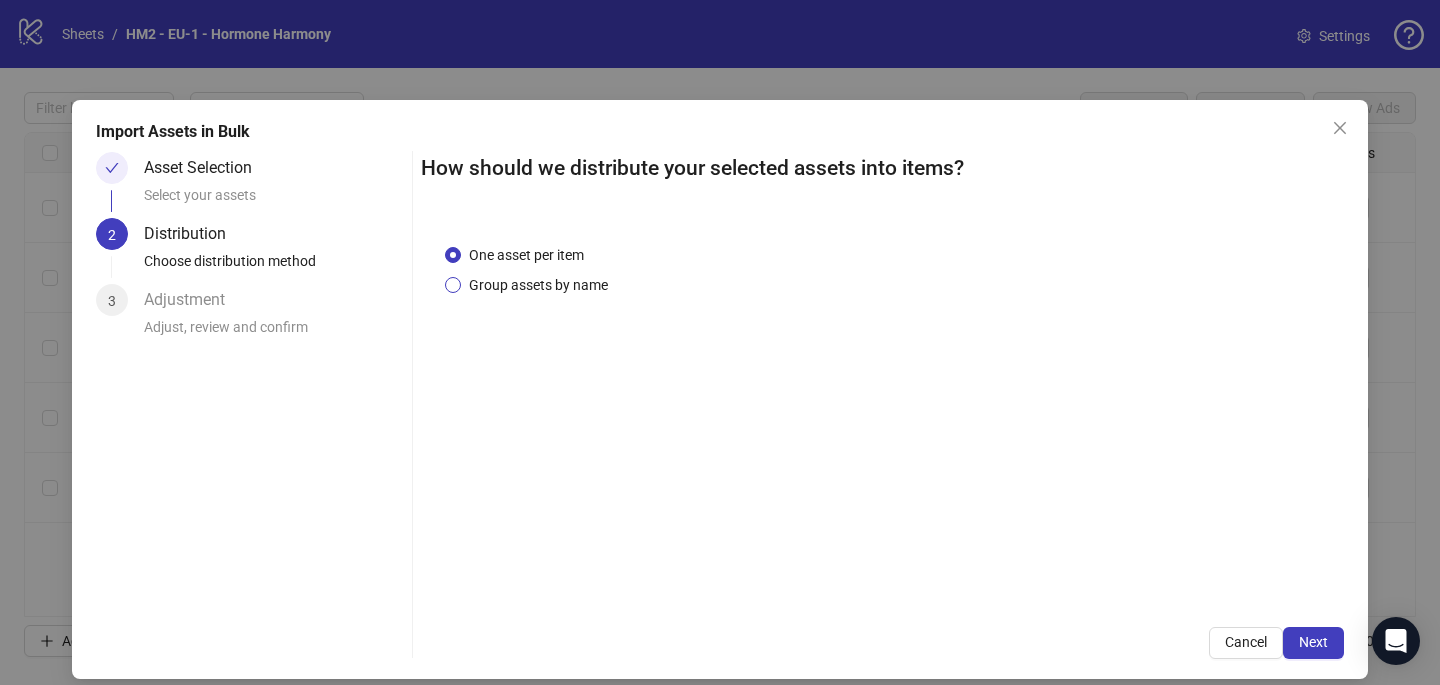 click on "Group assets by name" at bounding box center [538, 285] 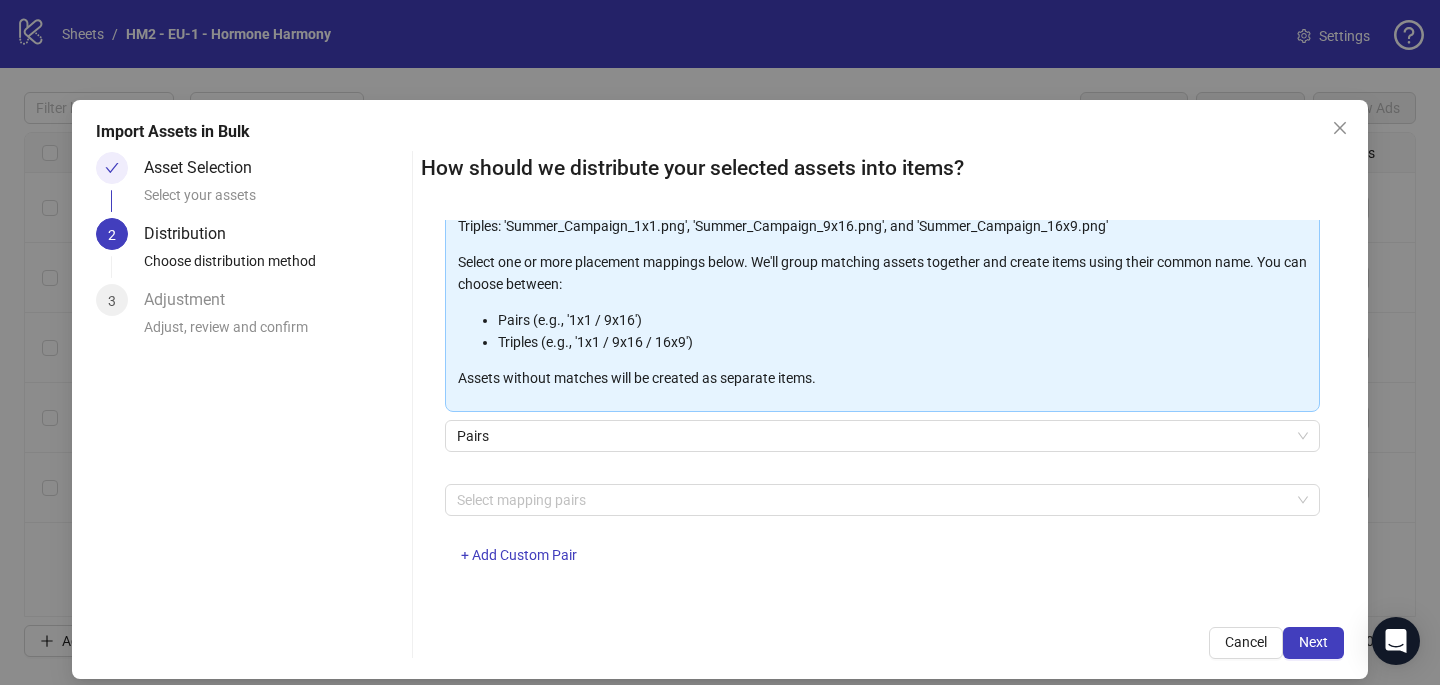 scroll, scrollTop: 203, scrollLeft: 0, axis: vertical 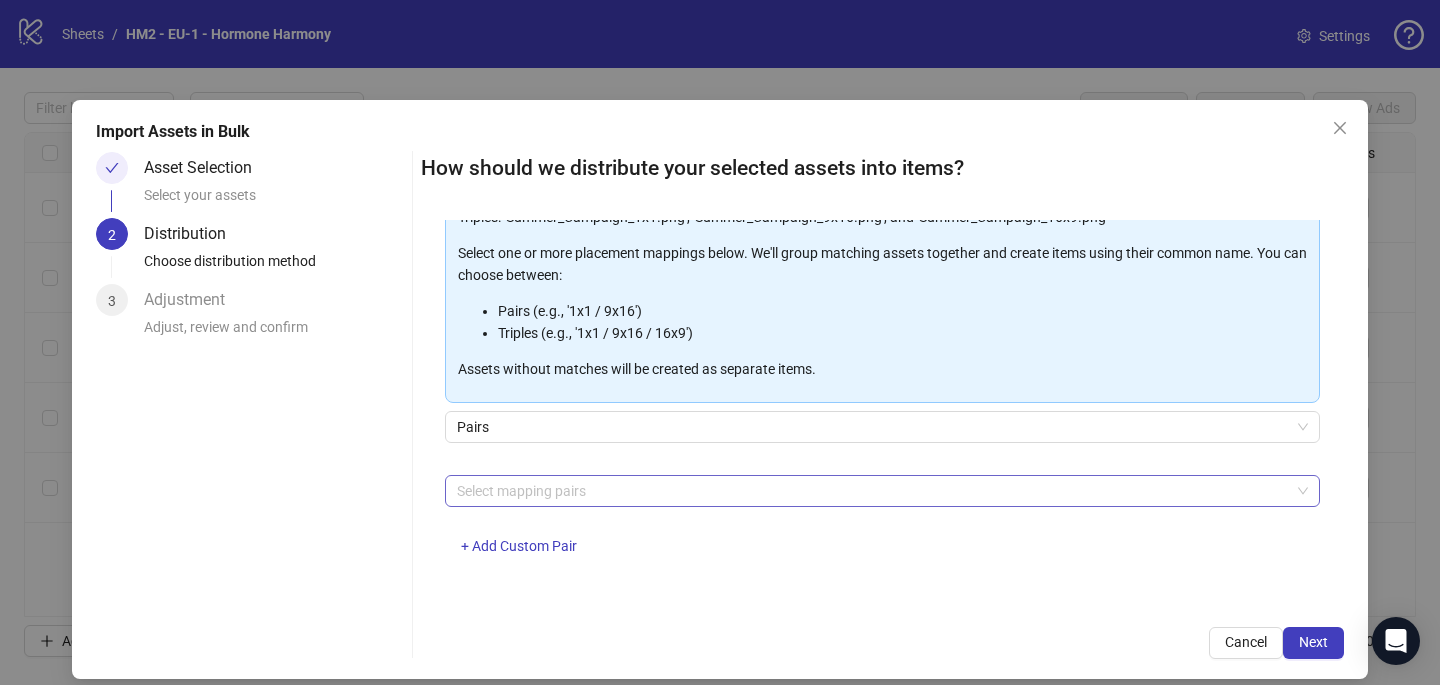 click at bounding box center (872, 491) 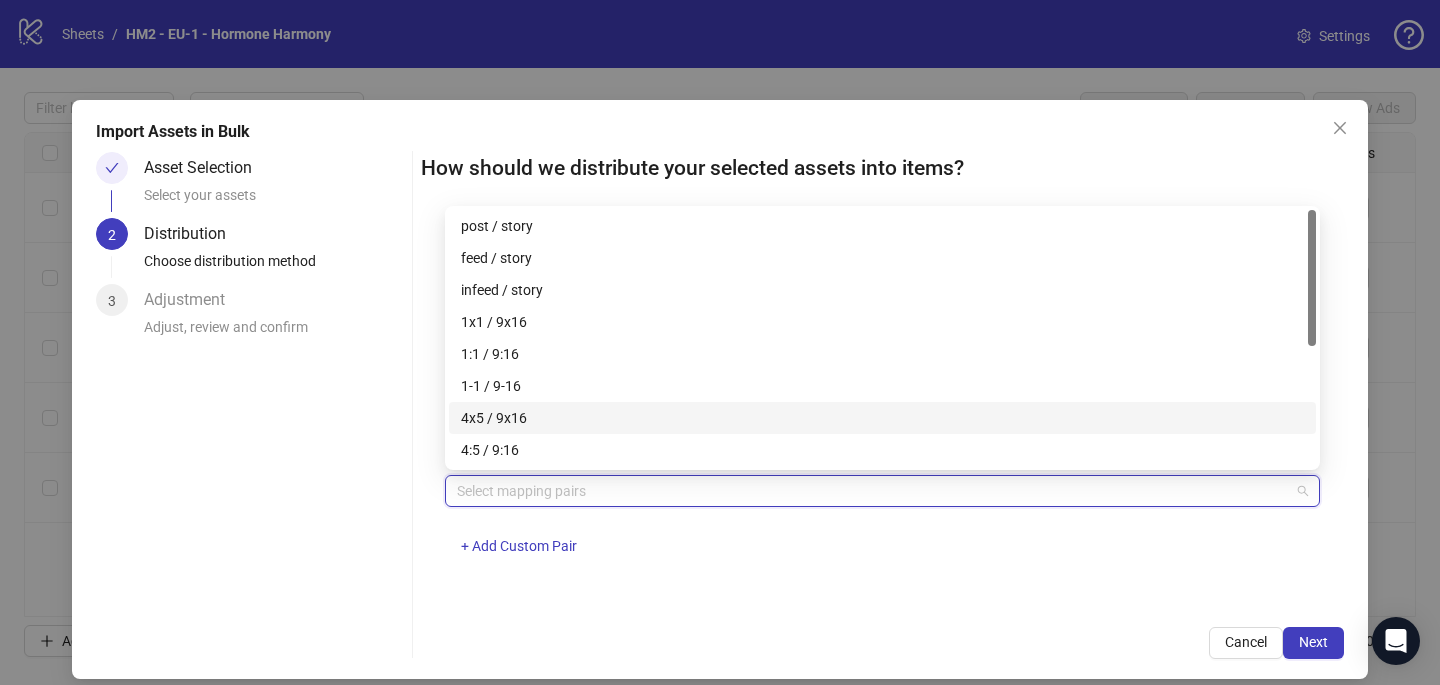 click on "4x5 / 9x16" at bounding box center (882, 418) 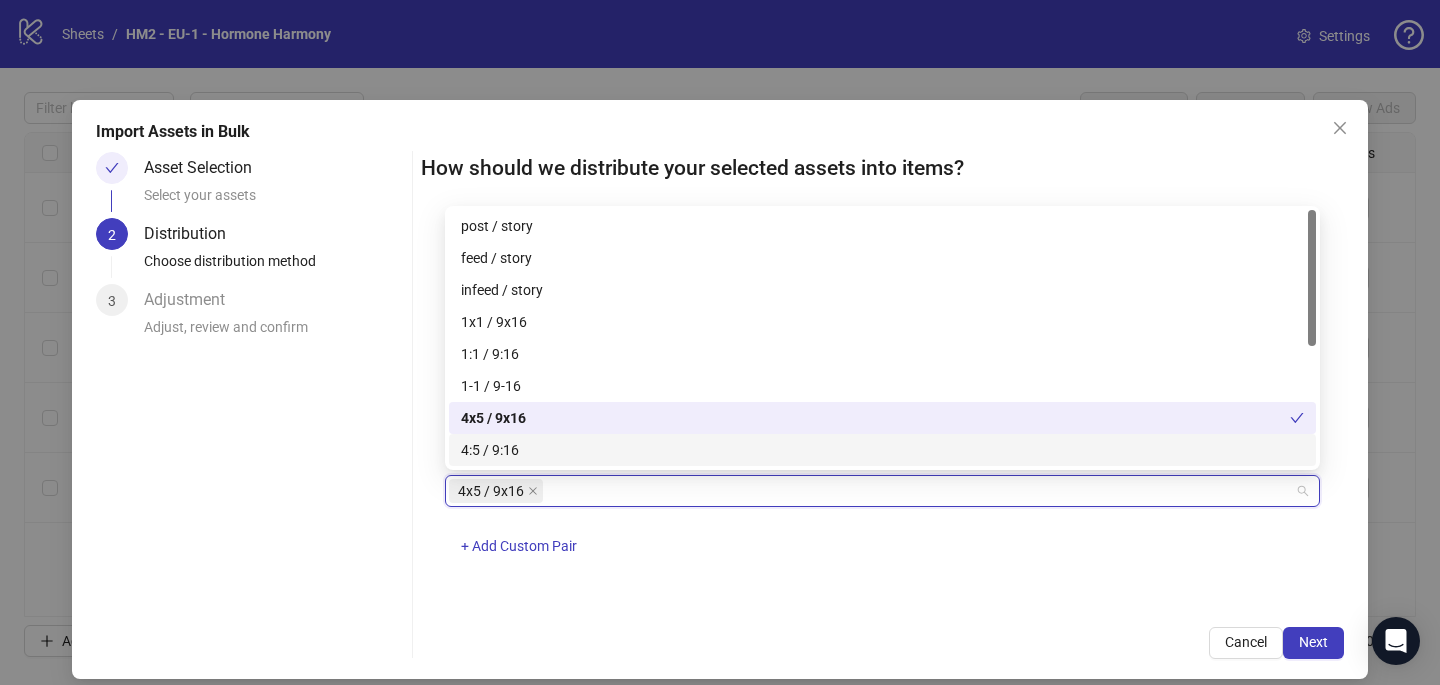 click on "One asset per item Group assets by name Assets must follow a consistent naming pattern to use this feature. Examples: Pairs: 'Summer_Campaign_1x1.png' and 'Summer_Campaign_9x16.png' Triples: 'Summer_Campaign_1x1.png', 'Summer_Campaign_9x16.png', and 'Summer_Campaign_16x9.png' Select one or more placement mappings below. We'll group matching assets together and create items using their common name. You can choose between: Pairs (e.g., '1x1 / 9x16') Triples (e.g., '1x1 / 9x16 / 16x9') Assets without matches will be created as separate items. Pairs 4x5 / 9x16   + Add Custom Pair" at bounding box center [882, 411] 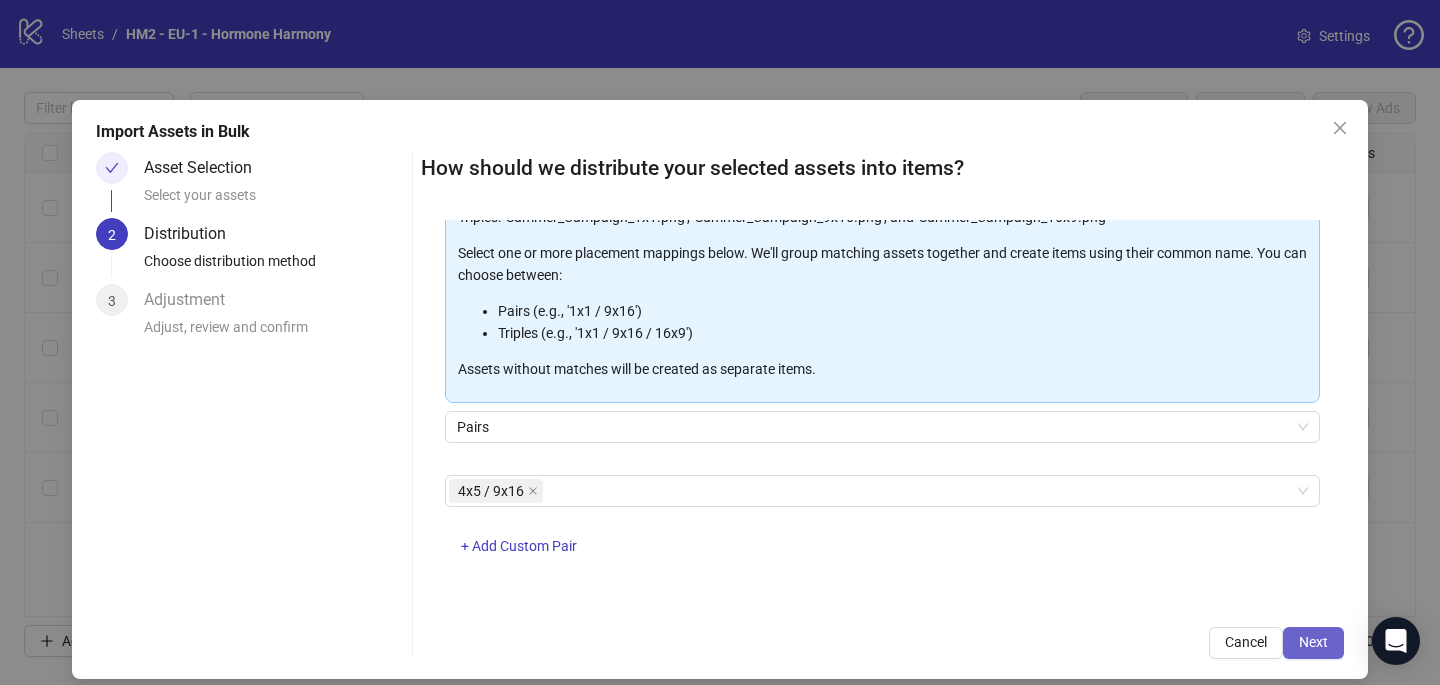 click on "Next" at bounding box center [1313, 642] 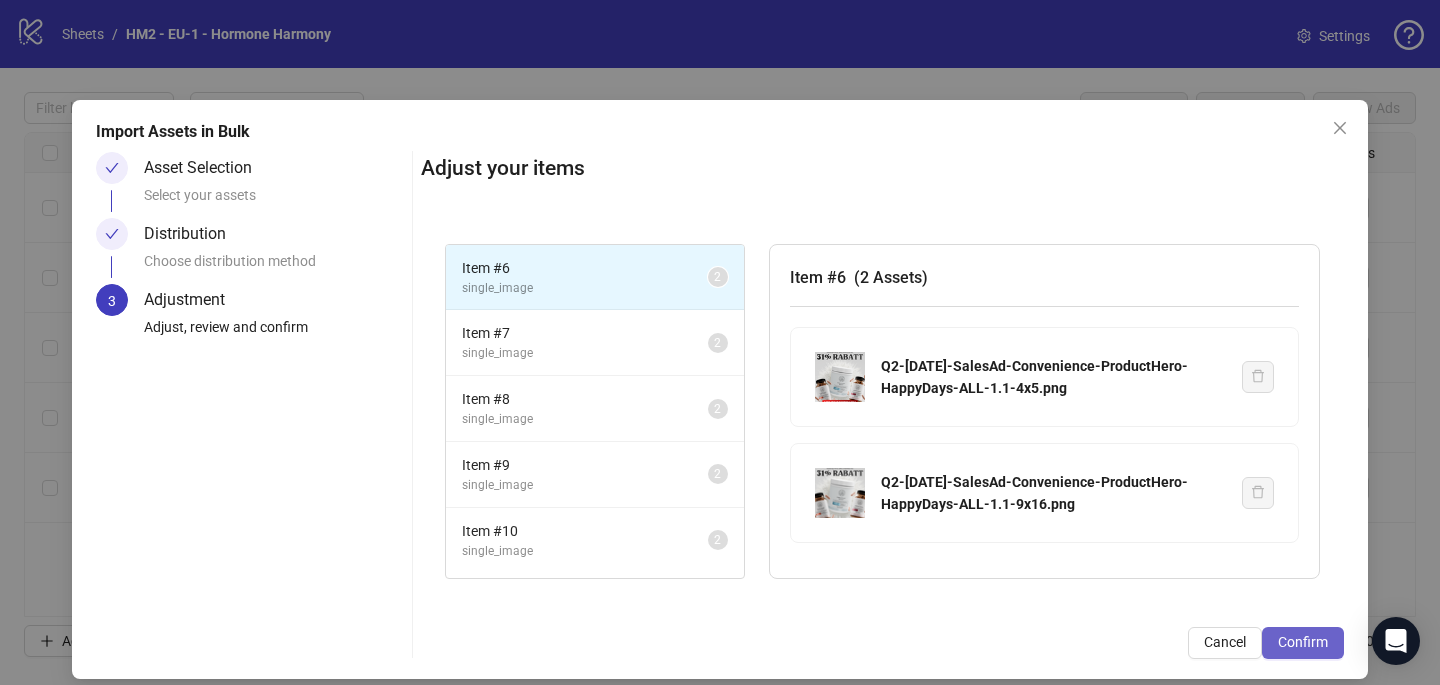 click on "Confirm" at bounding box center (1303, 642) 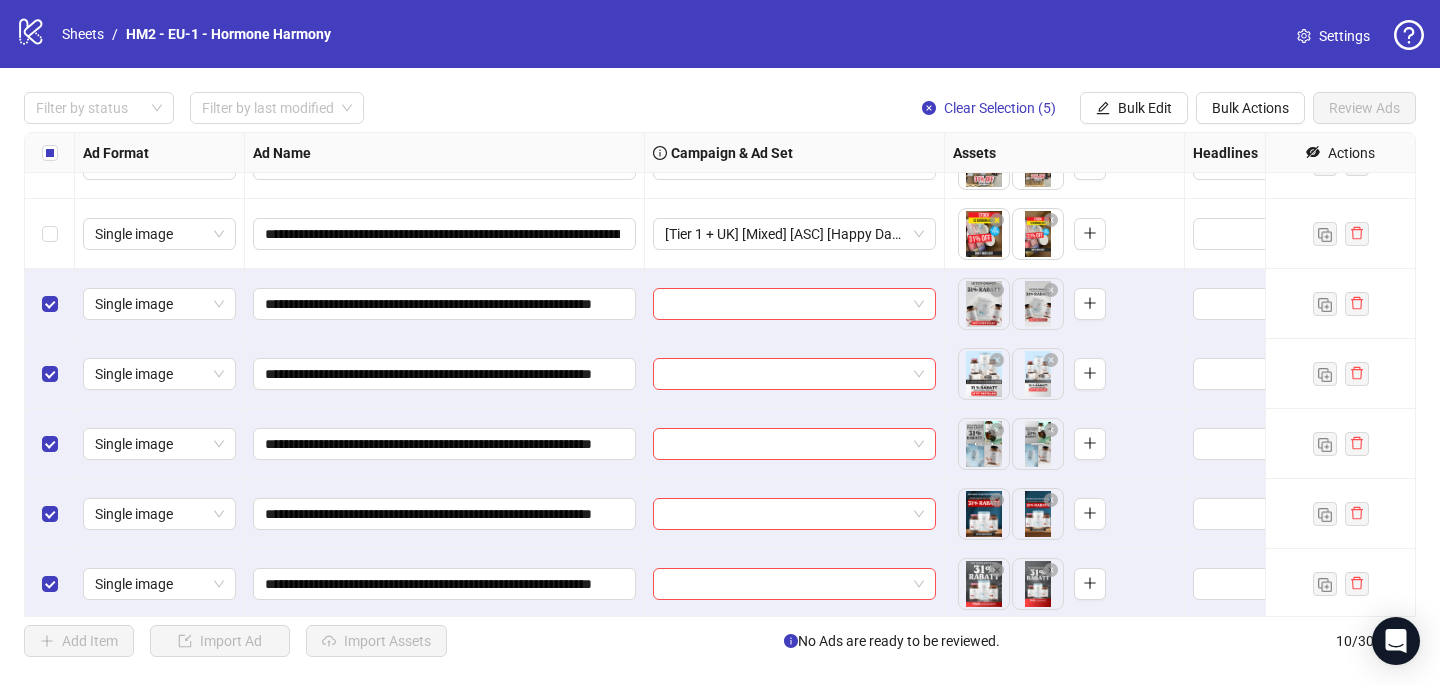 scroll, scrollTop: 257, scrollLeft: 0, axis: vertical 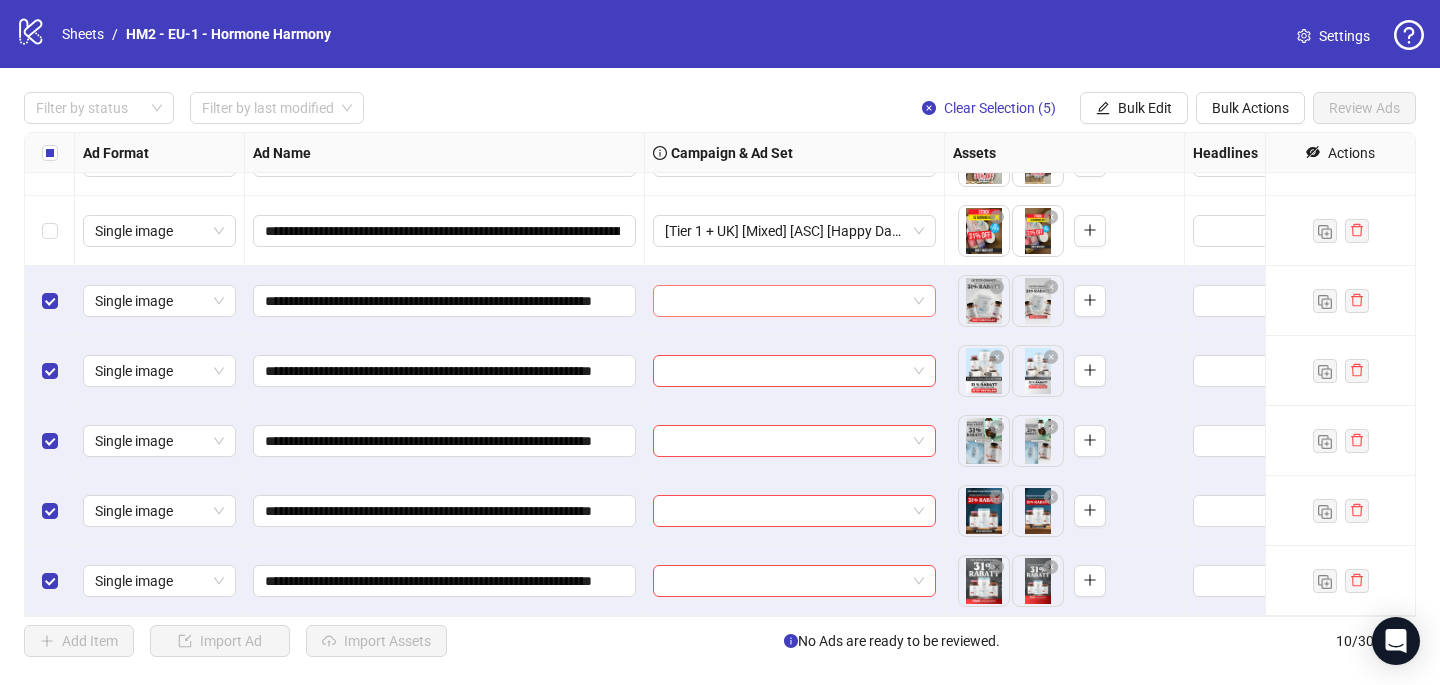 click at bounding box center [785, 301] 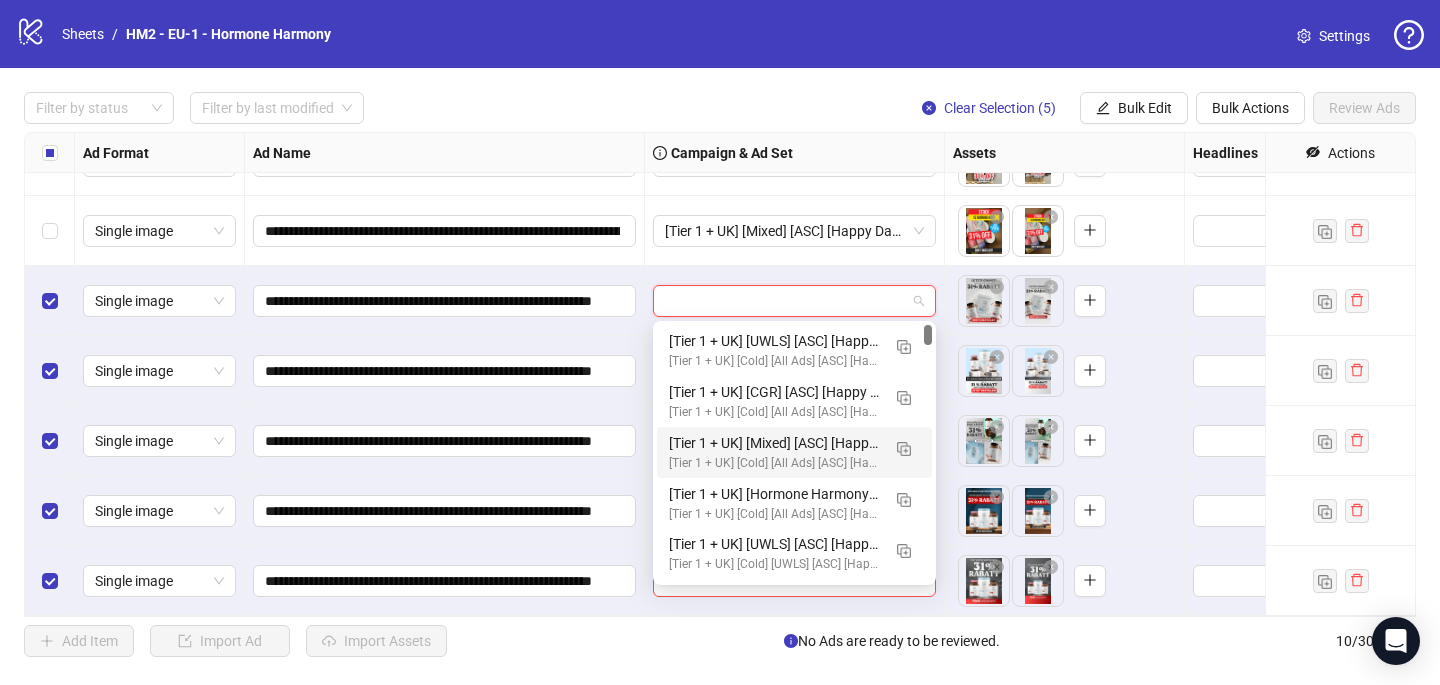 click on "[Tier 1 + UK] [Mixed] [ASC] [Happy Days Sale #2] [[DATE]]" at bounding box center [774, 443] 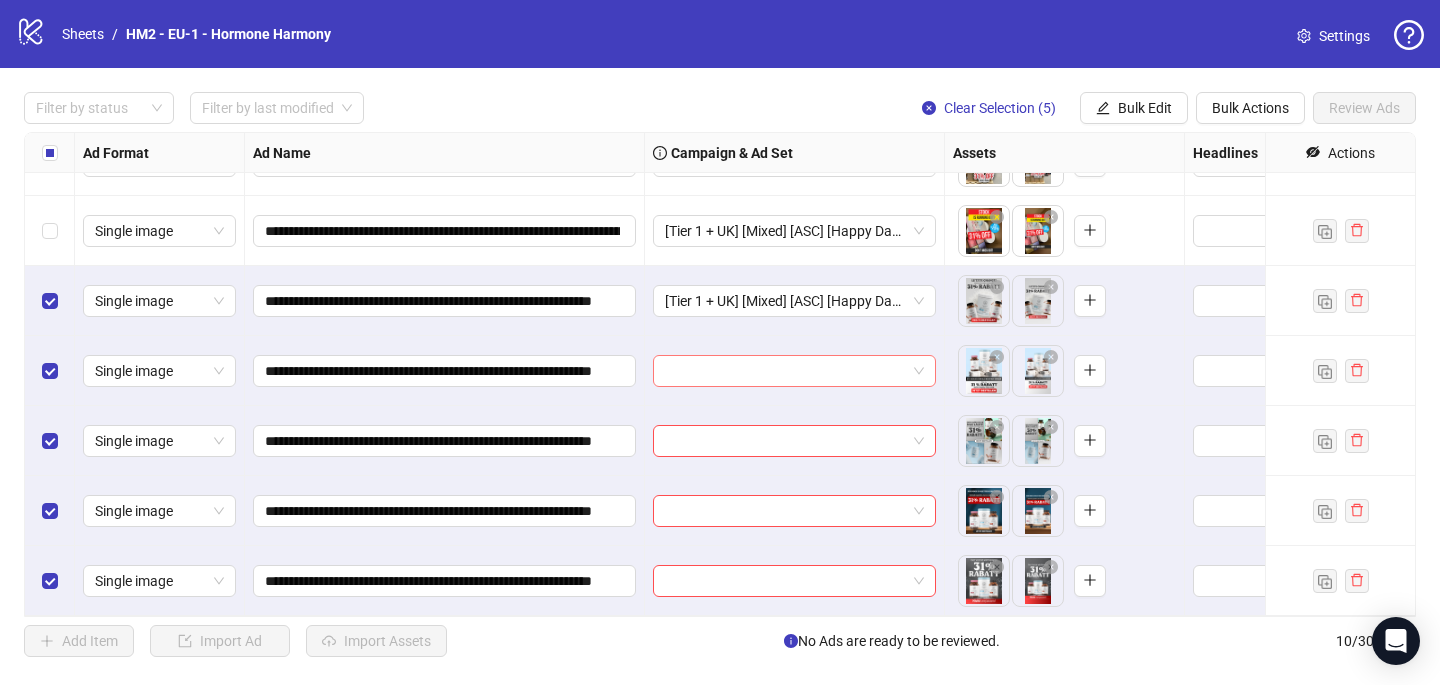 click at bounding box center (785, 371) 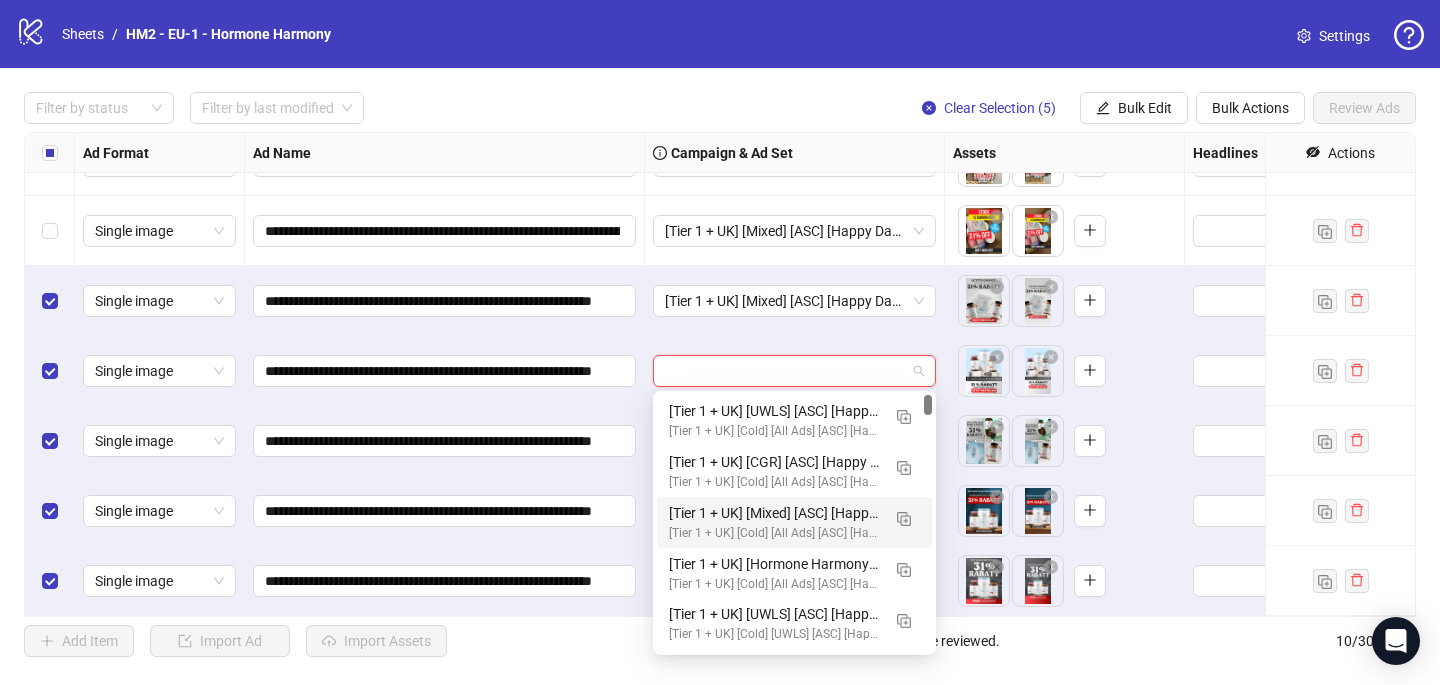 click on "[Tier 1 + UK] [Mixed] [ASC] [Happy Days Sale #2] [[DATE]]" at bounding box center (774, 513) 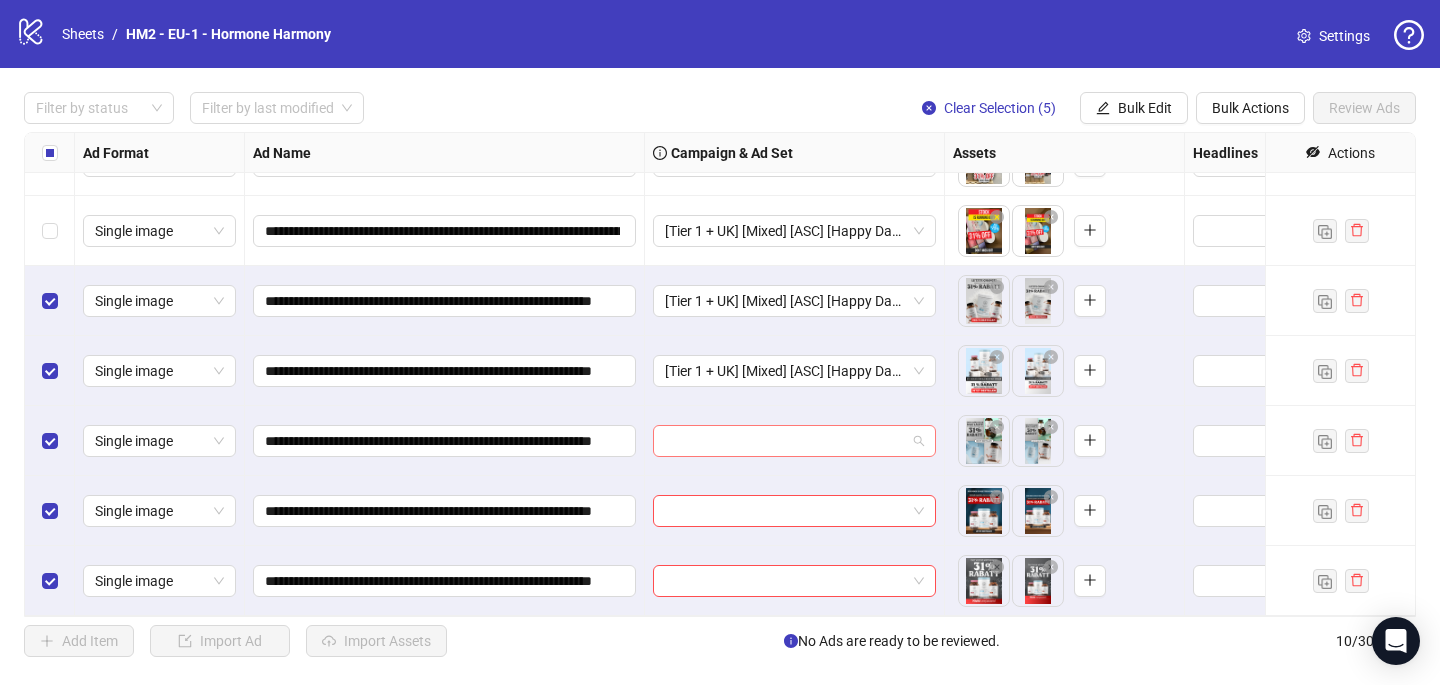 click at bounding box center [785, 441] 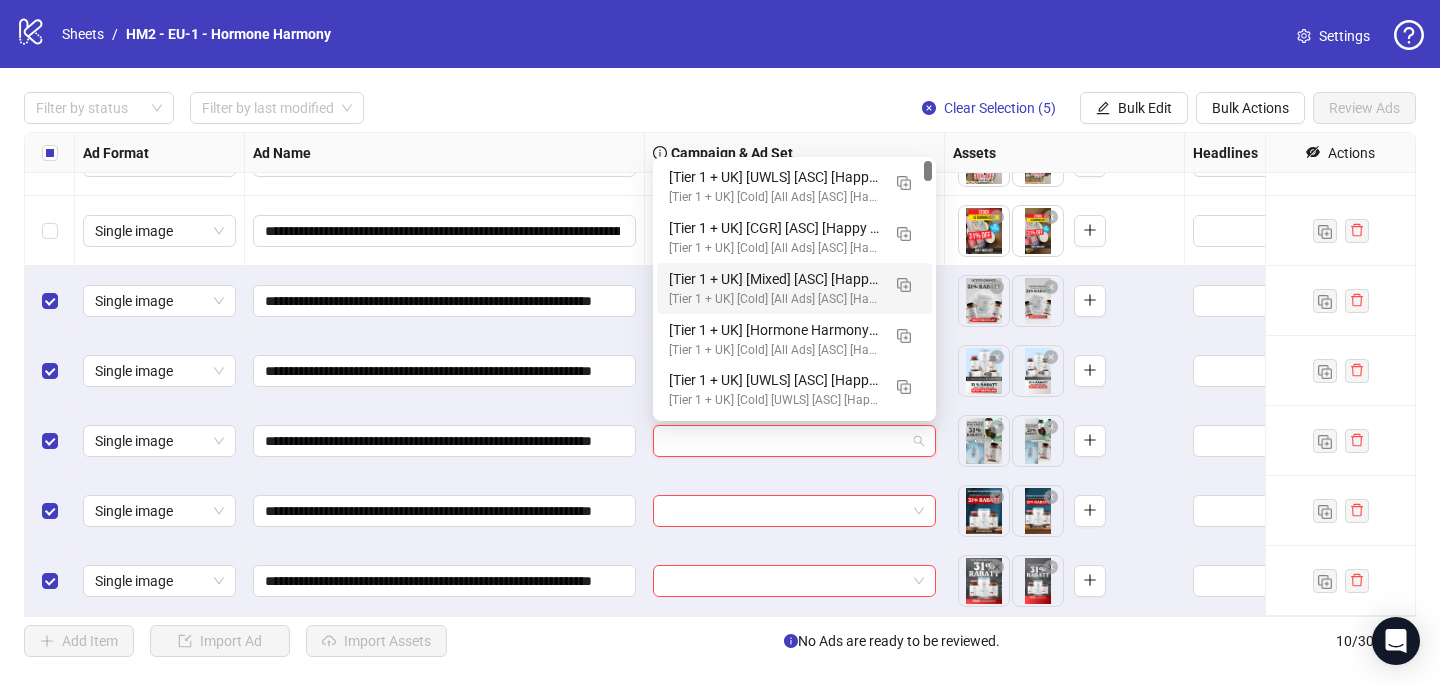 click on "[Tier 1 + UK] [Cold] [All Ads] [ASC] [Happy Days Sale] [[DATE]] # 8,000€" at bounding box center [774, 299] 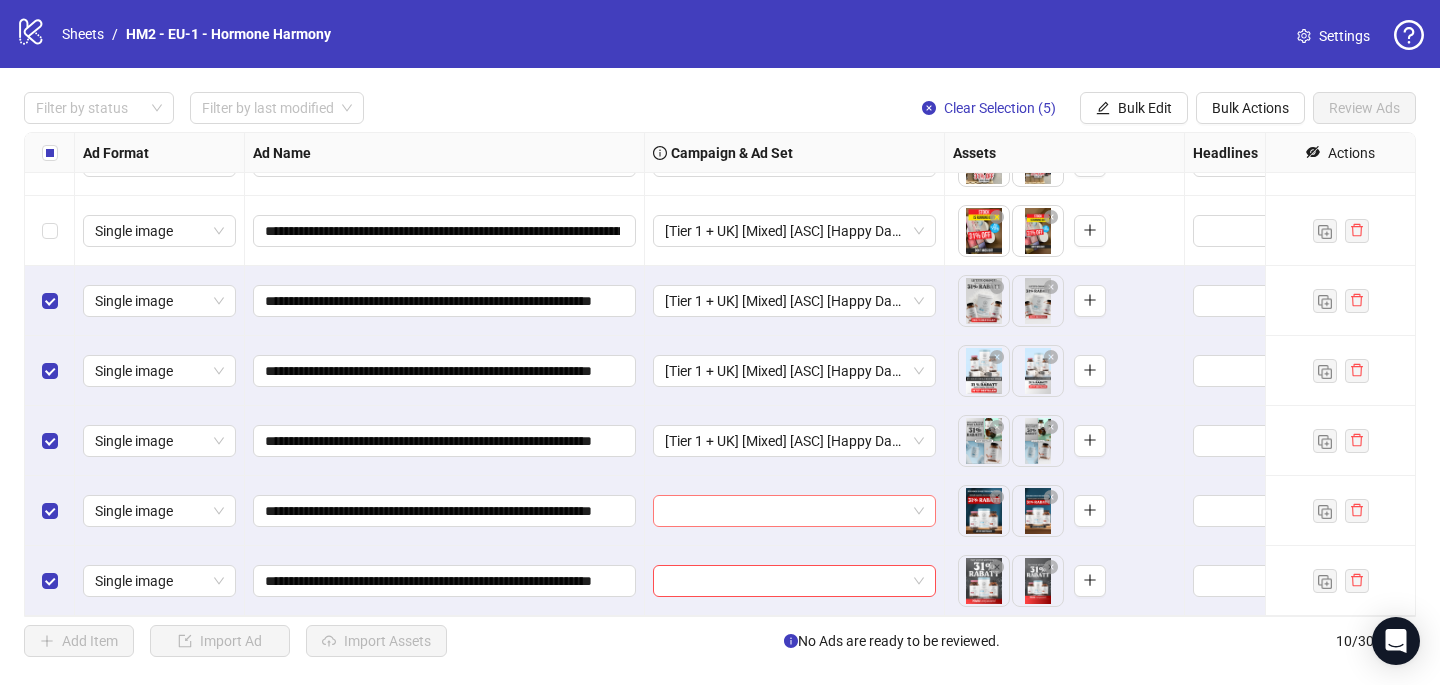 click at bounding box center [785, 511] 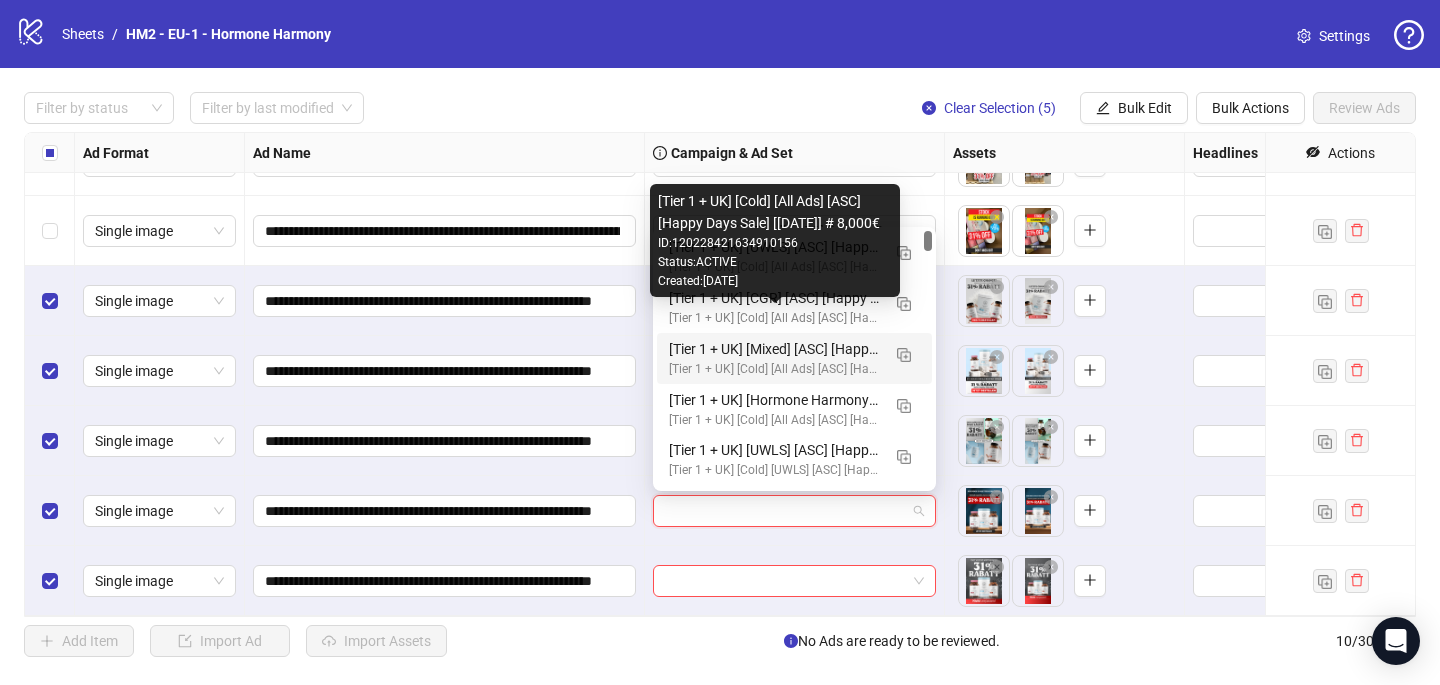 click on "[Tier 1 + UK] [Mixed] [ASC] [Happy Days Sale #2] [[DATE]]" at bounding box center (774, 349) 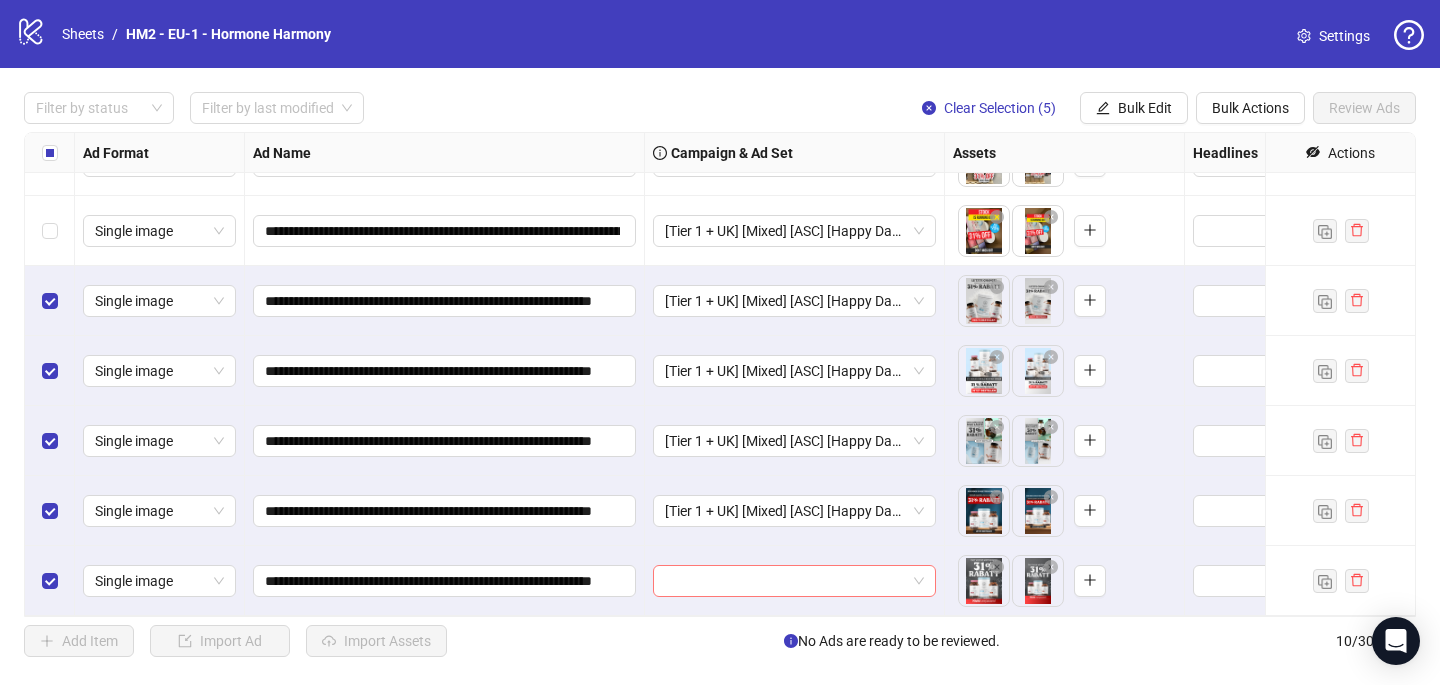 click at bounding box center [785, 581] 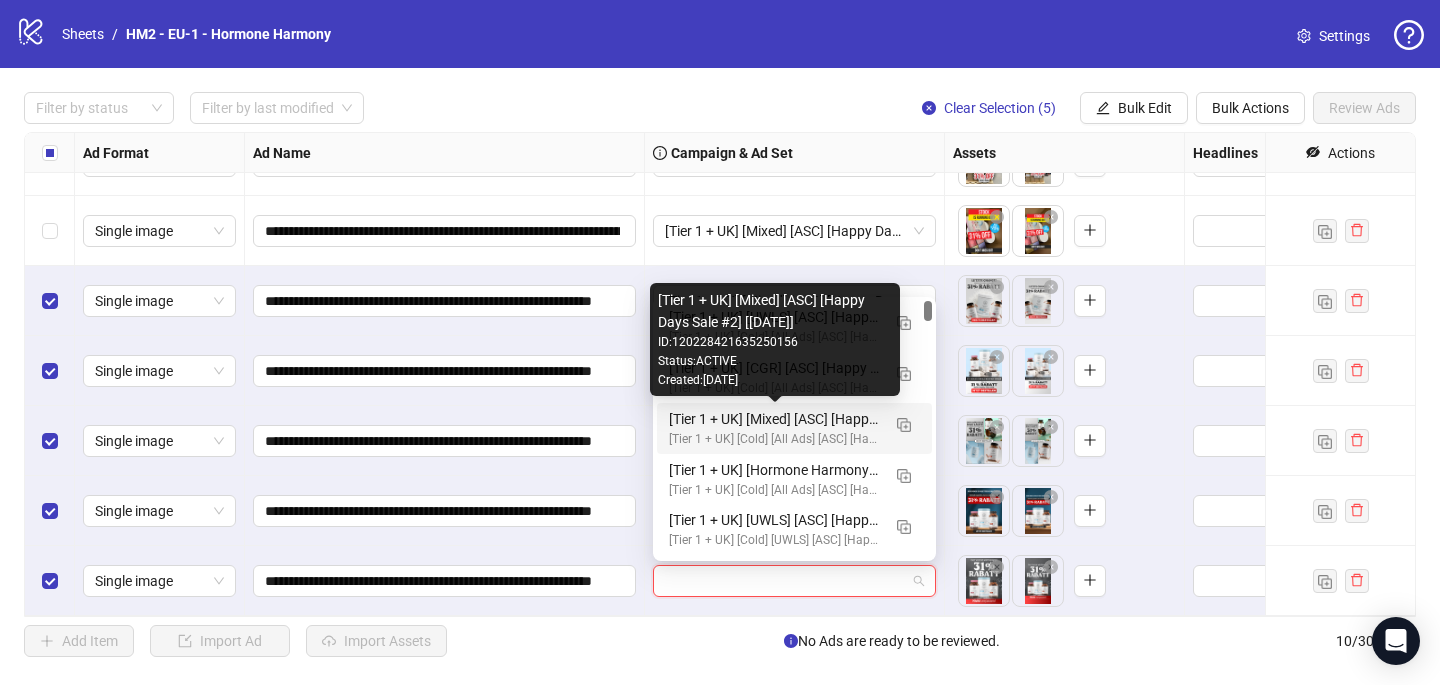 click on "[Tier 1 + UK] [Mixed] [ASC] [Happy Days Sale #2] [[DATE]]" at bounding box center (774, 419) 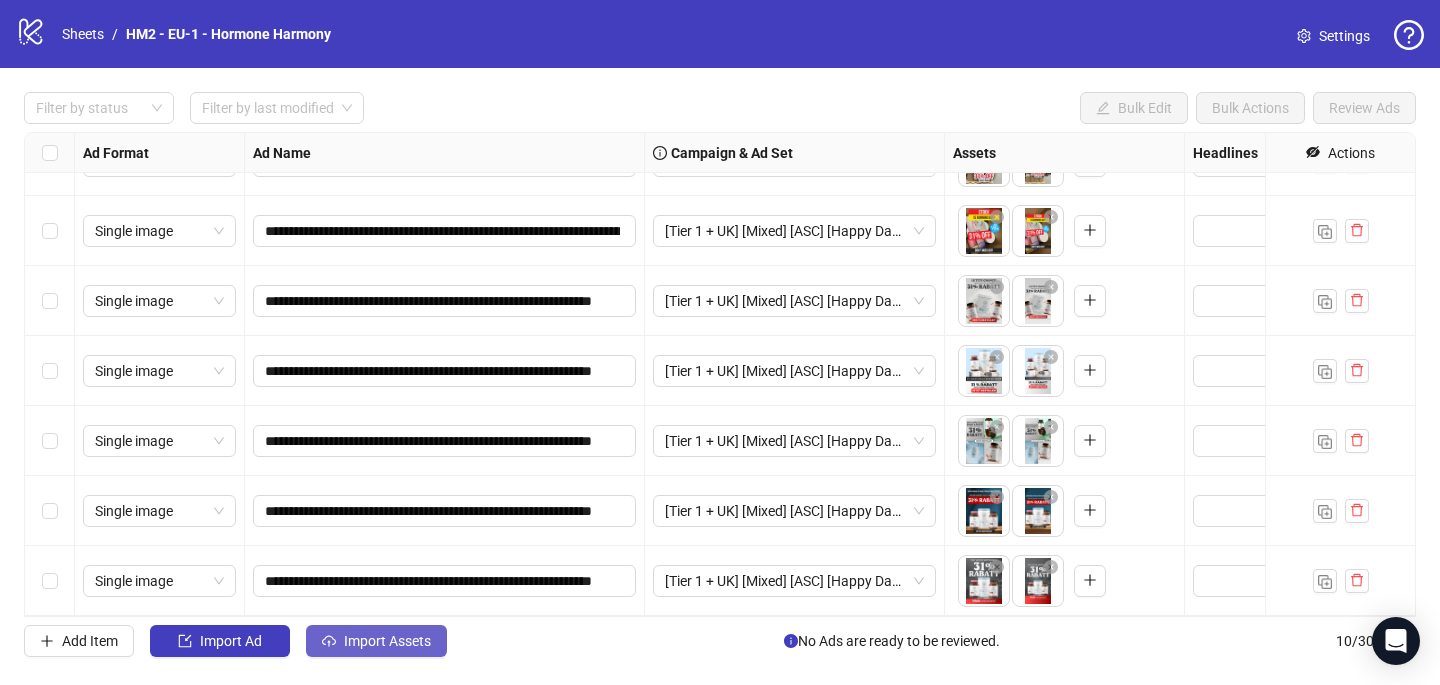 click on "Import Assets" at bounding box center [376, 641] 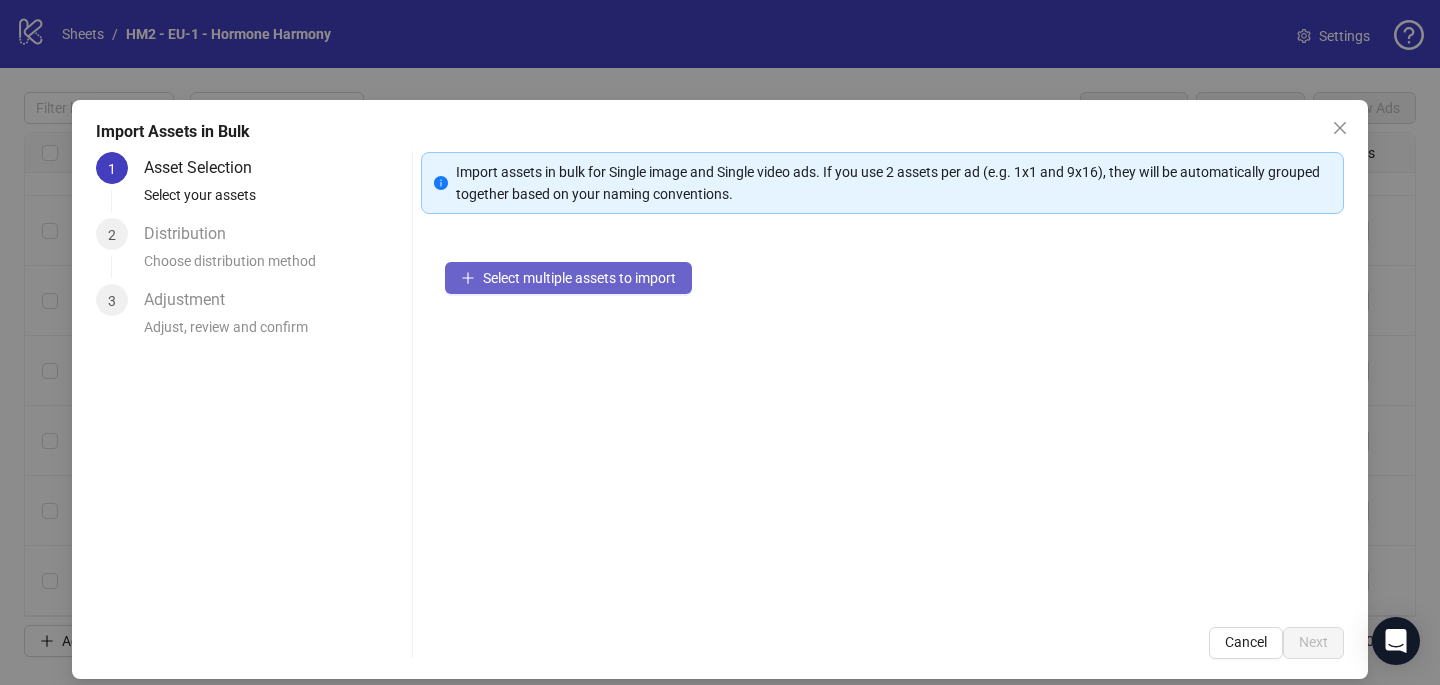 click on "Select multiple assets to import" at bounding box center [579, 278] 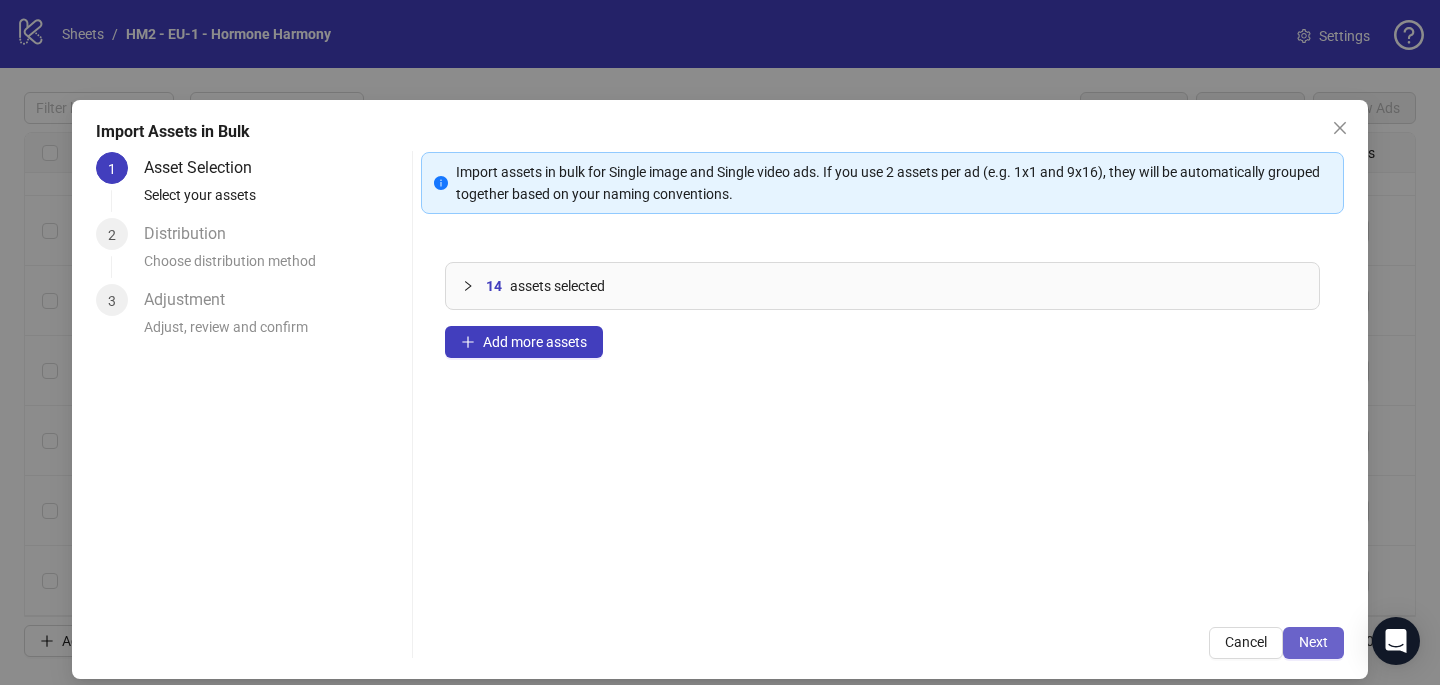 click on "Next" at bounding box center [1313, 642] 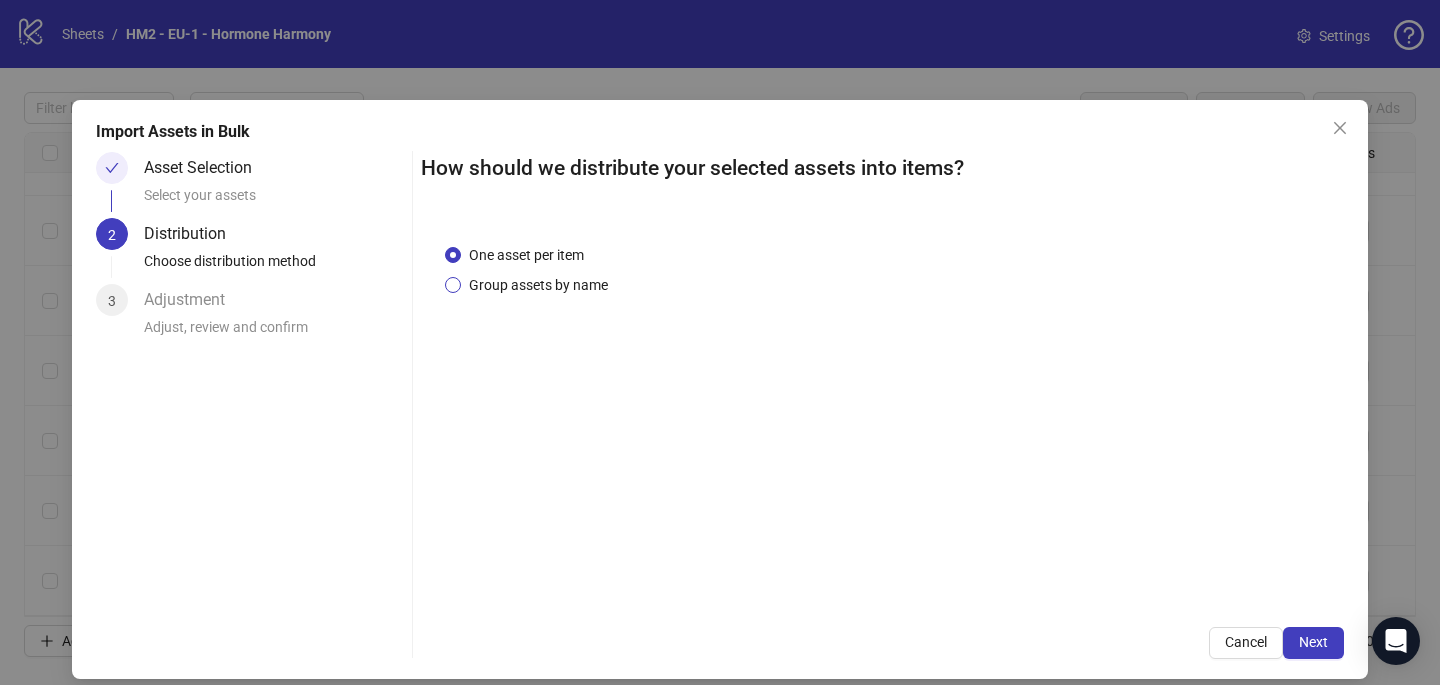 click on "Group assets by name" at bounding box center (538, 285) 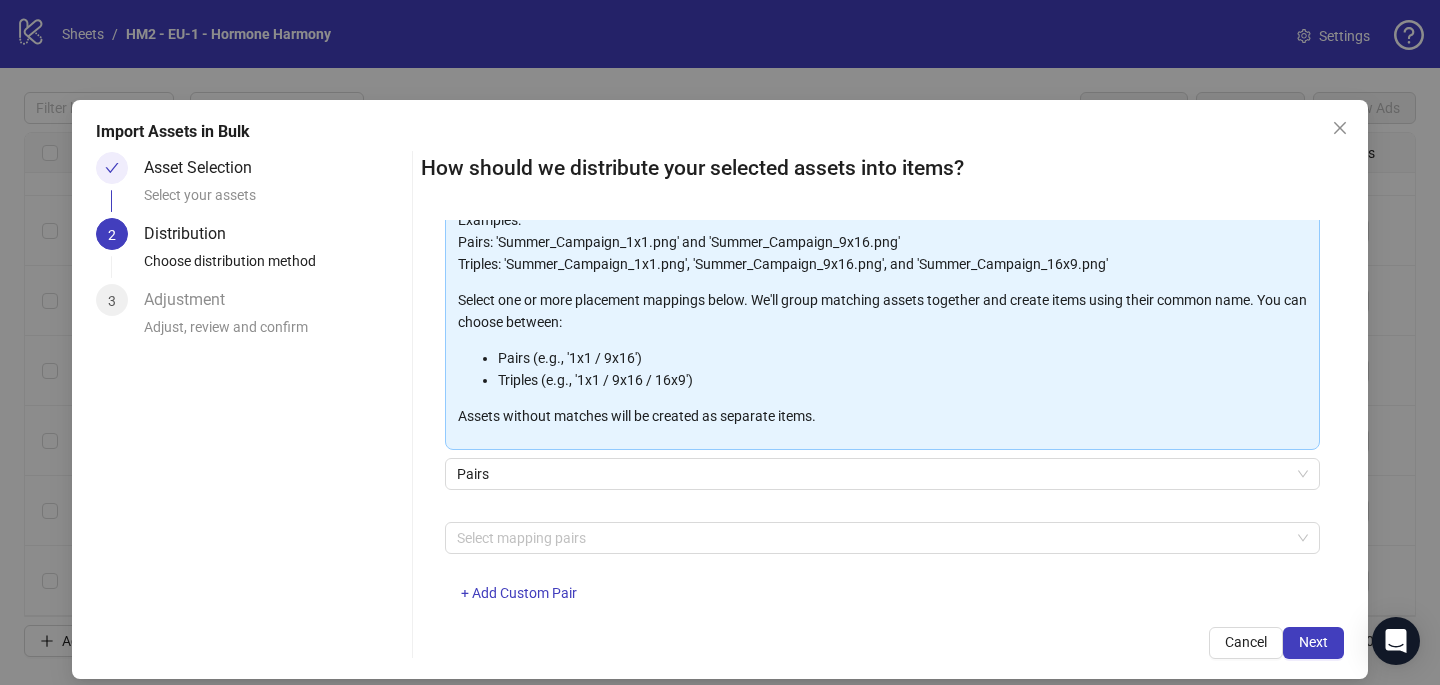 scroll, scrollTop: 160, scrollLeft: 0, axis: vertical 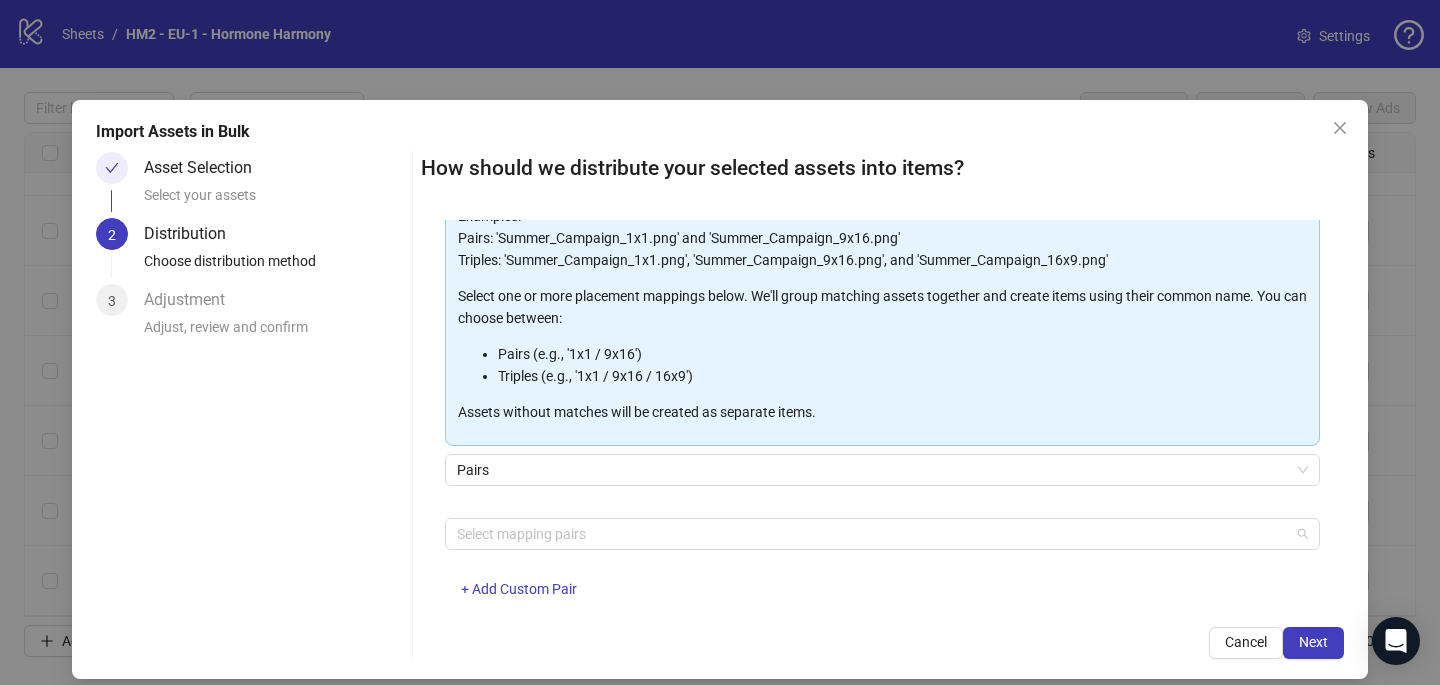 click on "Select mapping pairs" at bounding box center [882, 534] 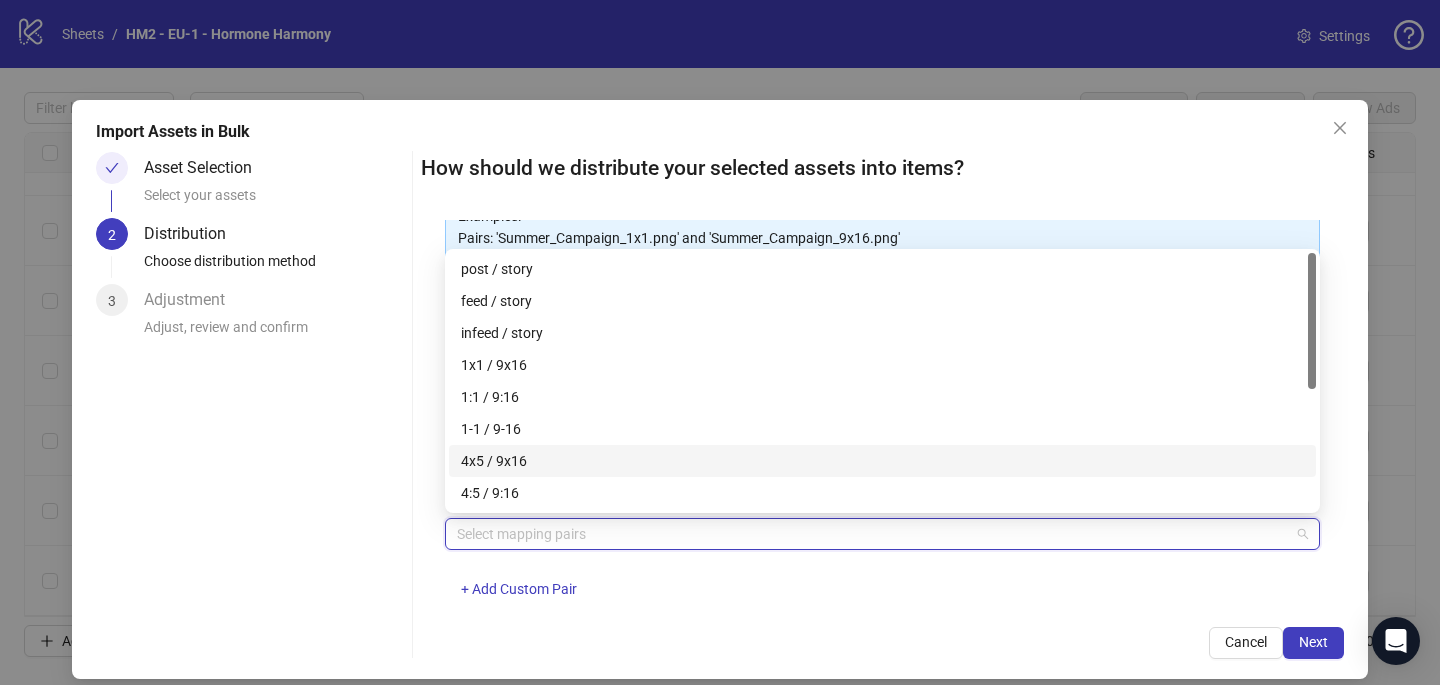 click on "4x5 / 9x16" at bounding box center [882, 461] 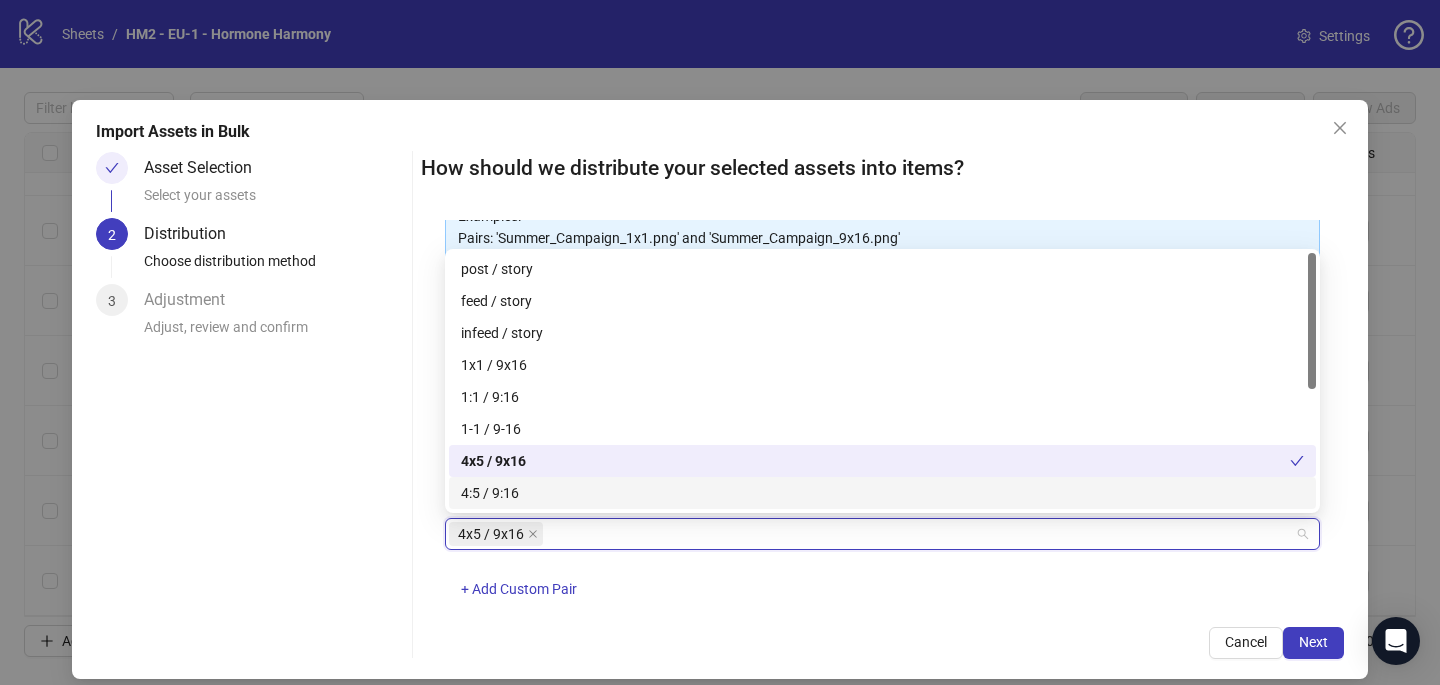 click on "How should we distribute your selected assets into items? One asset per item Group assets by name Assets must follow a consistent naming pattern to use this feature. Examples: Pairs: 'Summer_Campaign_1x1.png' and 'Summer_Campaign_9x16.png' Triples: 'Summer_Campaign_1x1.png', 'Summer_Campaign_9x16.png', and 'Summer_Campaign_16x9.png' Select one or more placement mappings below. We'll group matching assets together and create items using their common name. You can choose between: Pairs (e.g., '1x1 / 9x16') Triples (e.g., '1x1 / 9x16 / 16x9') Assets without matches will be created as separate items. Pairs 4x5 / 9x16   + Add Custom Pair Cancel Next" at bounding box center [882, 405] 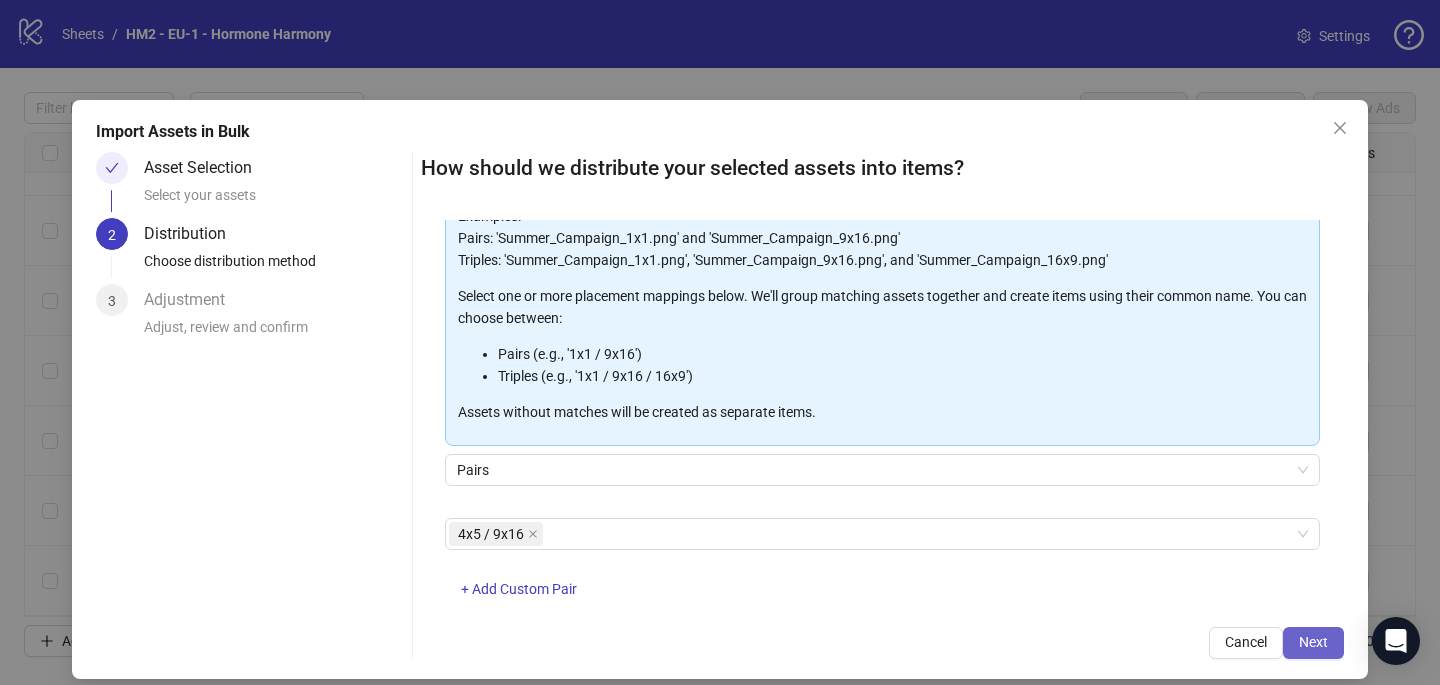 click on "Next" at bounding box center [1313, 642] 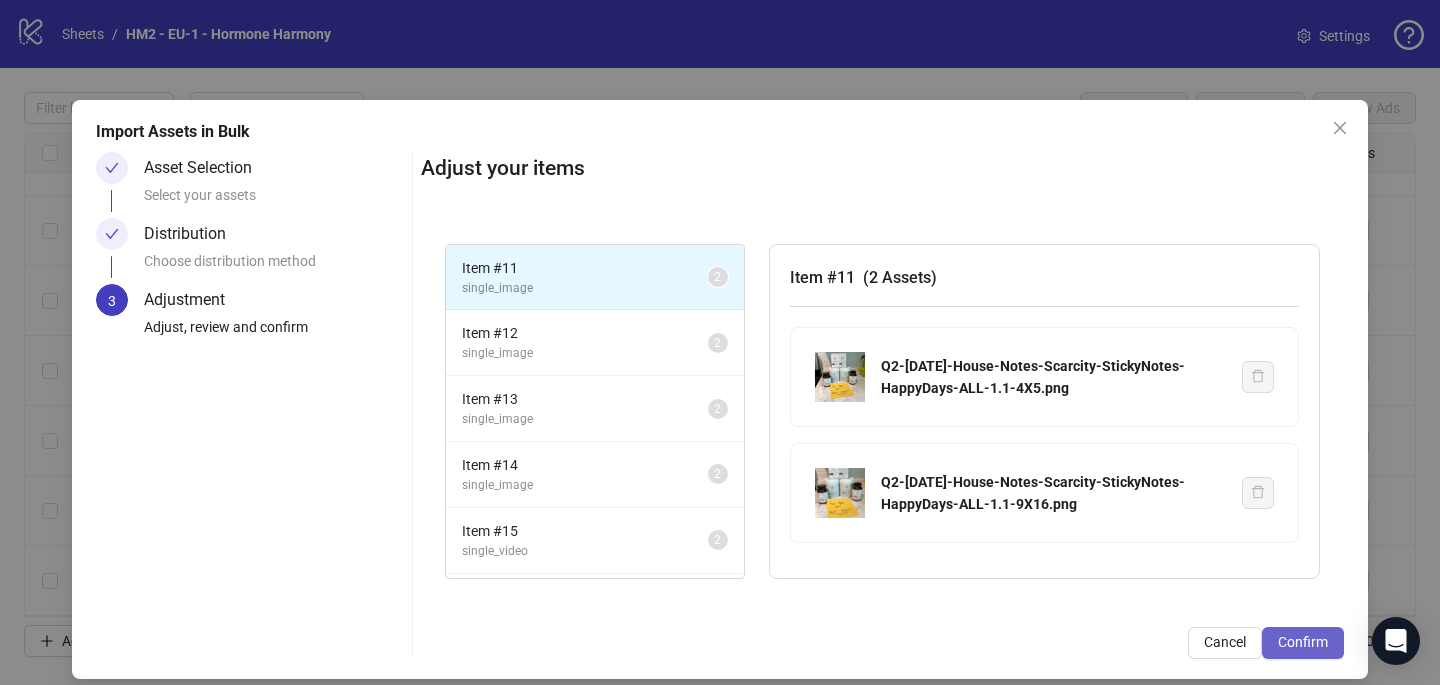 click on "Confirm" at bounding box center (1303, 642) 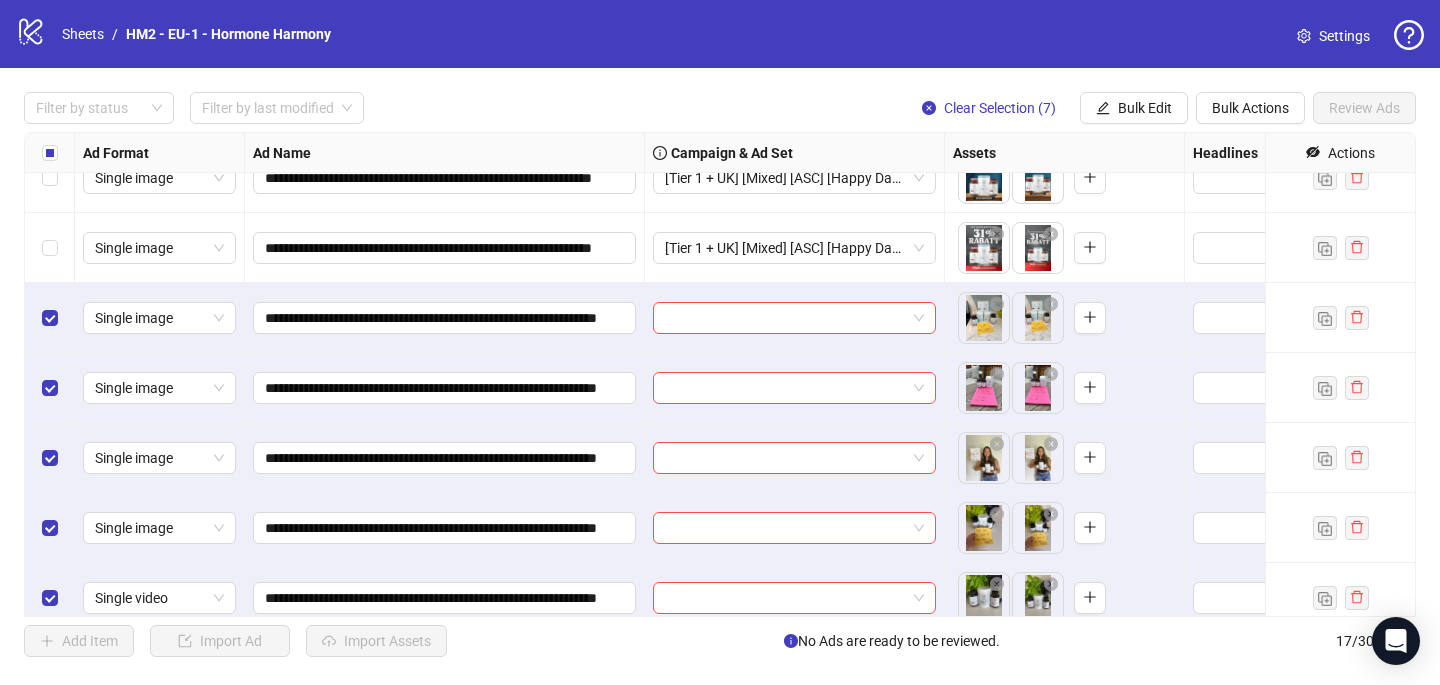 scroll, scrollTop: 591, scrollLeft: 0, axis: vertical 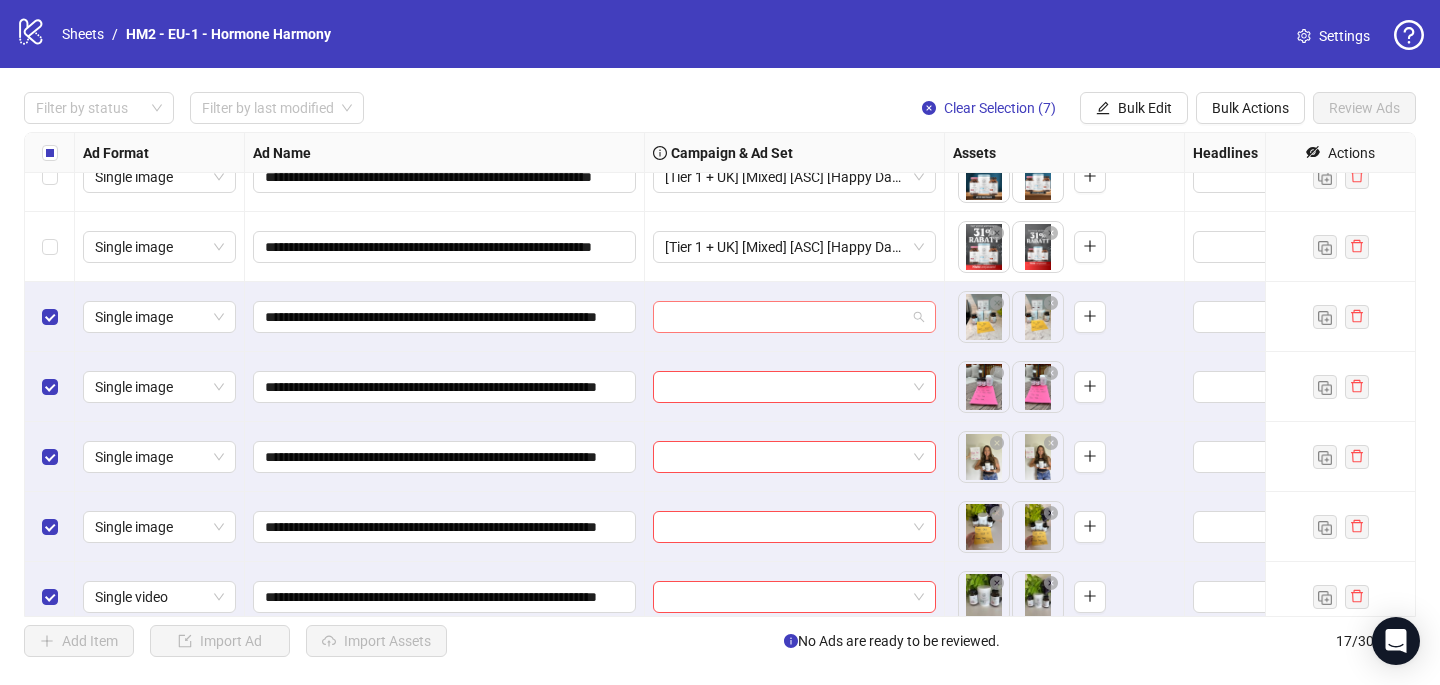 click at bounding box center (785, 317) 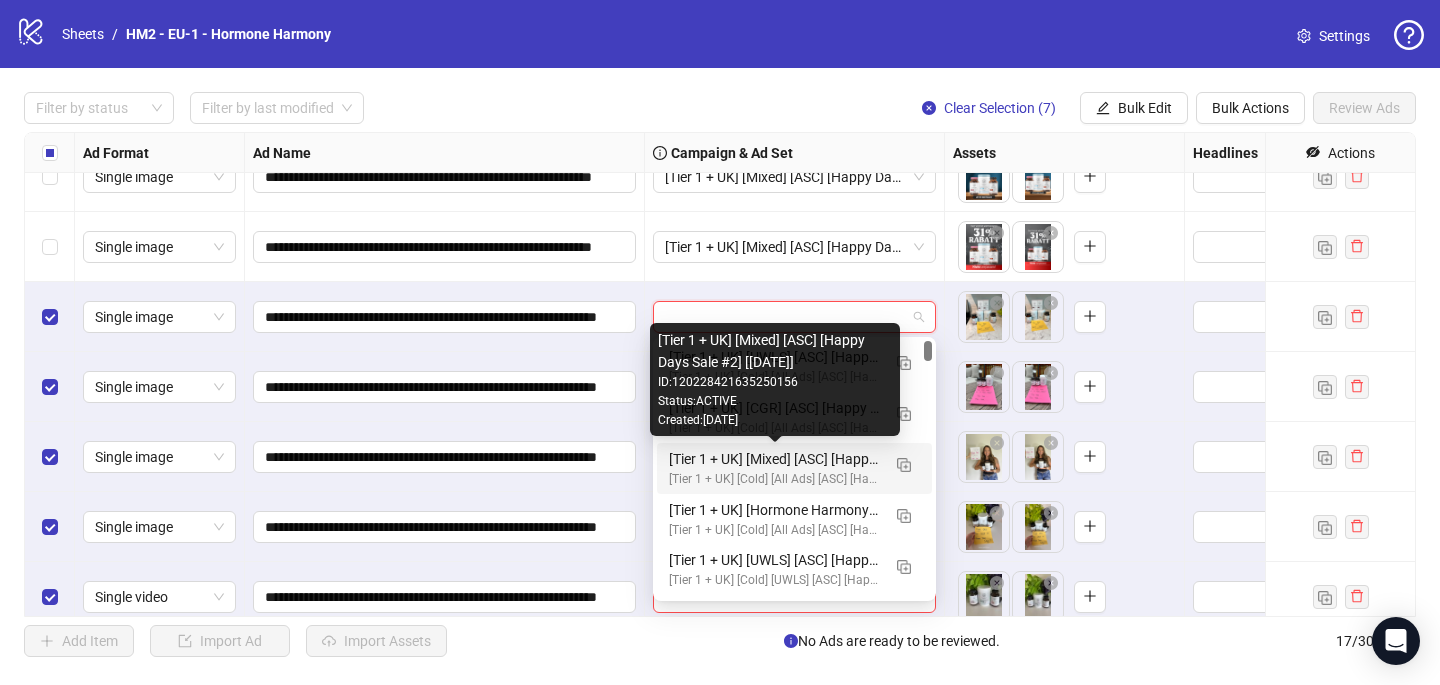 click on "[Tier 1 + UK] [Mixed] [ASC] [Happy Days Sale #2] [[DATE]]" at bounding box center [774, 459] 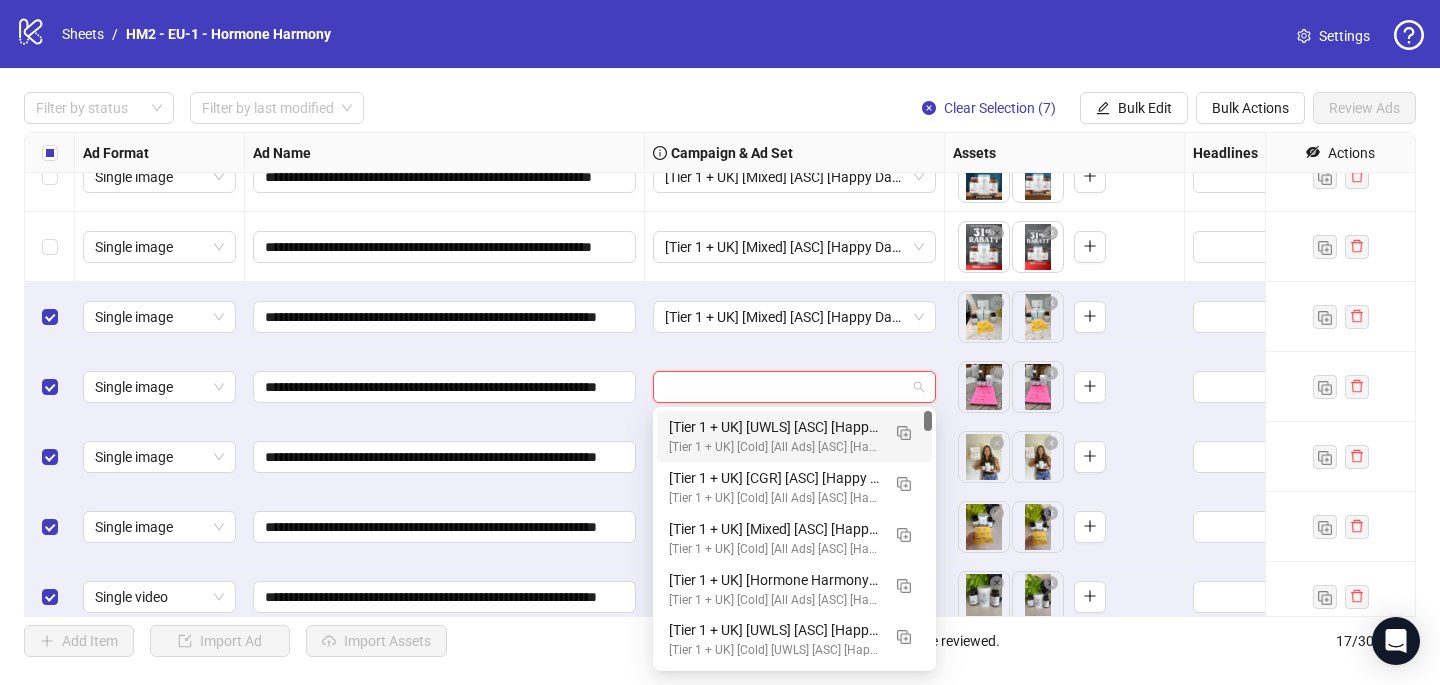 click at bounding box center (785, 387) 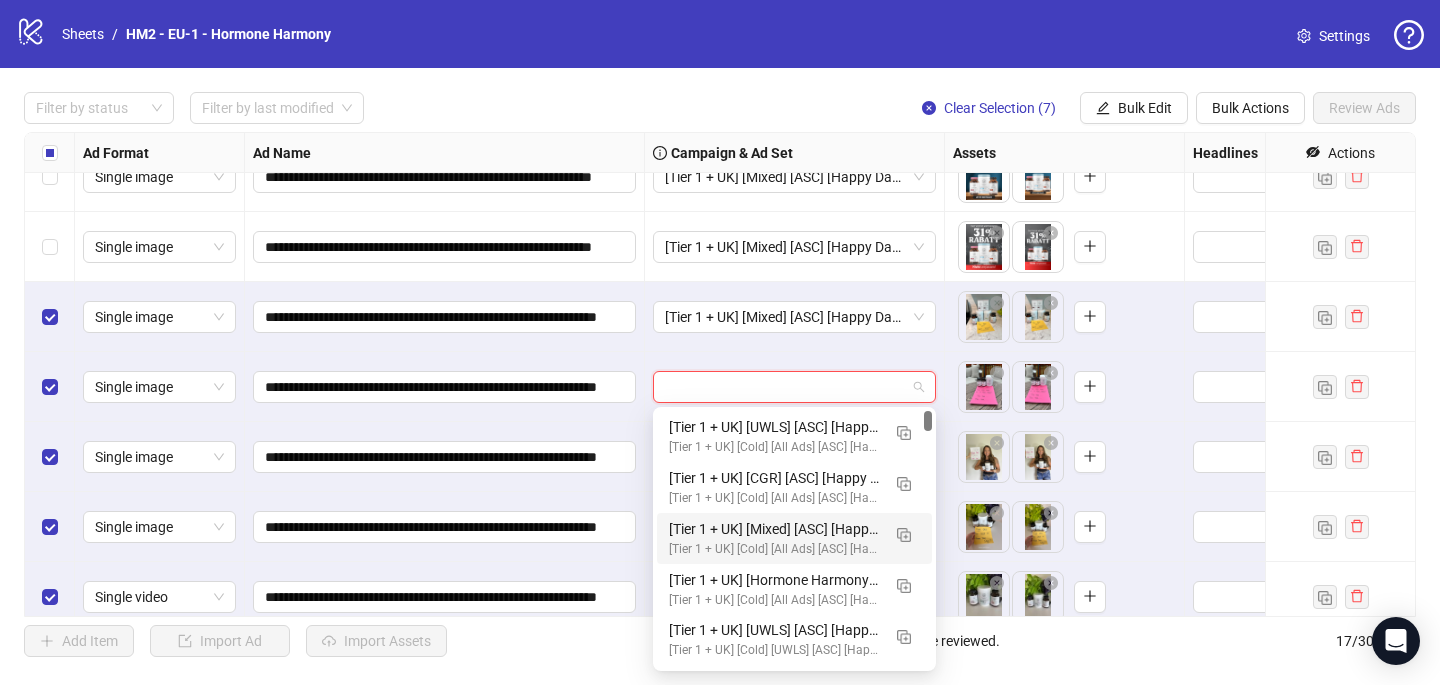click on "[Tier 1 + UK] [Mixed] [ASC] [Happy Days Sale #2] [[DATE]]" at bounding box center [774, 529] 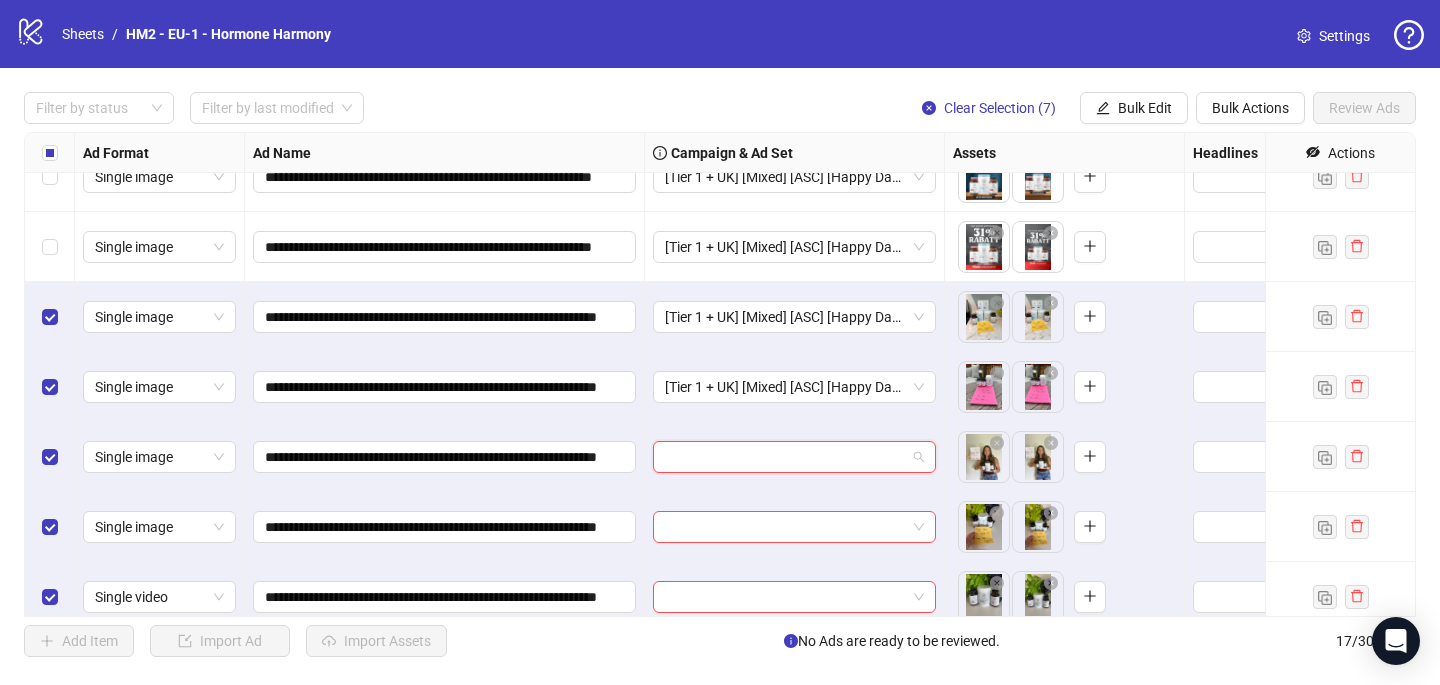 click at bounding box center (785, 457) 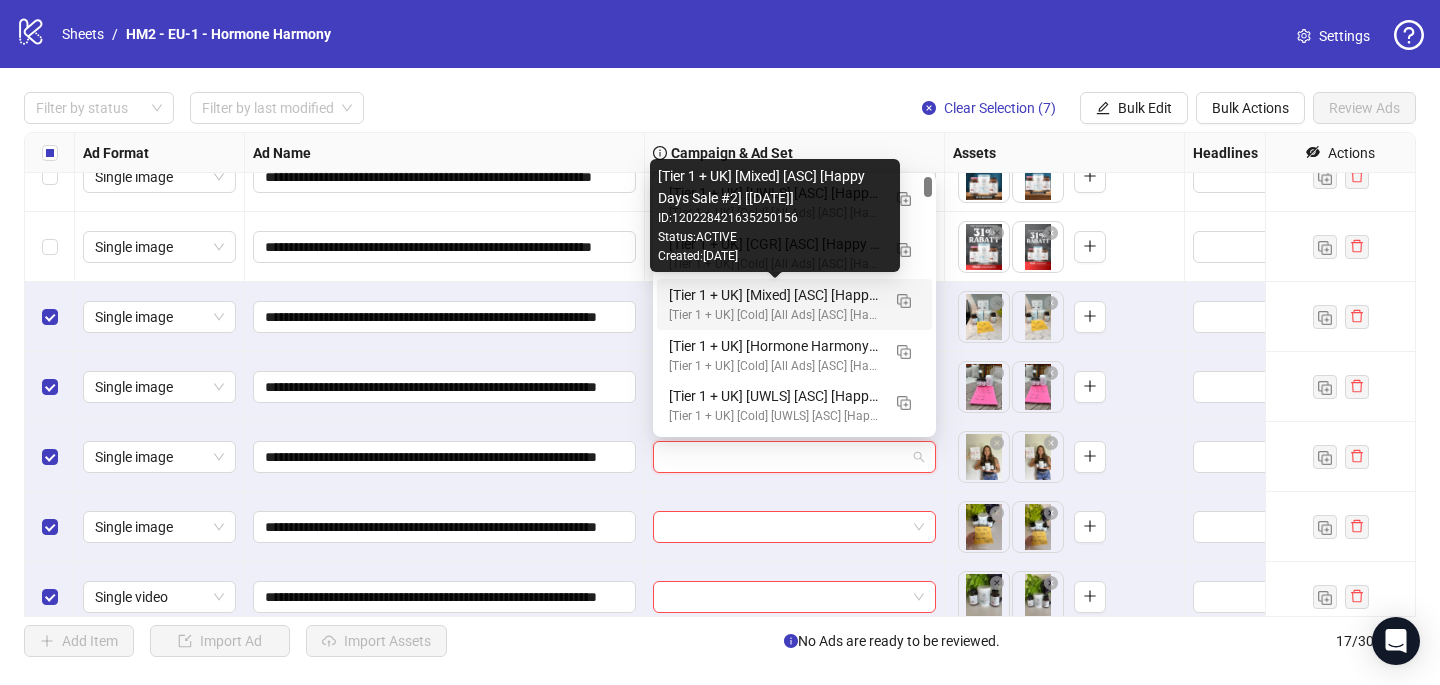 click on "[Tier 1 + UK] [Mixed] [ASC] [Happy Days Sale #2] [[DATE]]" at bounding box center [774, 295] 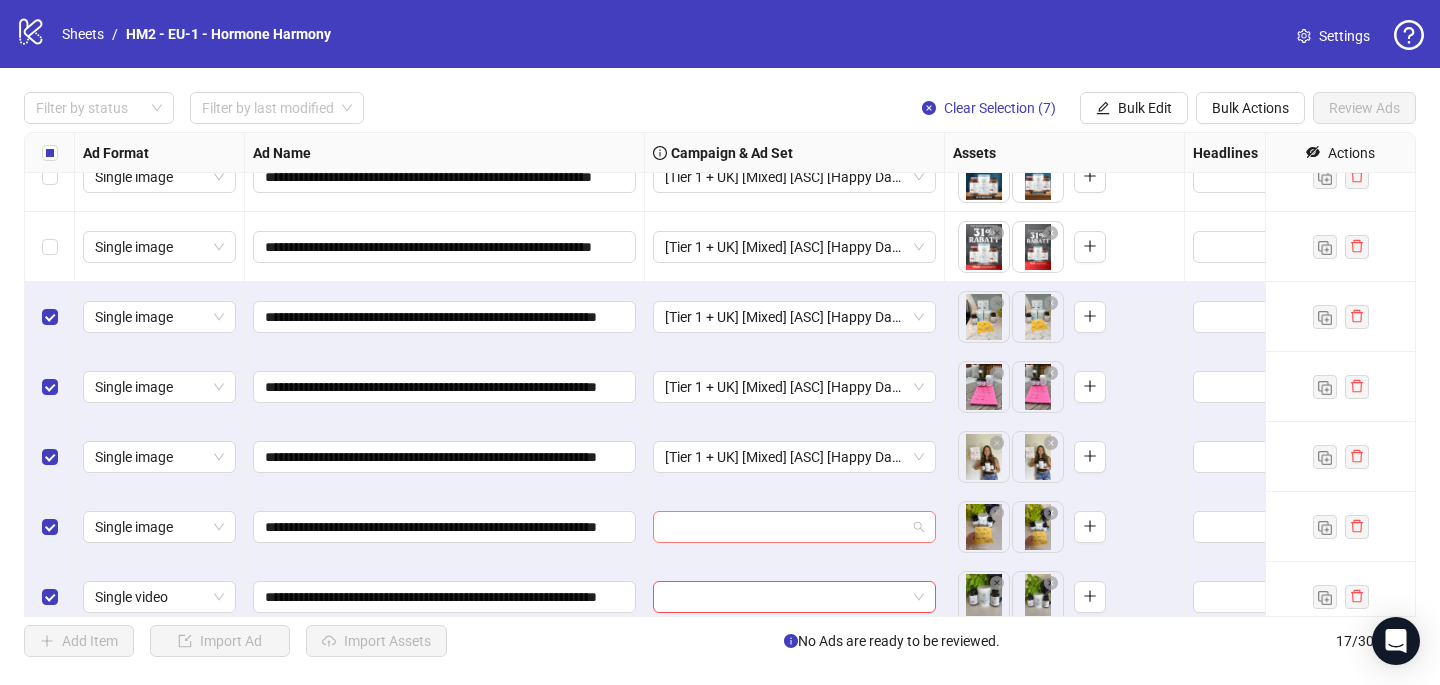 click at bounding box center [785, 527] 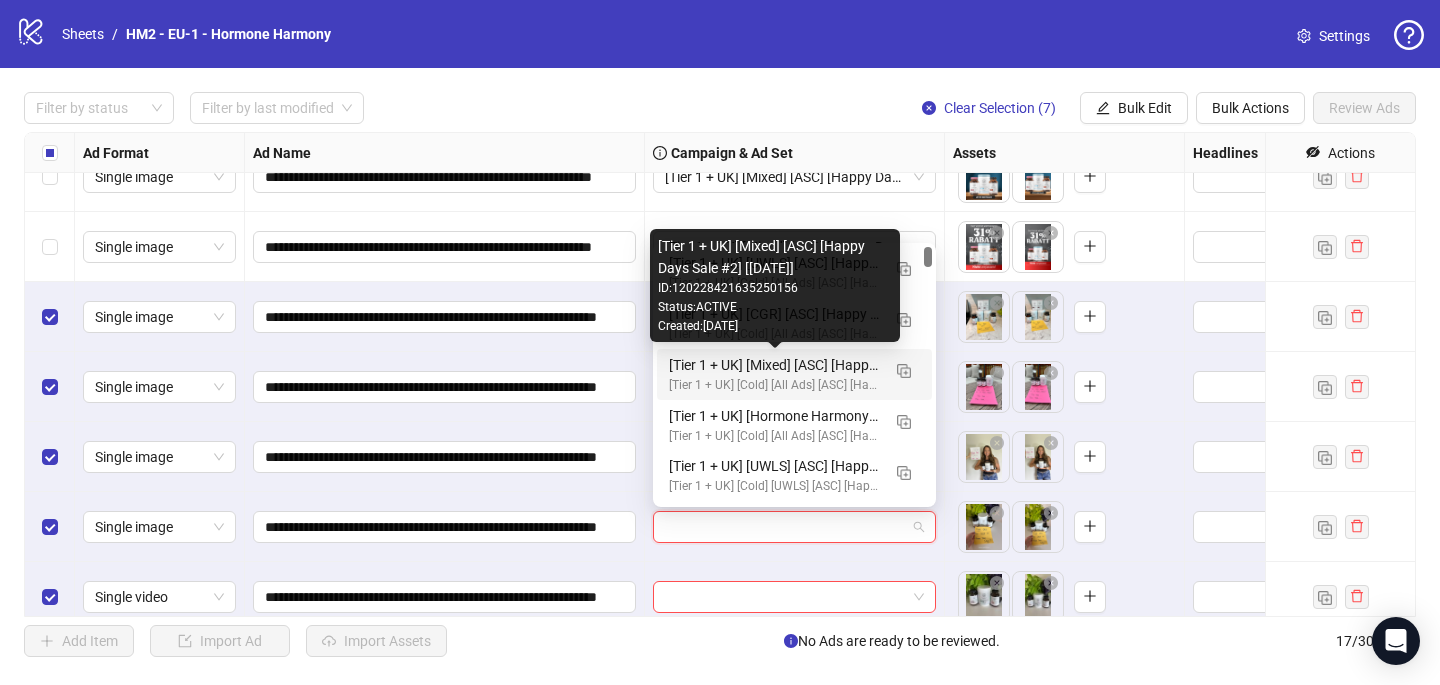 click on "[Tier 1 + UK] [Mixed] [ASC] [Happy Days Sale #2] [[DATE]]" at bounding box center (774, 365) 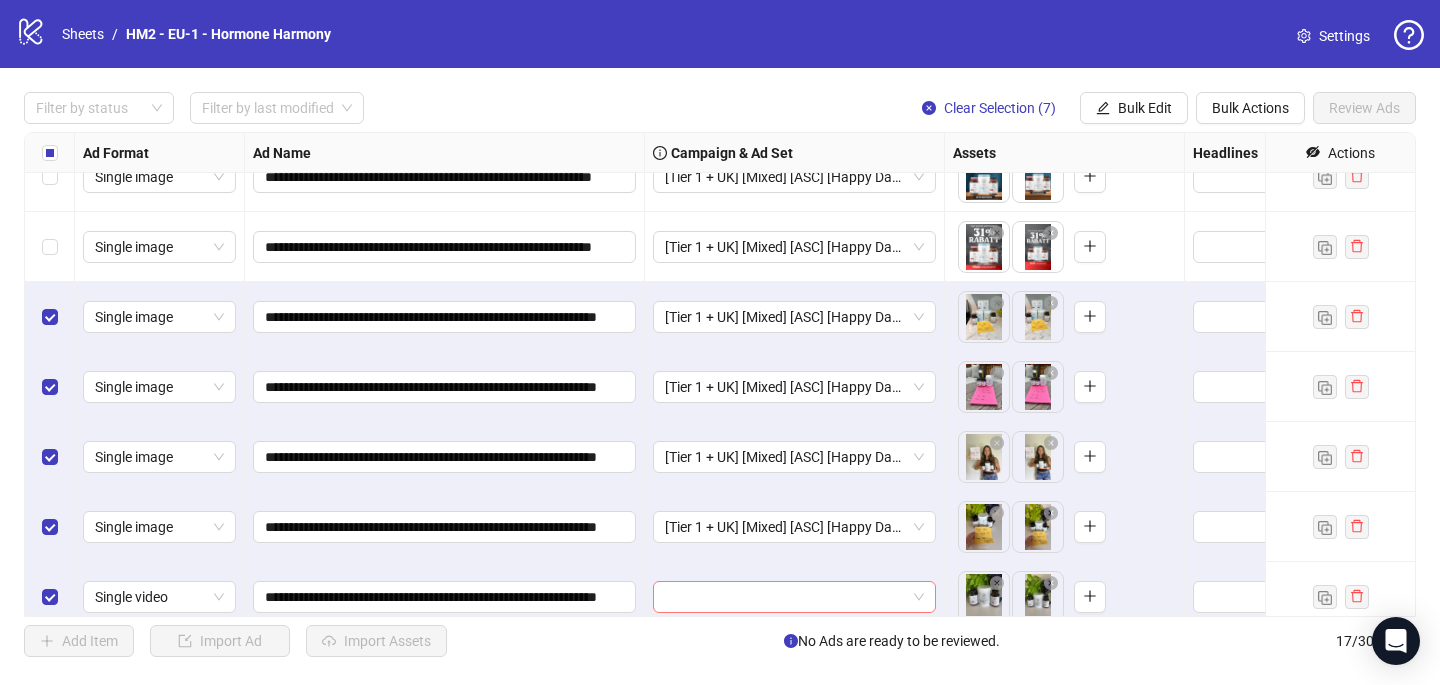click at bounding box center [785, 597] 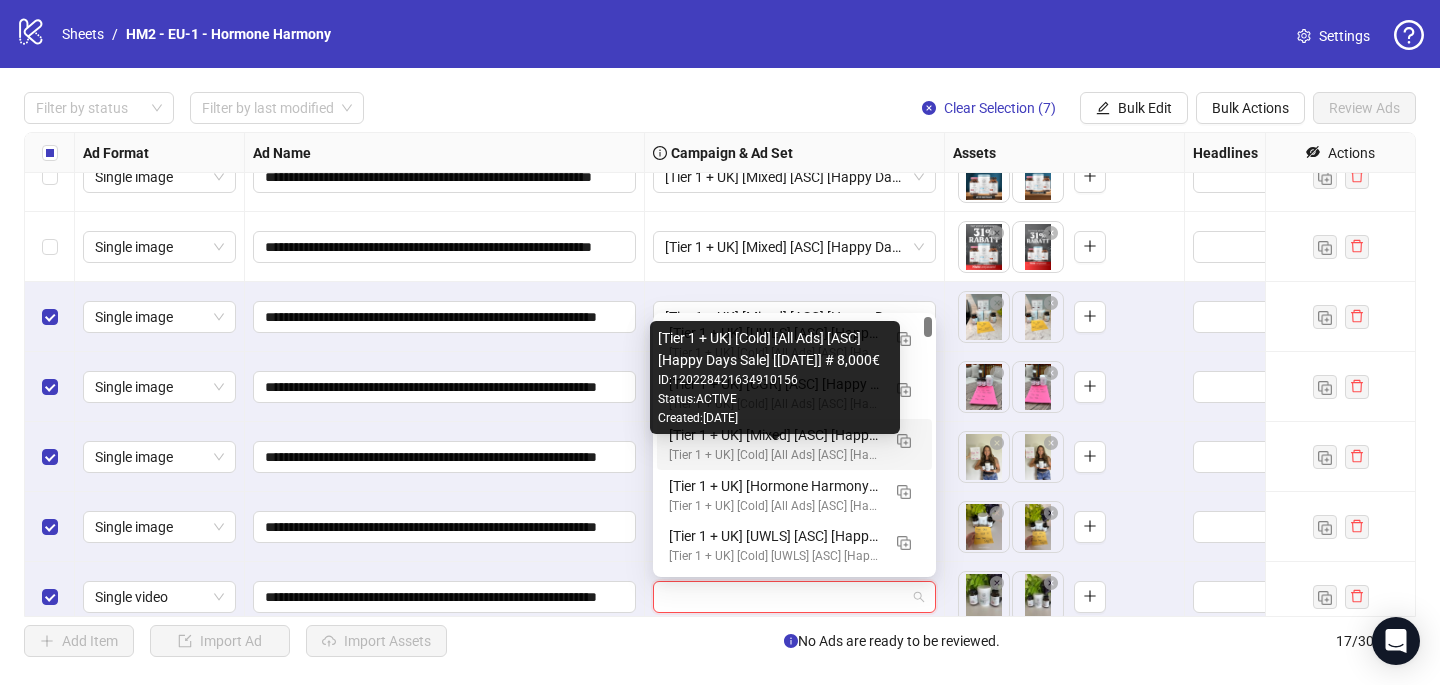 click on "[Tier 1 + UK] [Cold] [All Ads] [ASC] [Happy Days Sale] [[DATE]] # 8,000€" at bounding box center [774, 455] 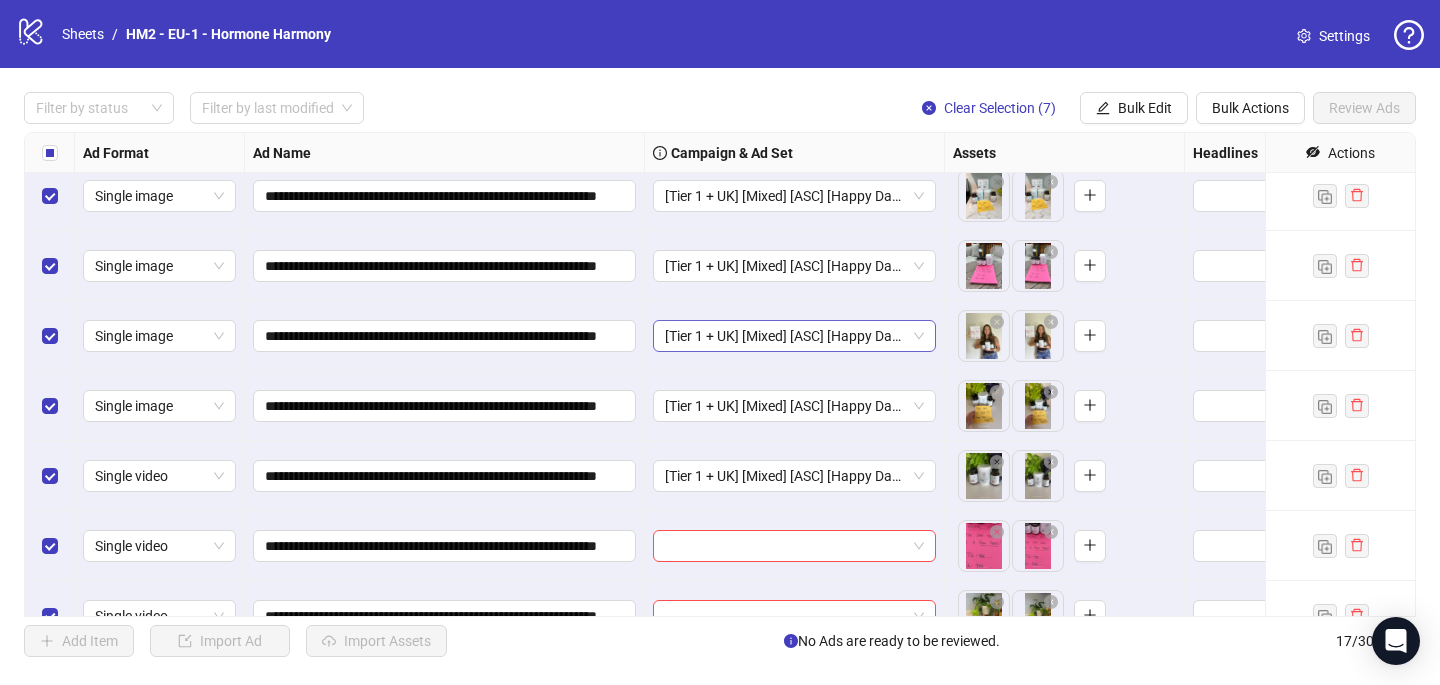 scroll, scrollTop: 747, scrollLeft: 0, axis: vertical 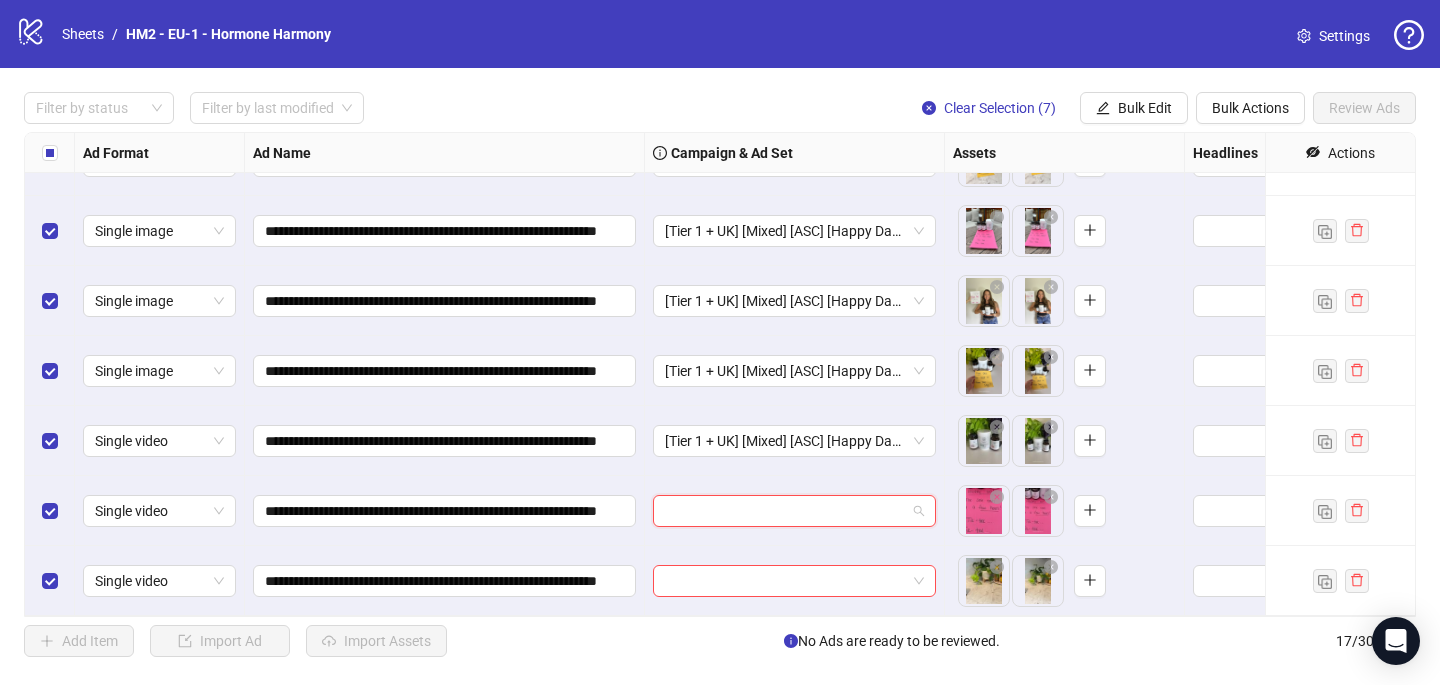 click at bounding box center [785, 511] 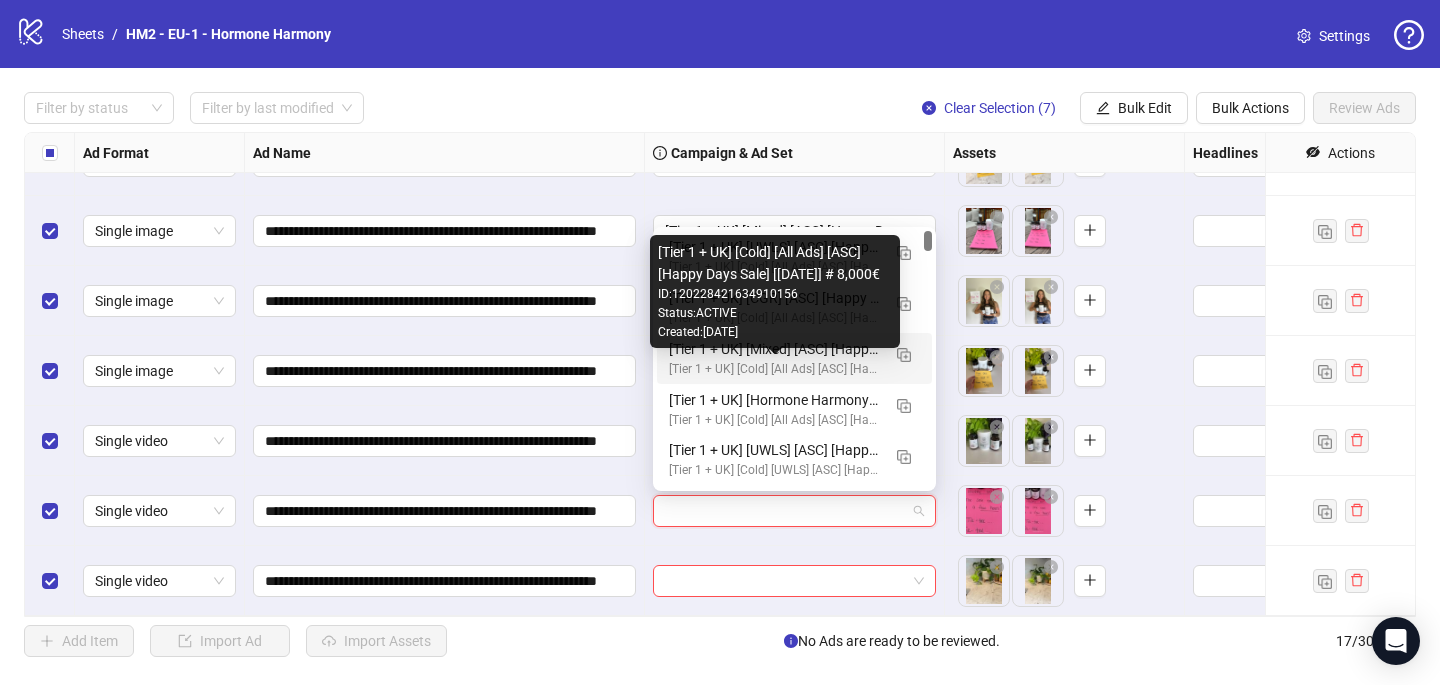 click on "[Tier 1 + UK] [Cold] [All Ads] [ASC] [Happy Days Sale] [[DATE]] # 8,000€" at bounding box center [774, 369] 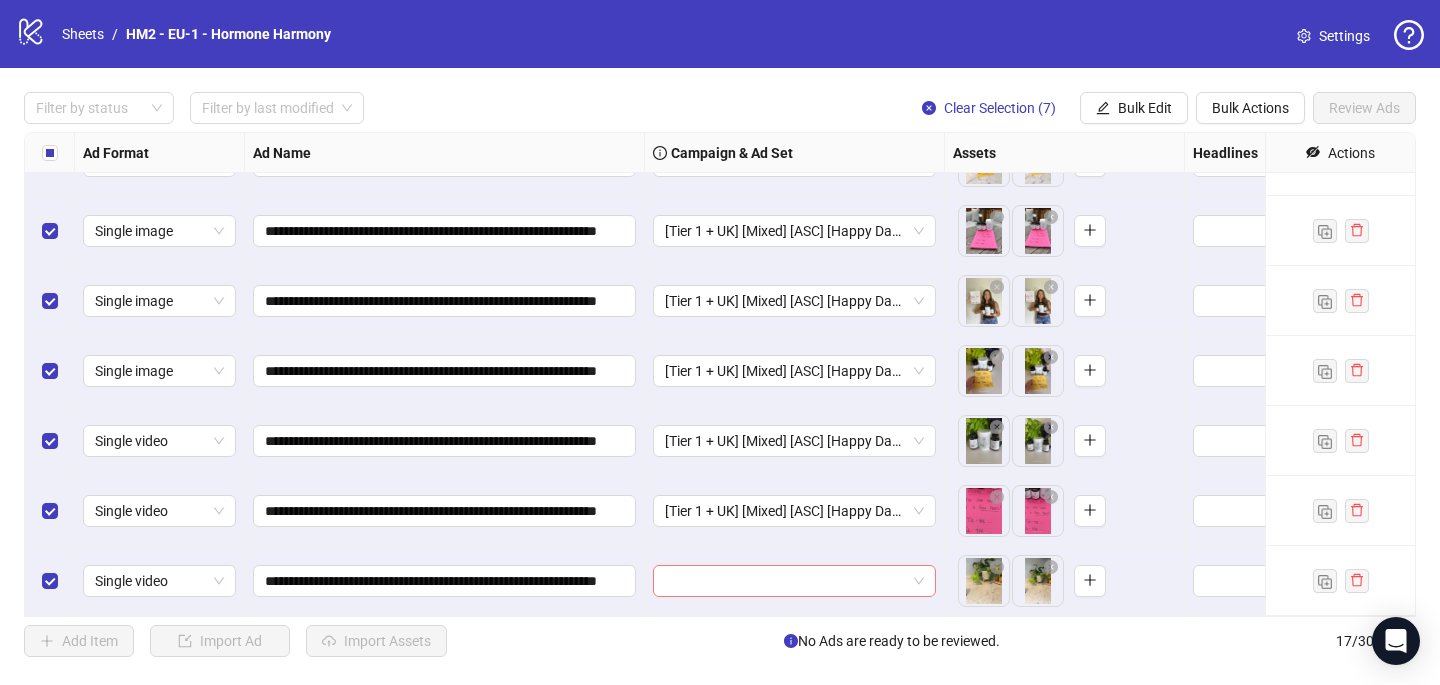 click at bounding box center (785, 581) 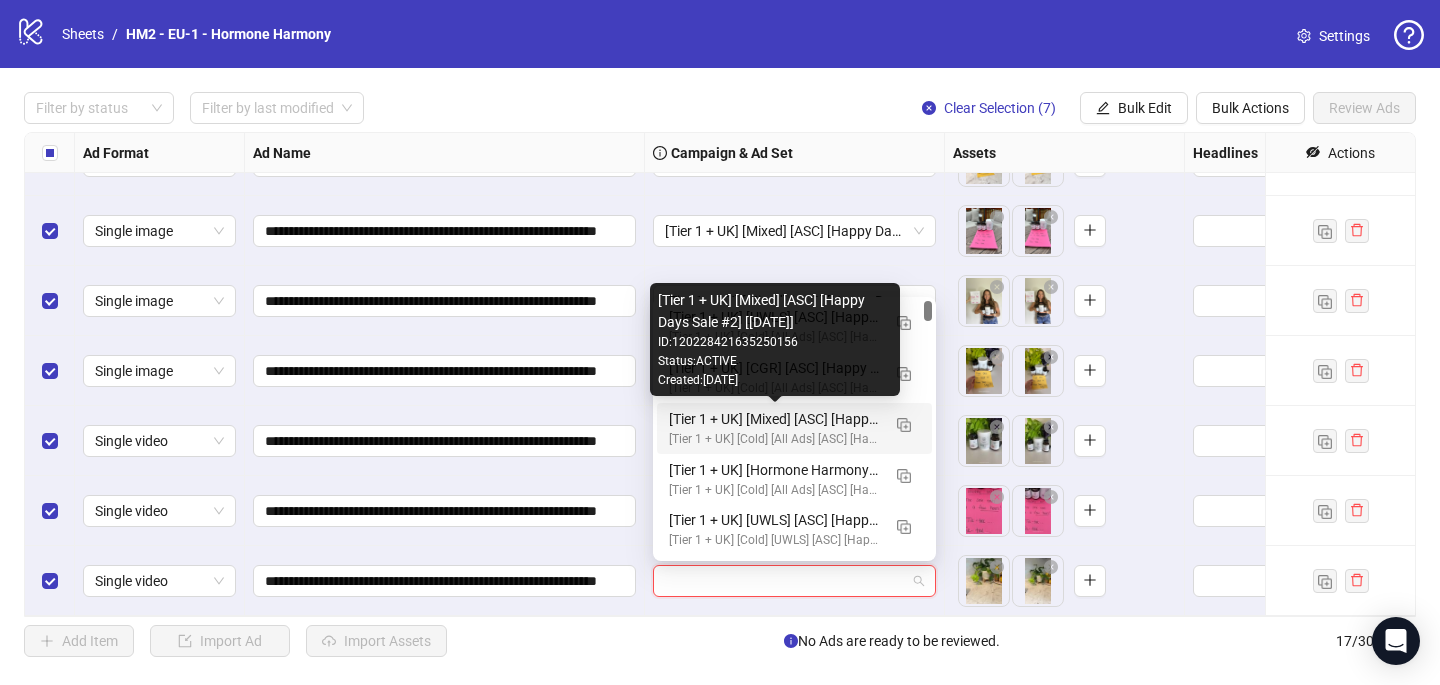 click on "[Tier 1 + UK] [Mixed] [ASC] [Happy Days Sale #2] [[DATE]]" at bounding box center [774, 419] 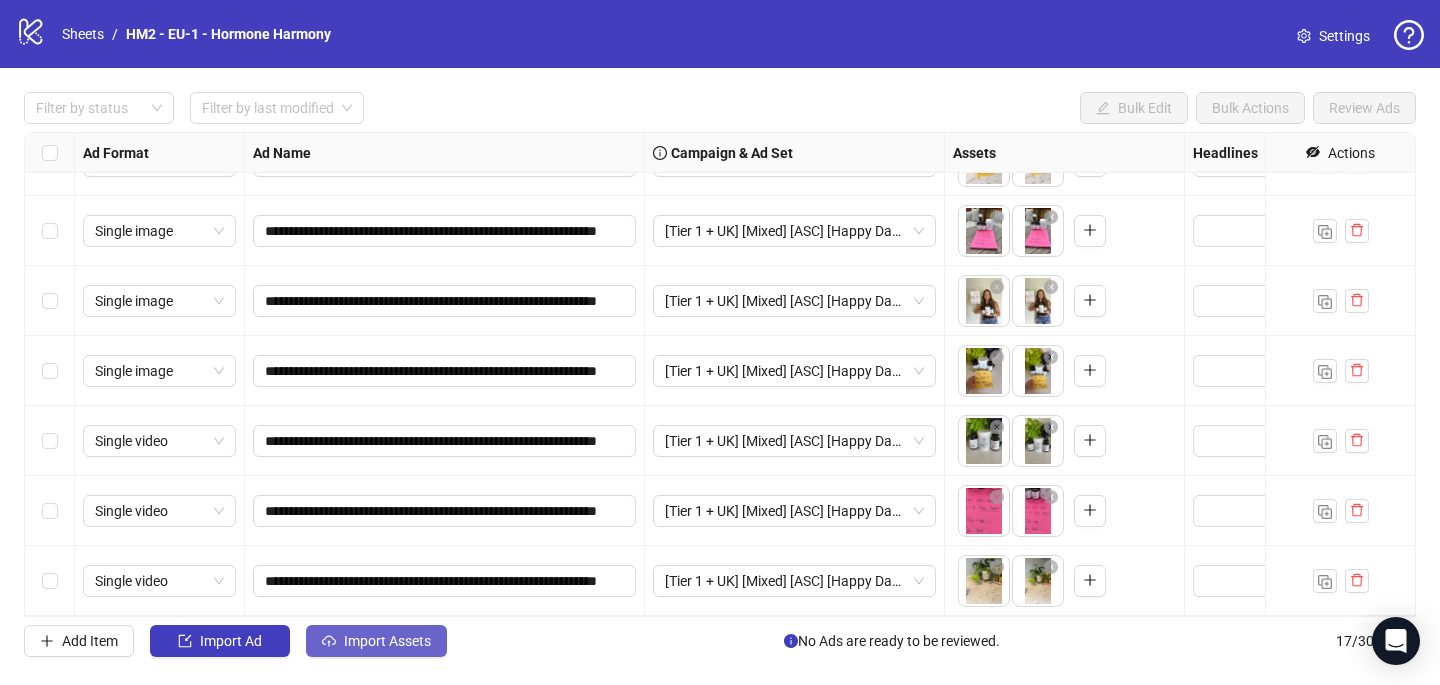 click on "Import Assets" at bounding box center [387, 641] 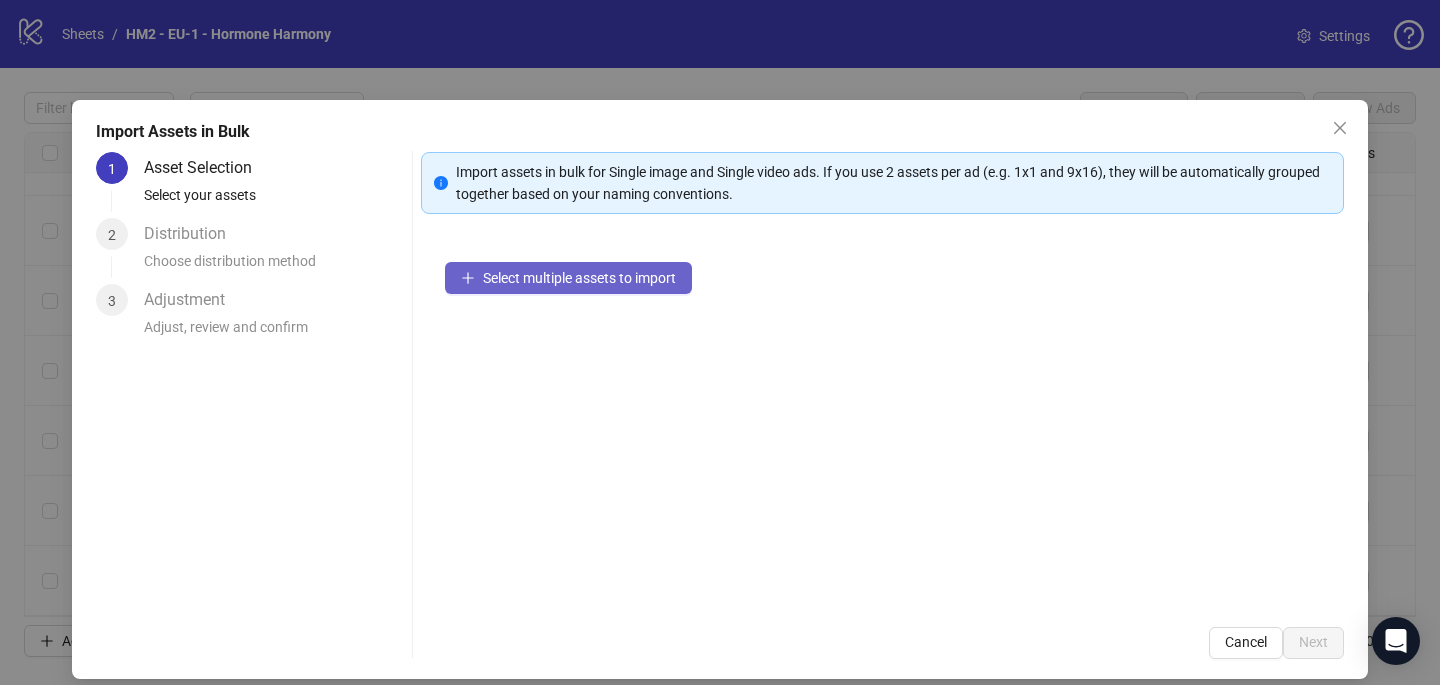 click on "Select multiple assets to import" at bounding box center (579, 278) 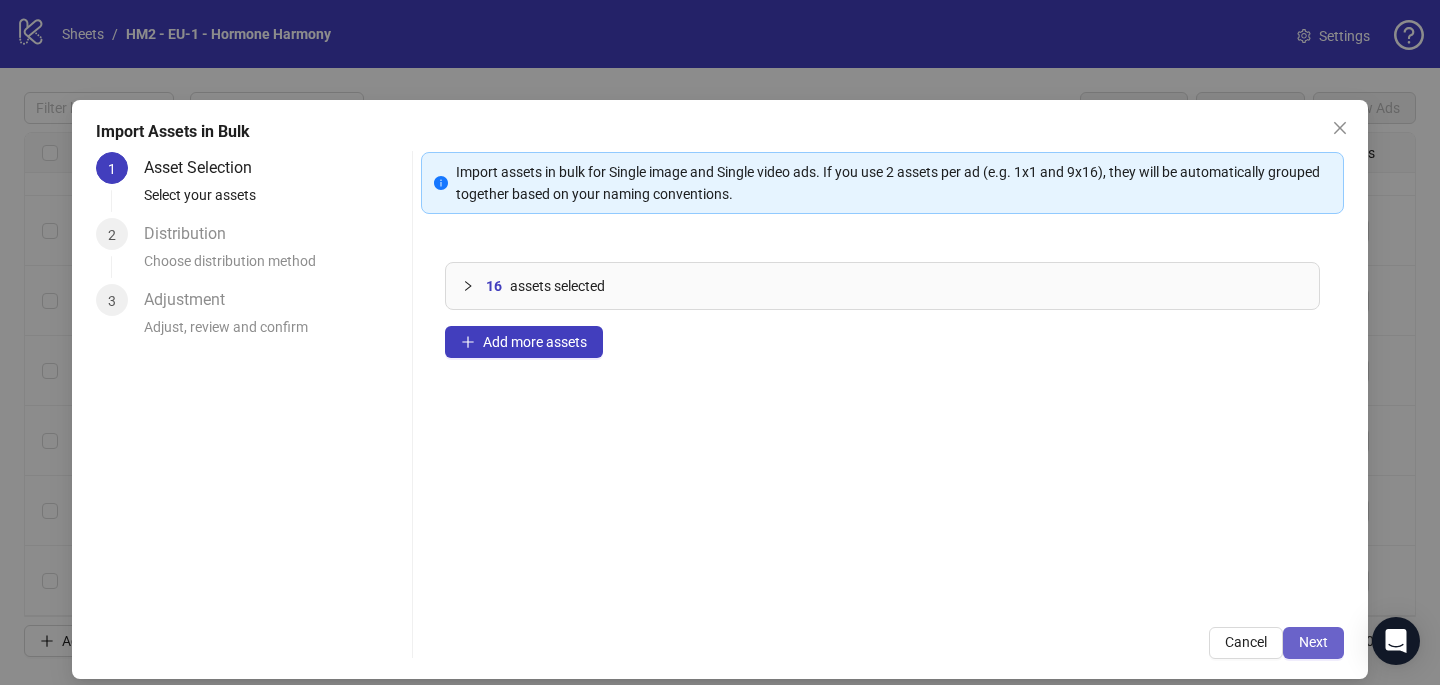 click on "Next" at bounding box center [1313, 642] 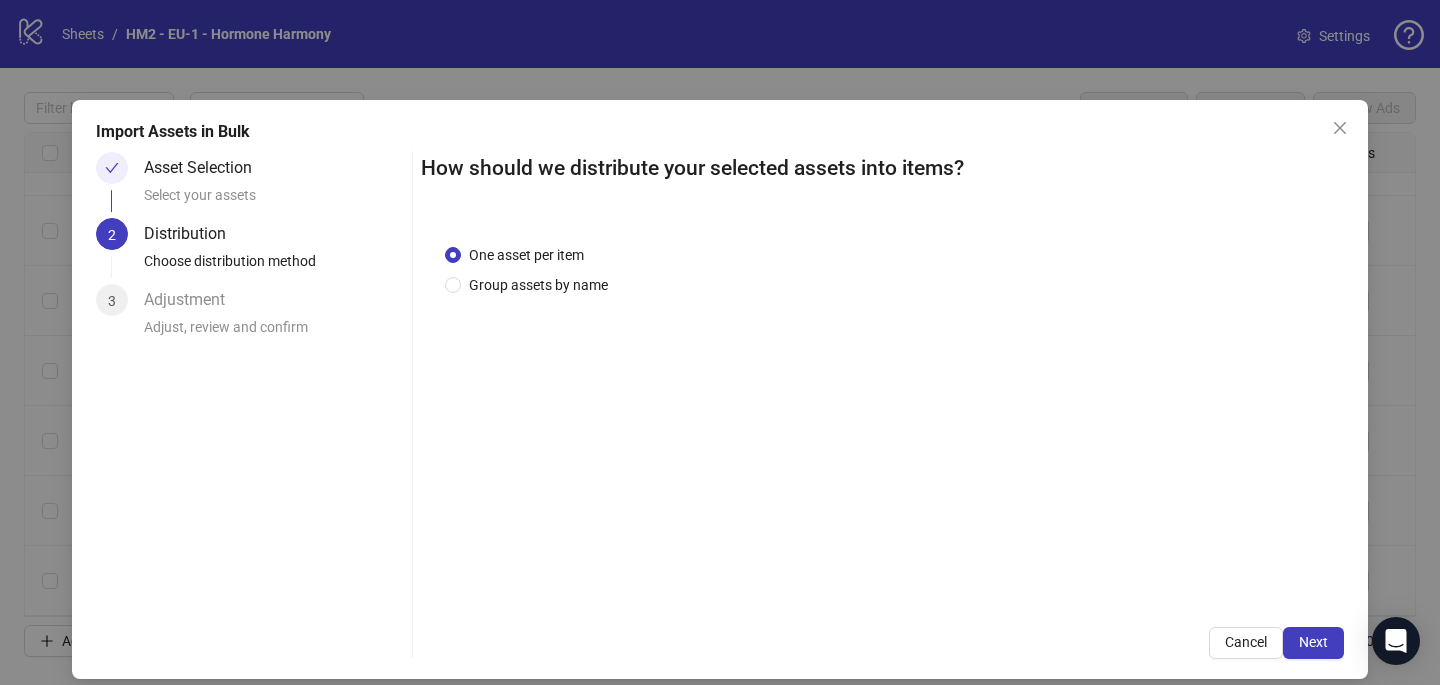 click on "One asset per item Group assets by name" at bounding box center [882, 411] 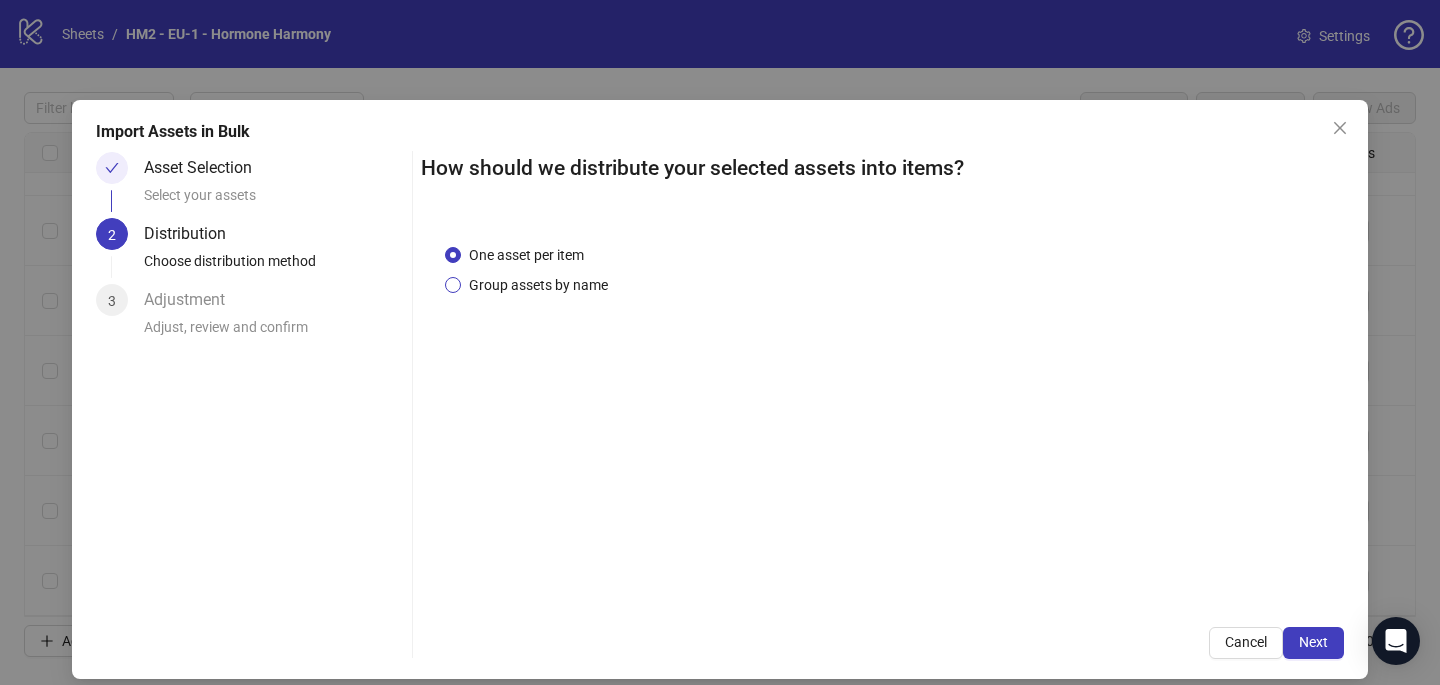 click on "Group assets by name" at bounding box center (538, 285) 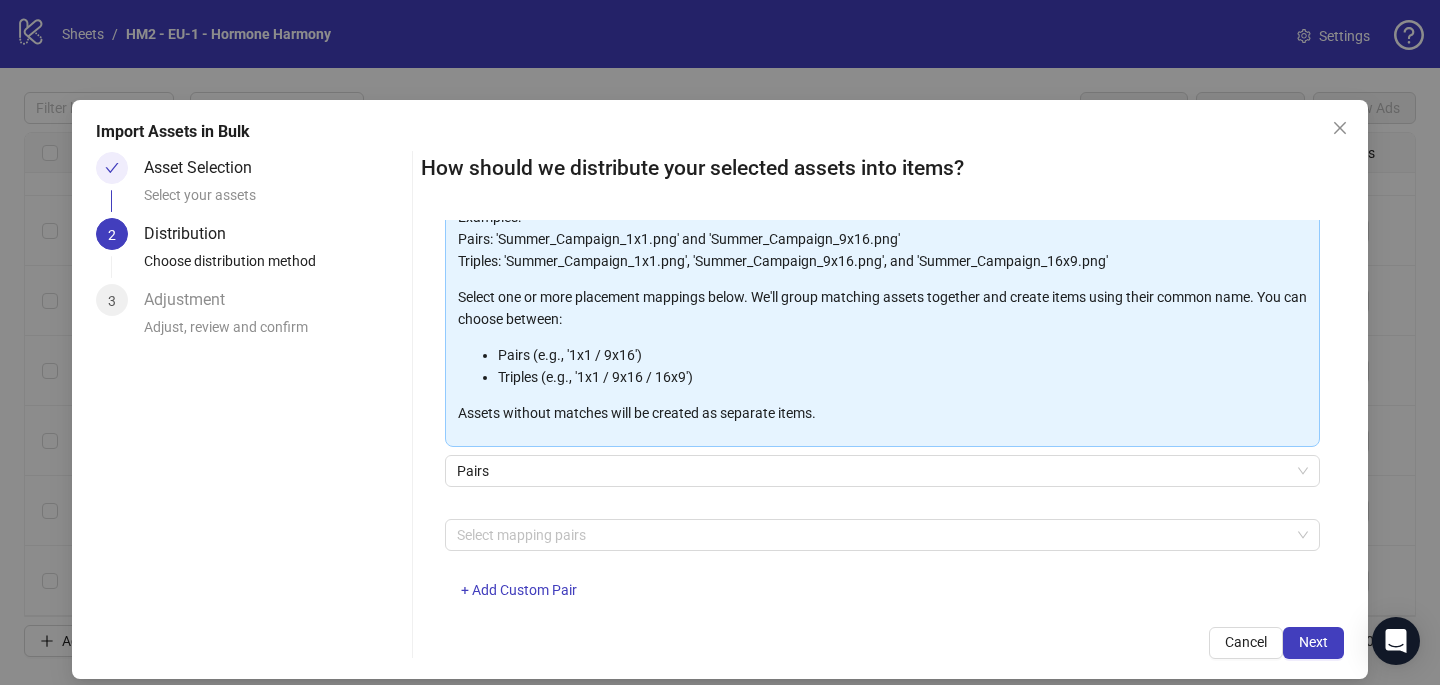scroll, scrollTop: 163, scrollLeft: 0, axis: vertical 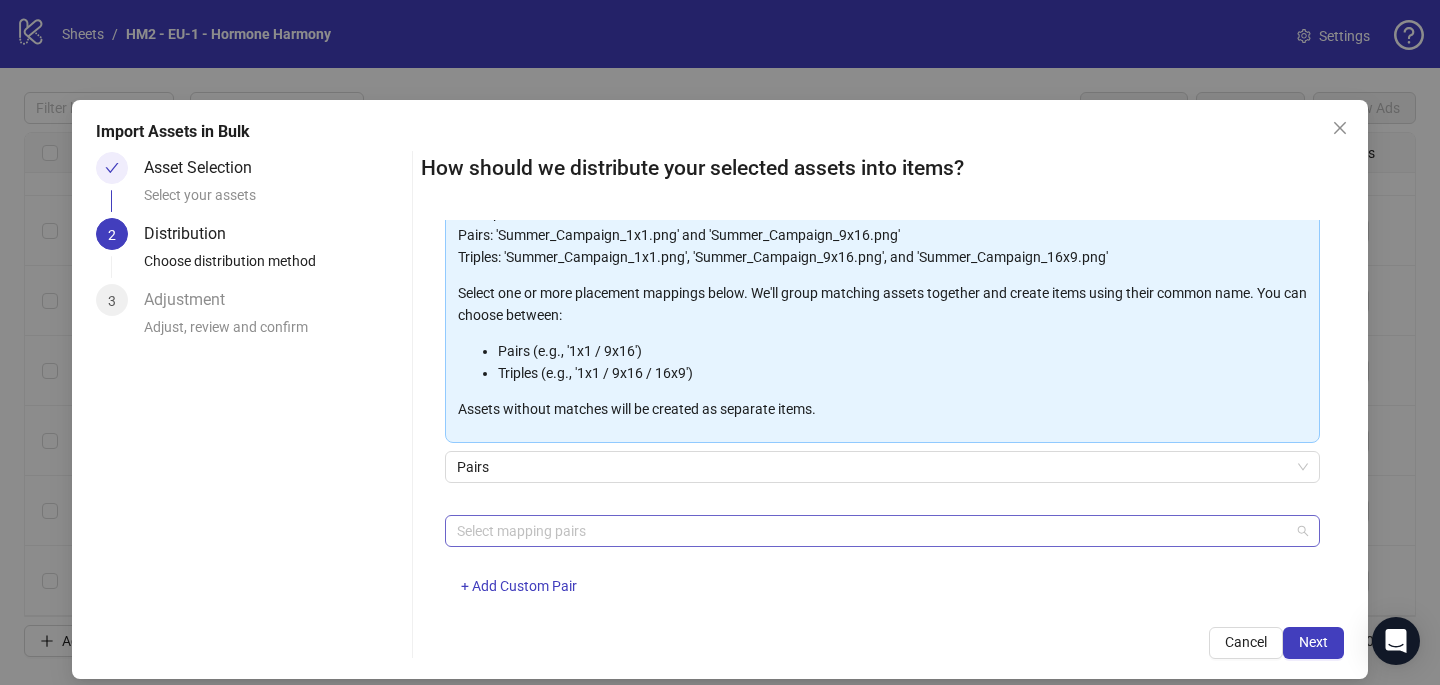 click at bounding box center (872, 531) 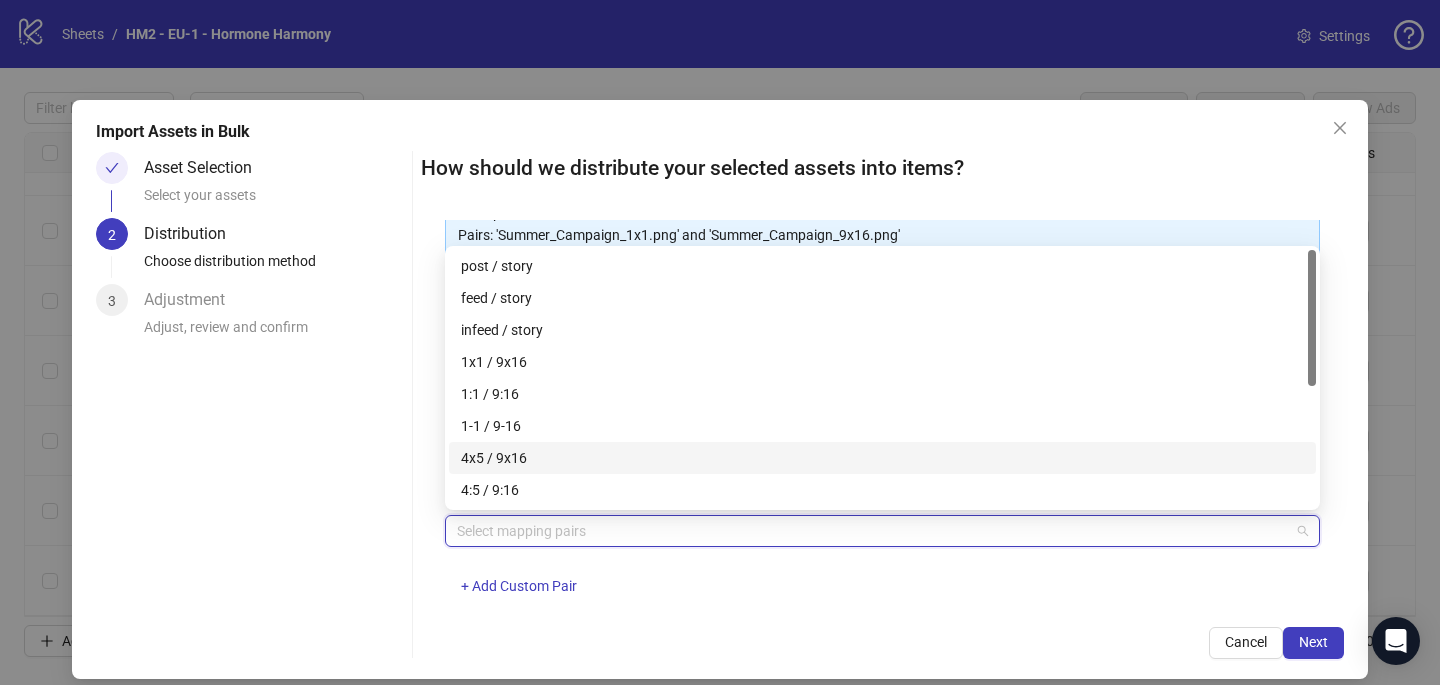 click on "4x5 / 9x16" at bounding box center [882, 458] 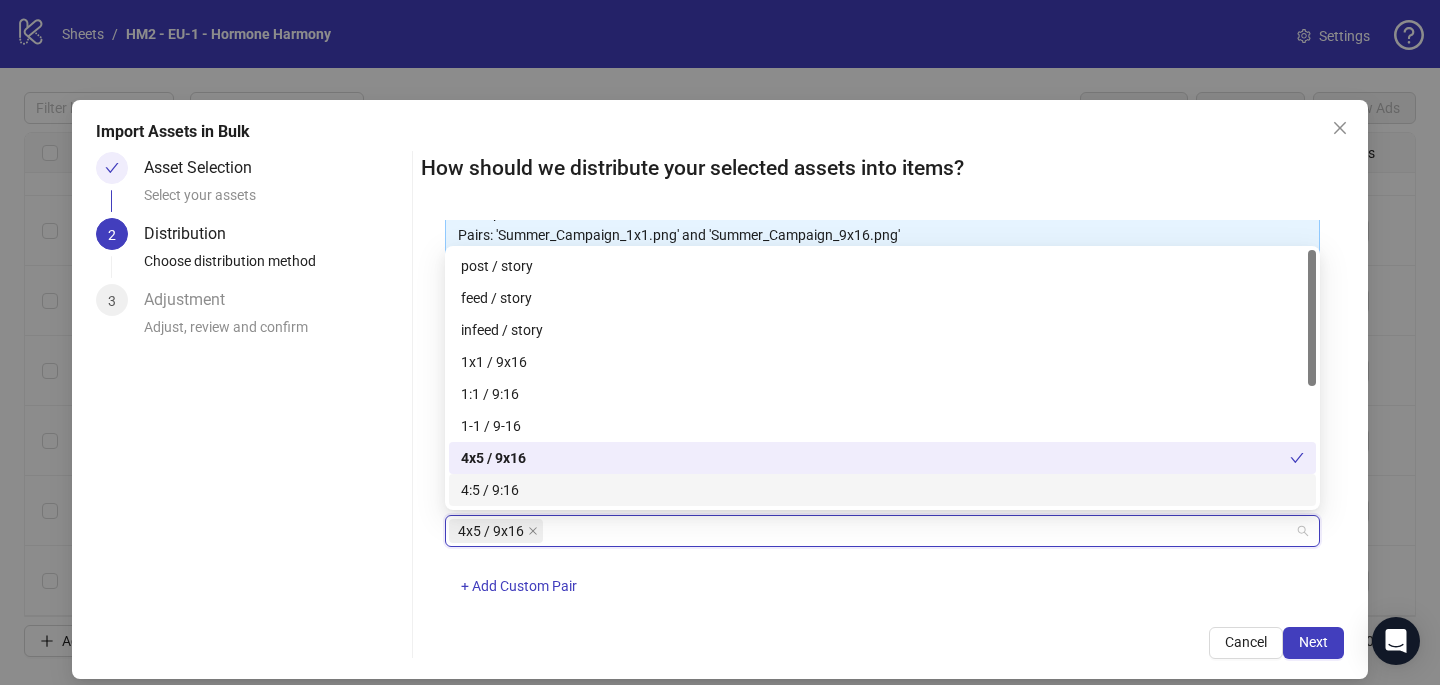 click on "4x5 / 9x16   + Add Custom Pair" at bounding box center (882, 567) 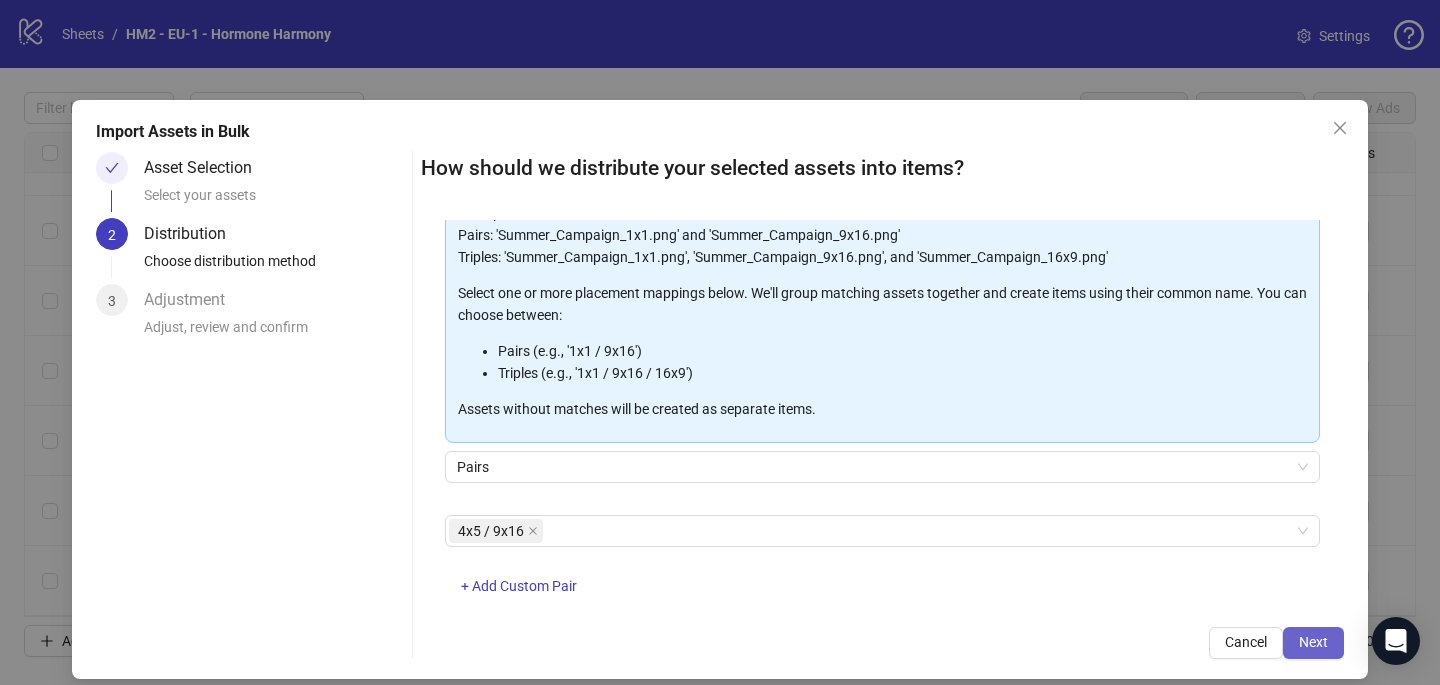 click on "Next" at bounding box center [1313, 642] 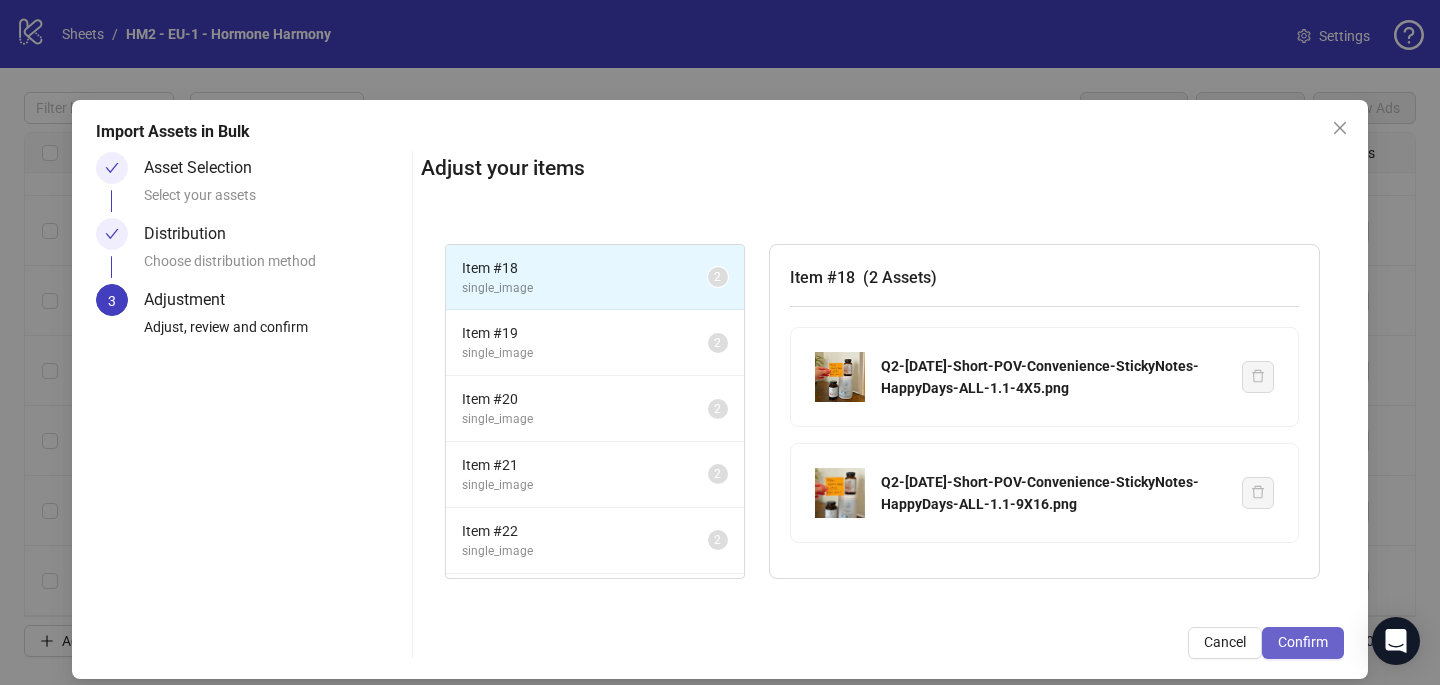 click on "Confirm" at bounding box center (1303, 642) 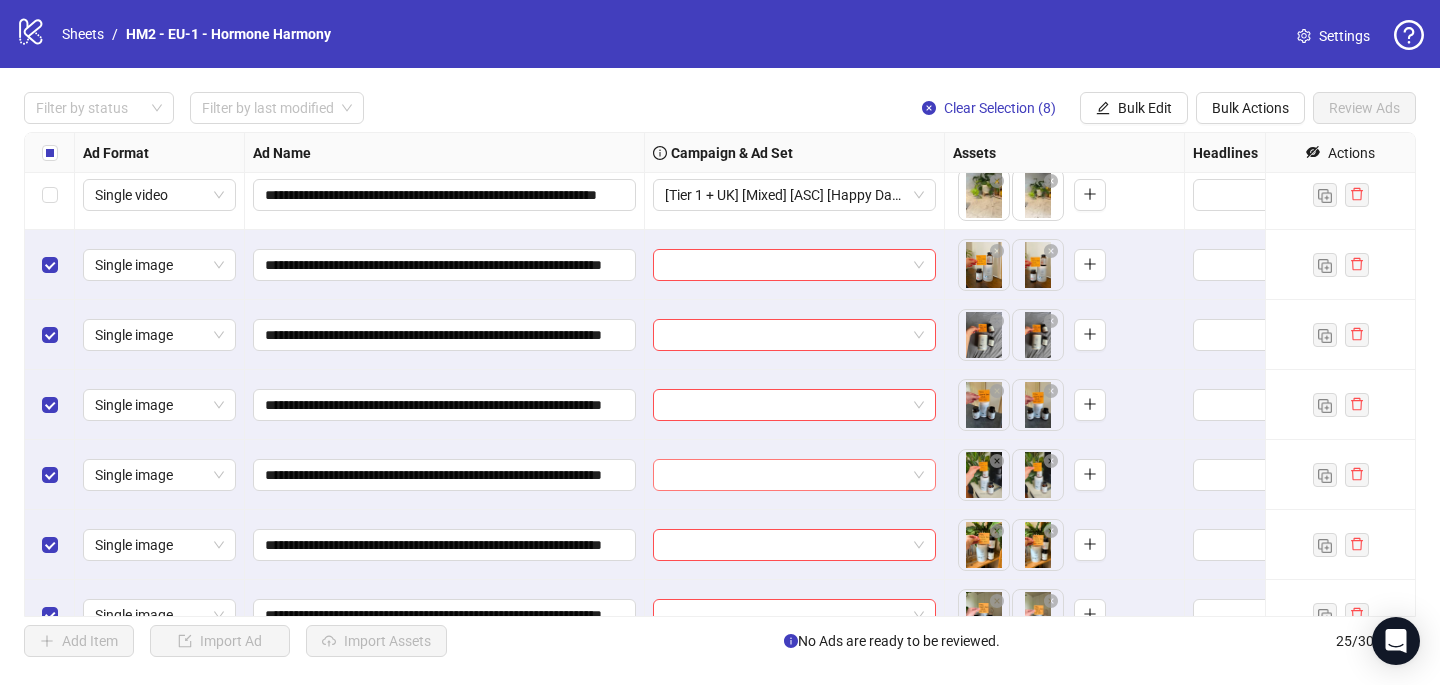scroll, scrollTop: 1113, scrollLeft: 0, axis: vertical 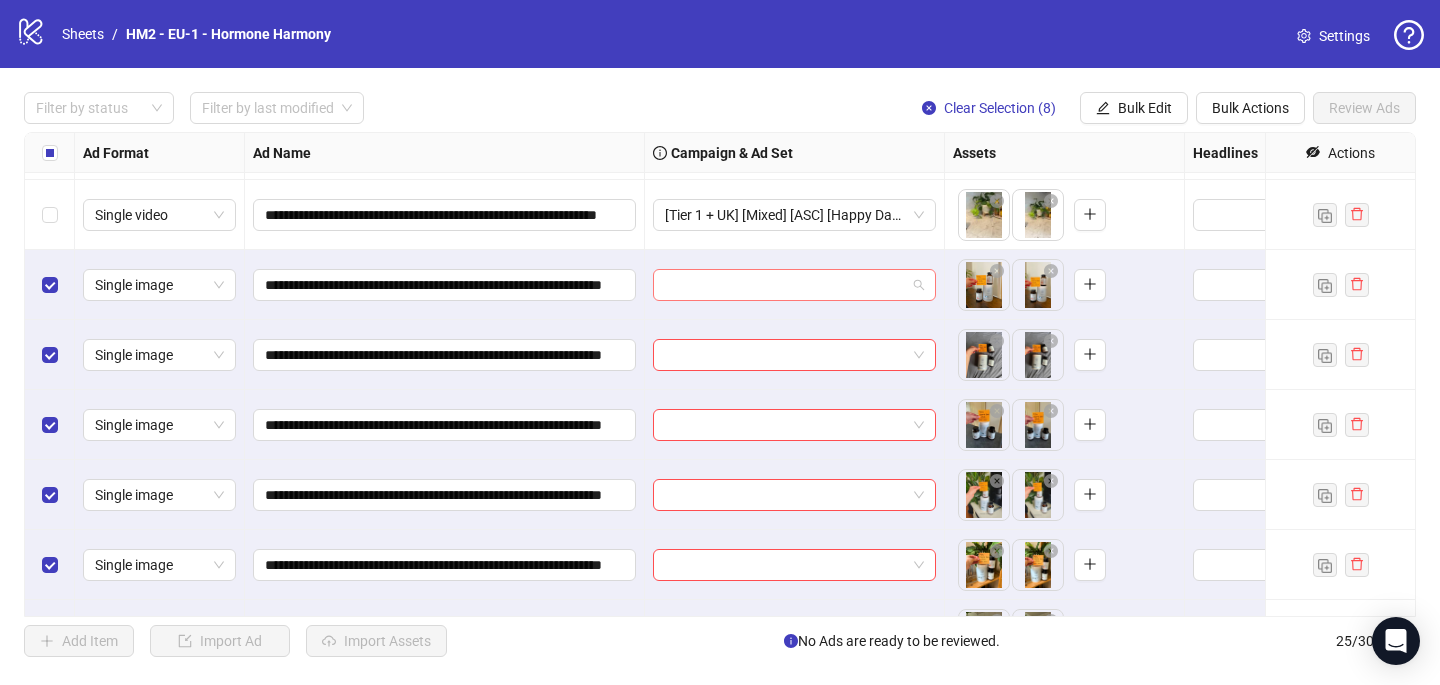 click at bounding box center [785, 285] 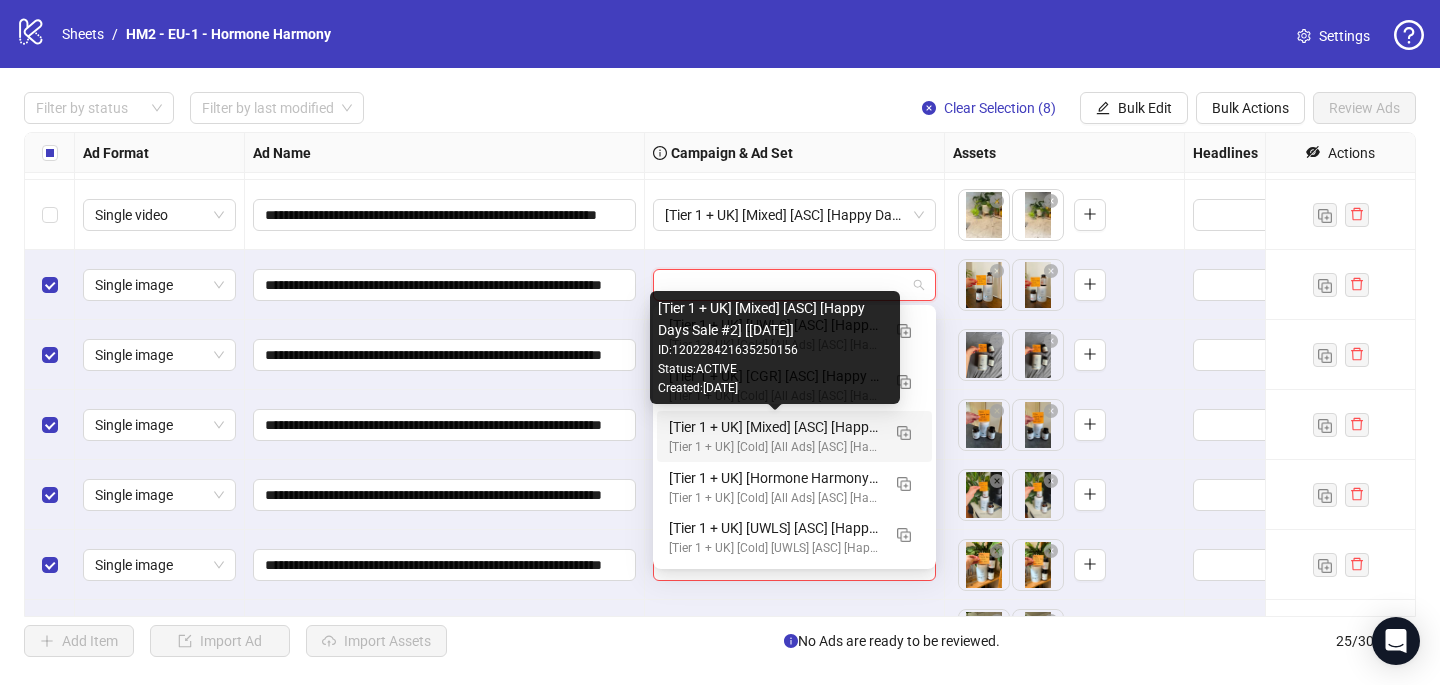 click on "[Tier 1 + UK] [Mixed] [ASC] [Happy Days Sale #2] [[DATE]]" at bounding box center [774, 427] 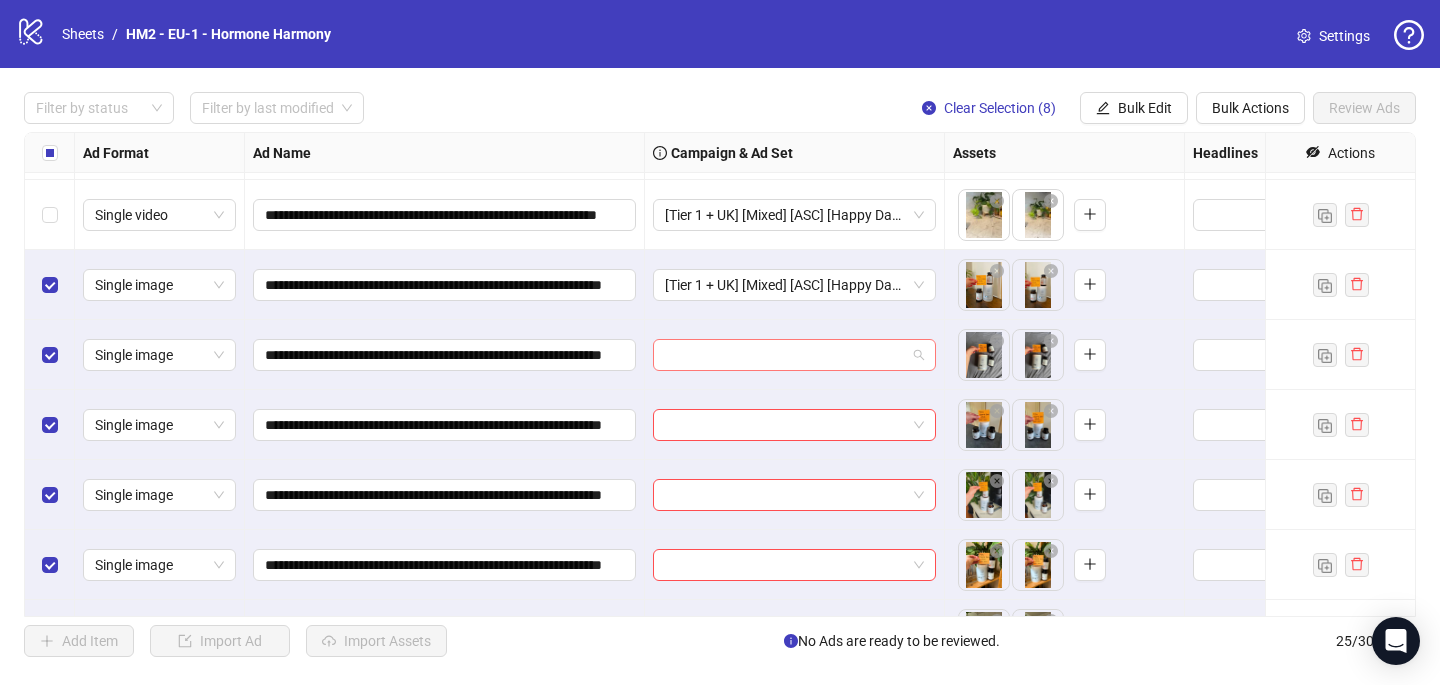 click at bounding box center [785, 355] 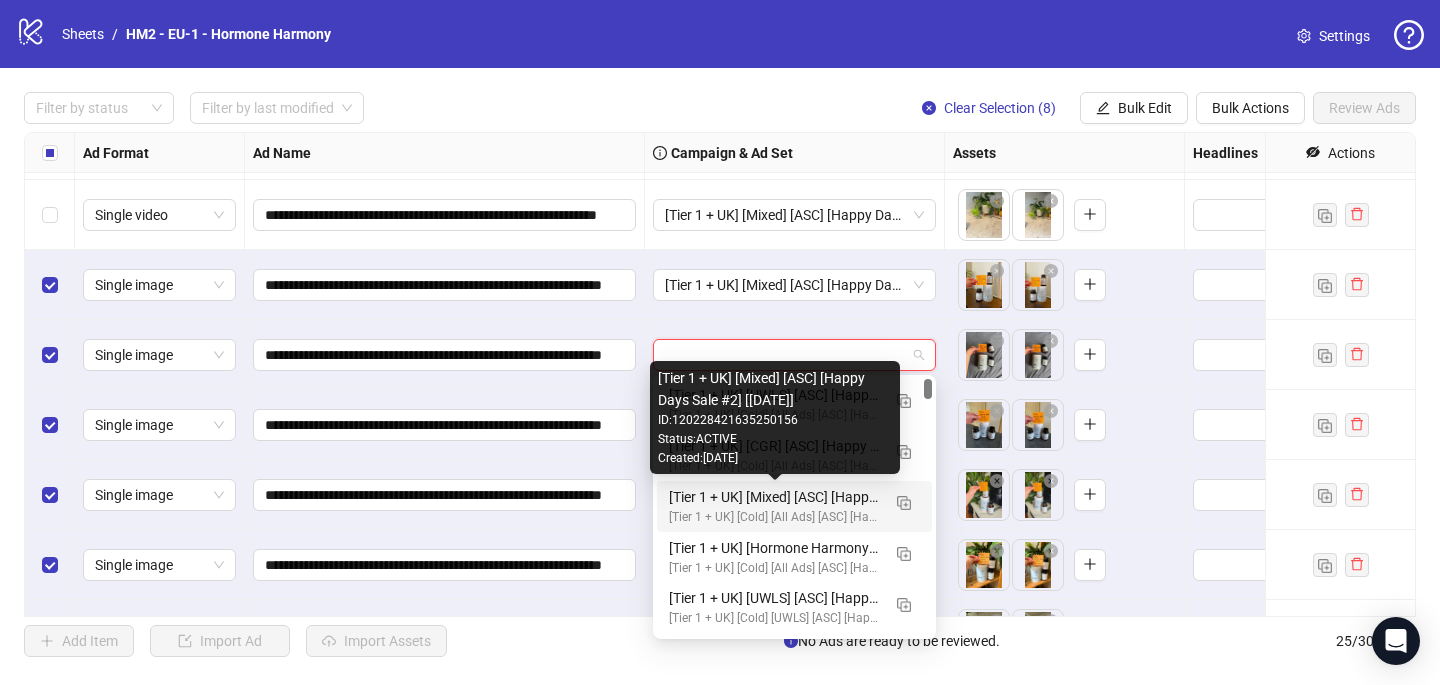 click on "[Tier 1 + UK] [Mixed] [ASC] [Happy Days Sale #2] [[DATE]]" at bounding box center [774, 497] 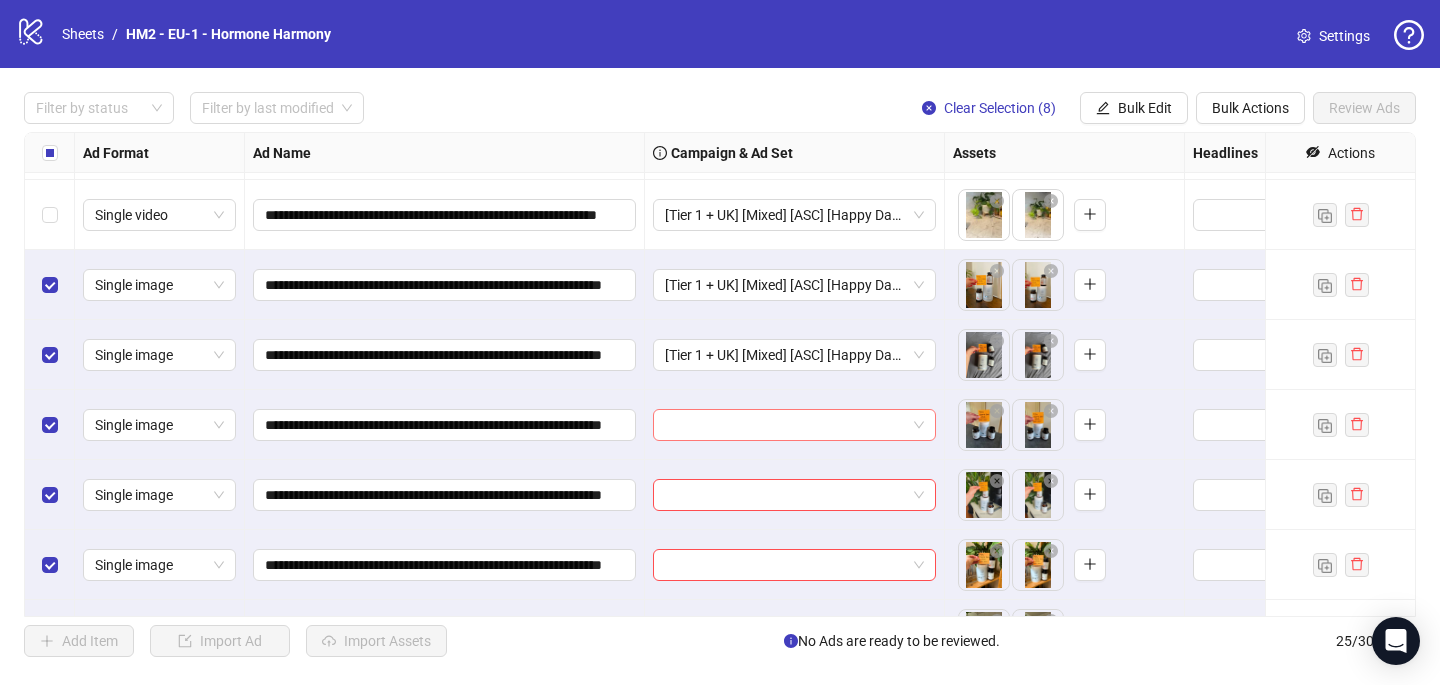 click at bounding box center [785, 425] 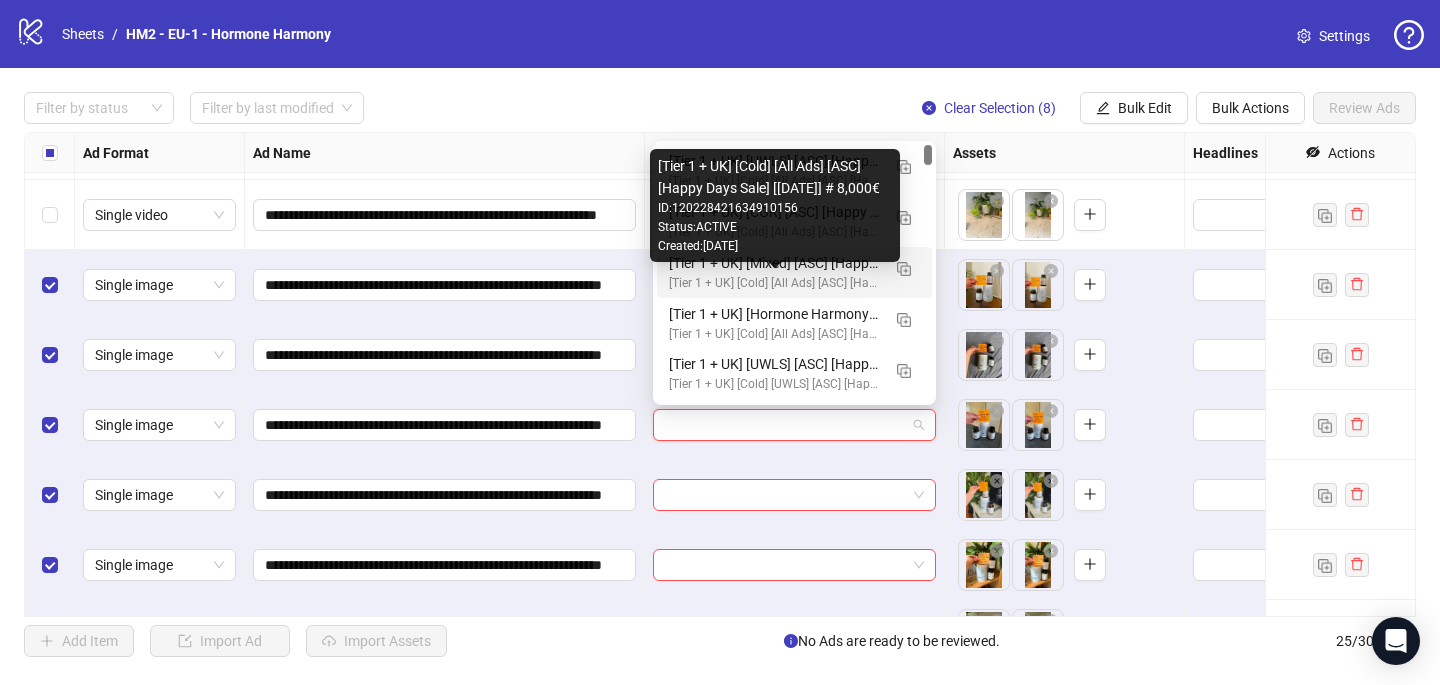 click on "[Tier 1 + UK] [Mixed] [ASC] [Happy Days Sale #2] [[DATE]]" at bounding box center [774, 263] 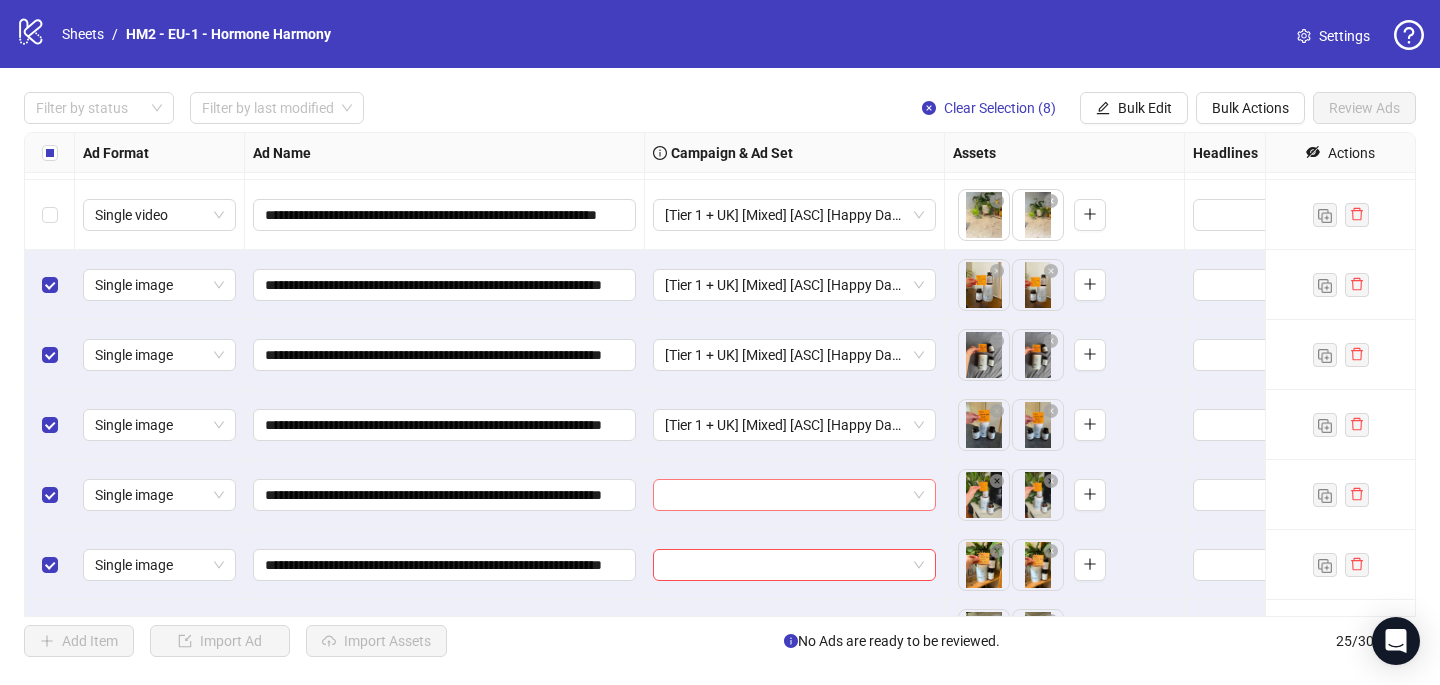 click at bounding box center (785, 495) 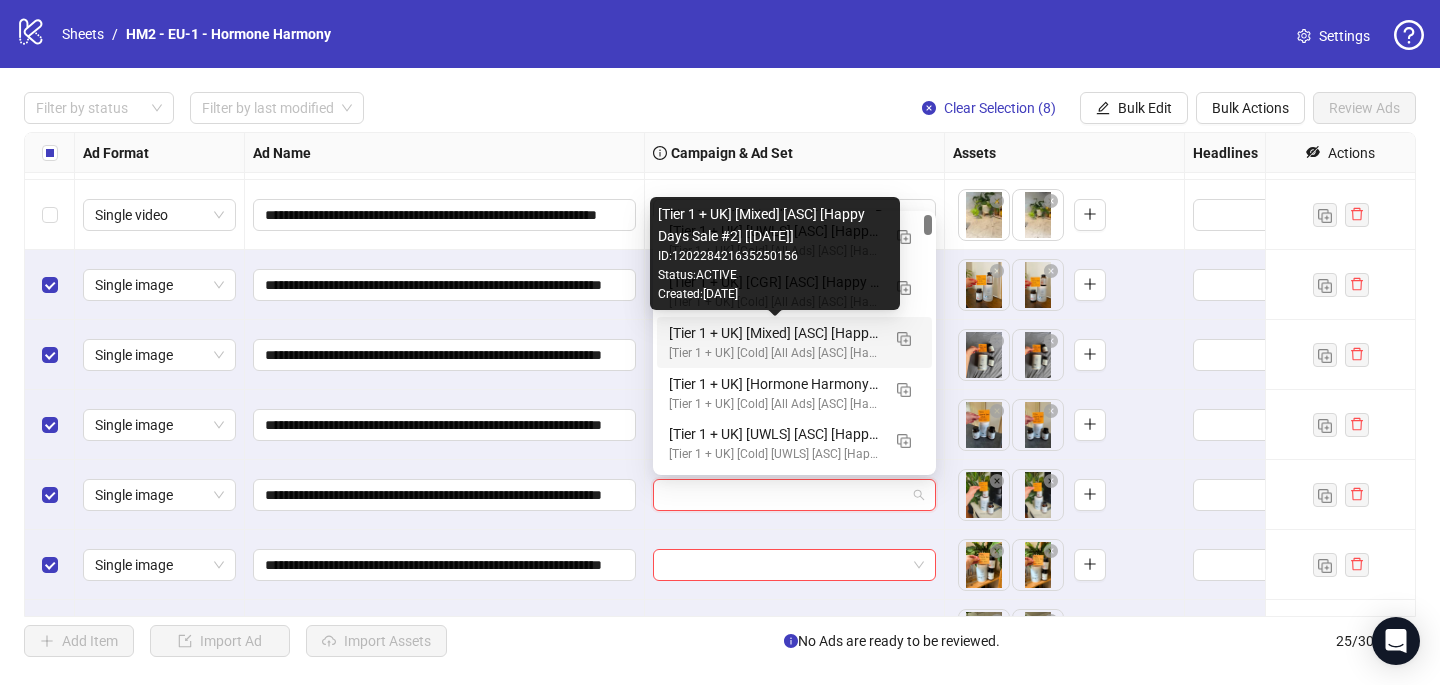 click on "[Tier 1 + UK] [Mixed] [ASC] [Happy Days Sale #2] [[DATE]]" at bounding box center [774, 333] 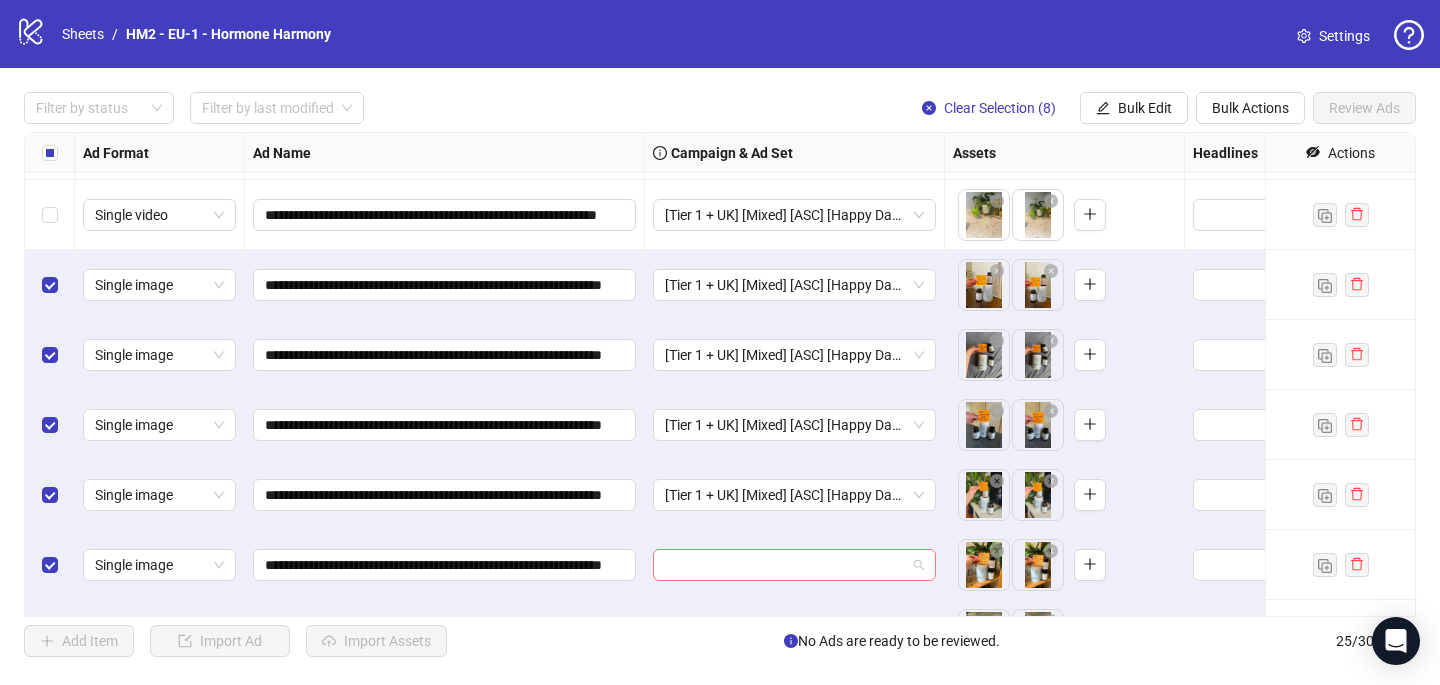 click at bounding box center (785, 565) 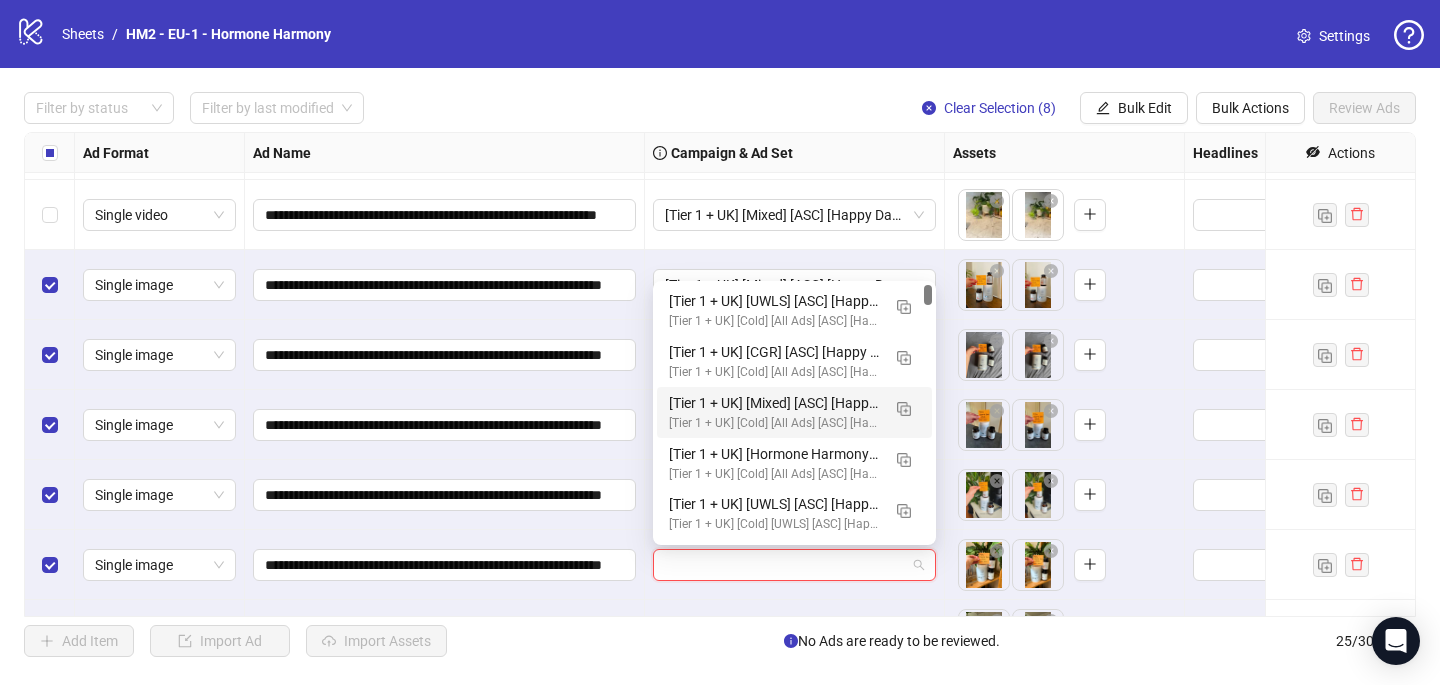 click on "[Tier 1 + UK] [Mixed] [ASC] [Happy Days Sale #2] [[DATE]]" at bounding box center (774, 403) 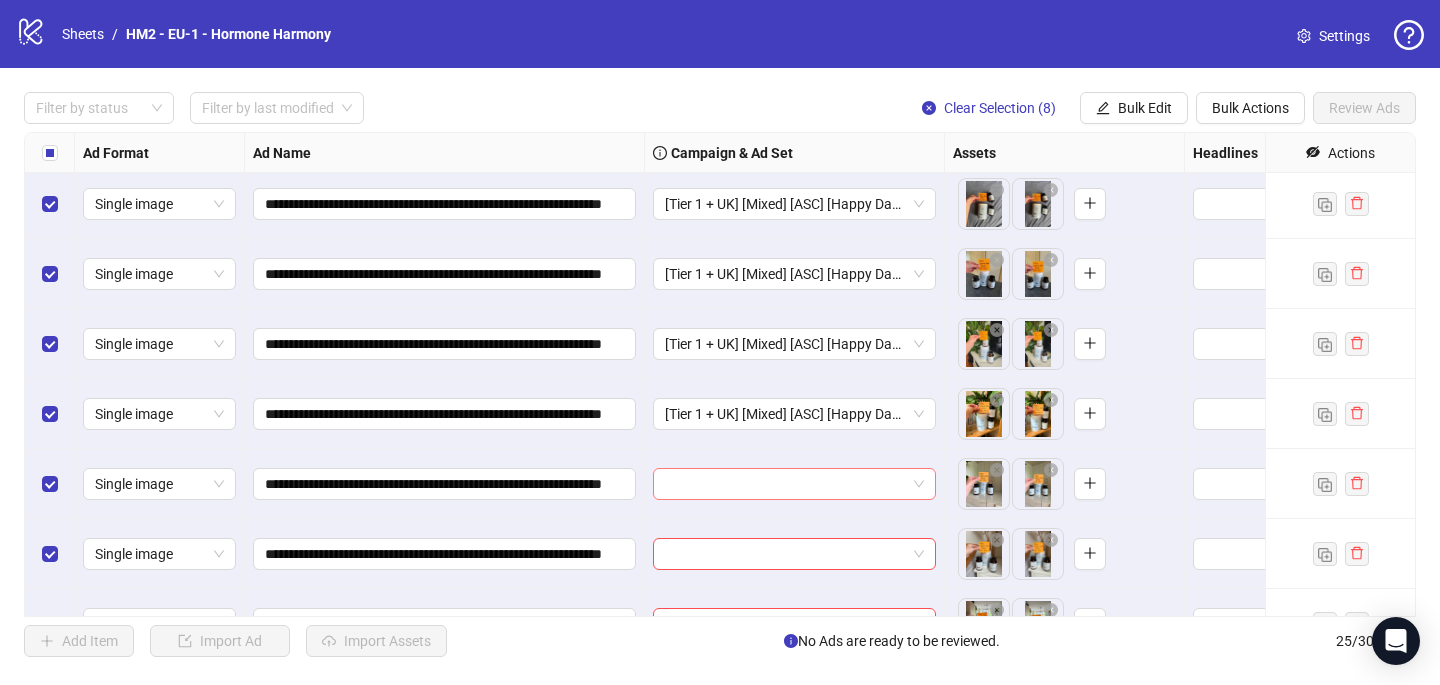 scroll, scrollTop: 1273, scrollLeft: 0, axis: vertical 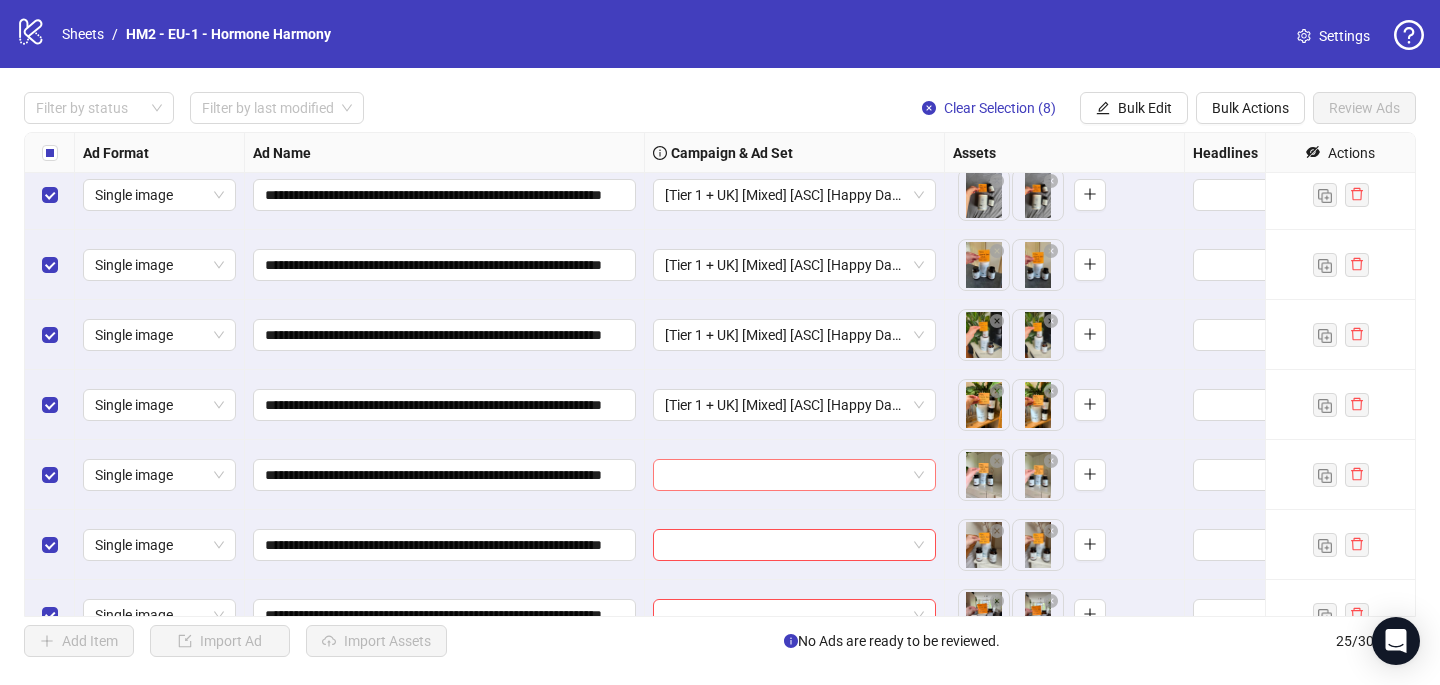click at bounding box center (785, 475) 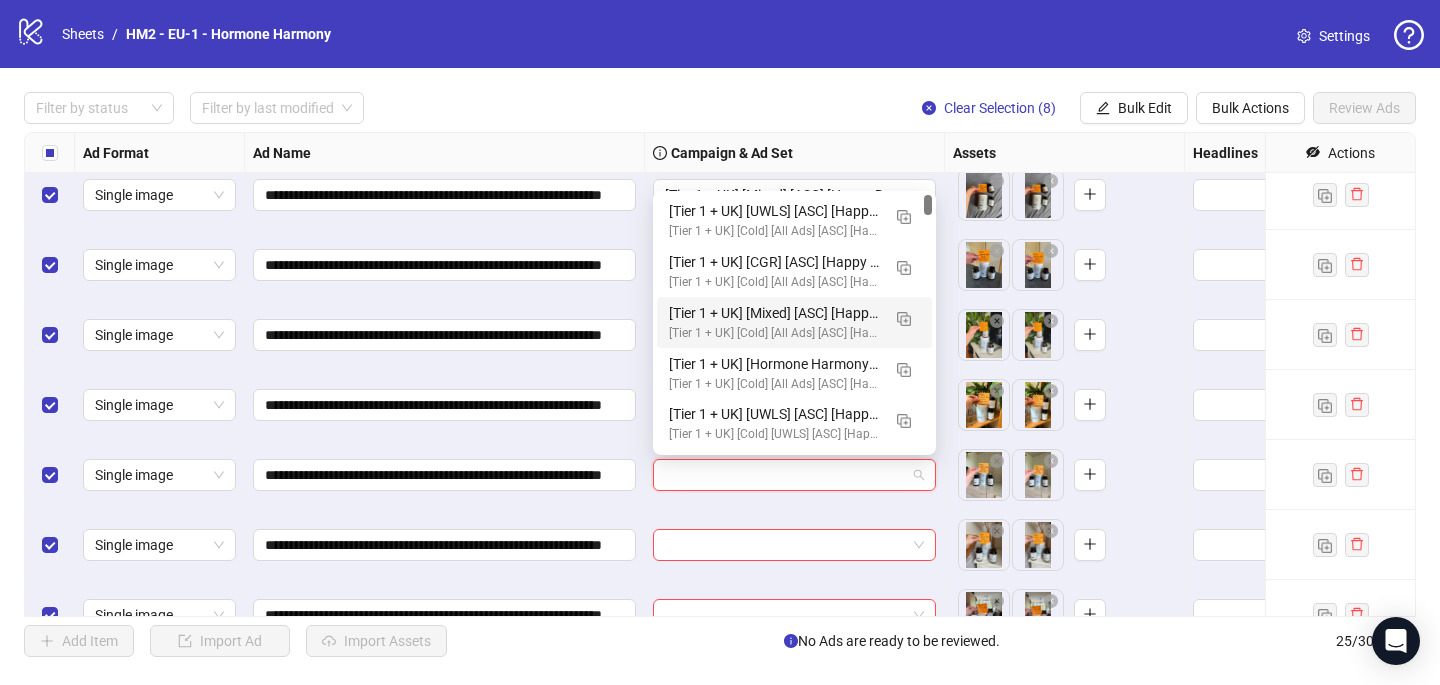 click on "[Tier 1 + UK] [Mixed] [ASC] [Happy Days Sale #2] [[DATE]]" at bounding box center (774, 313) 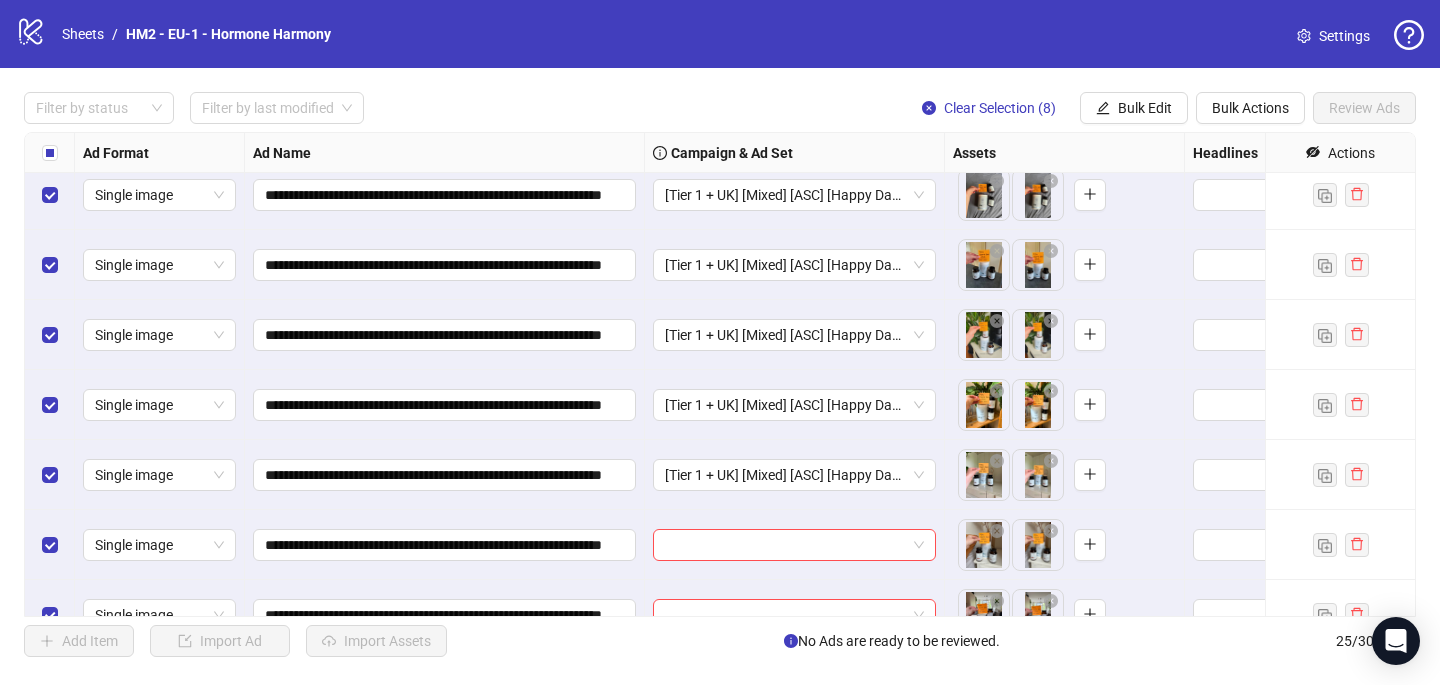 scroll, scrollTop: 1307, scrollLeft: 0, axis: vertical 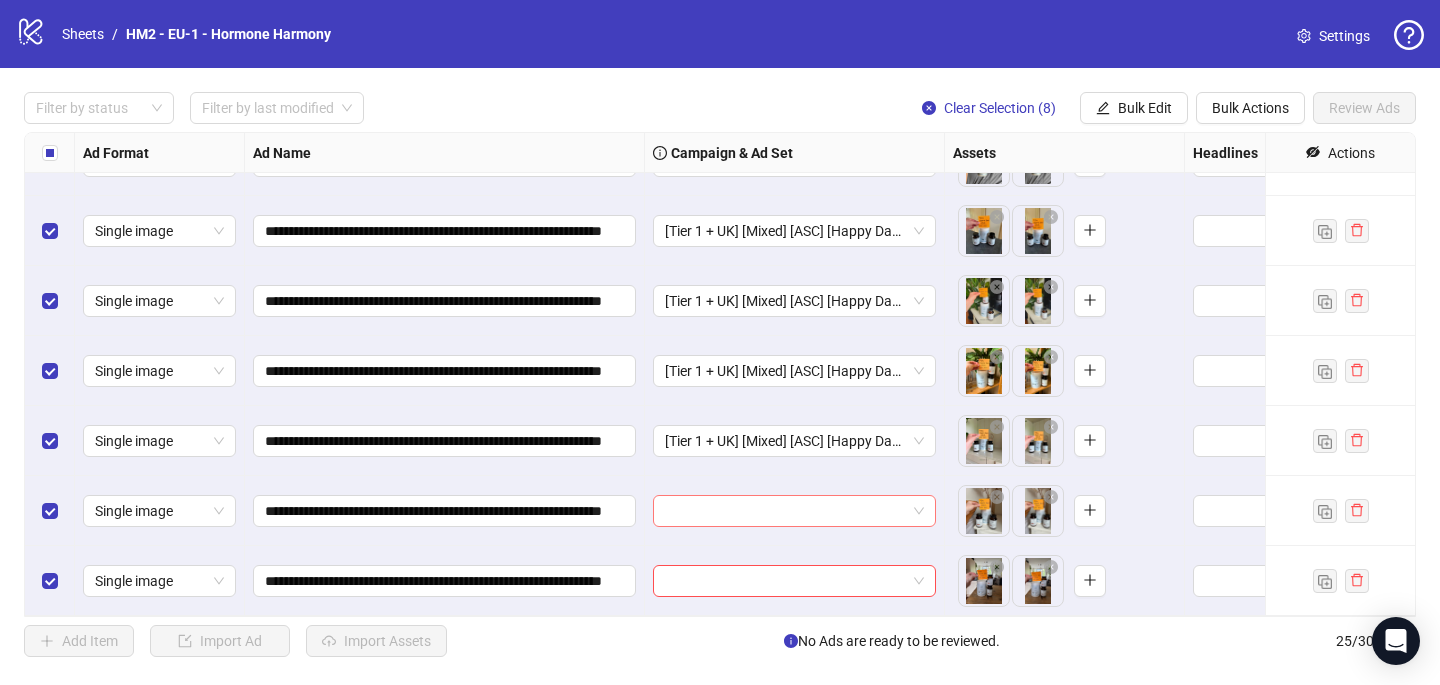 click at bounding box center (785, 511) 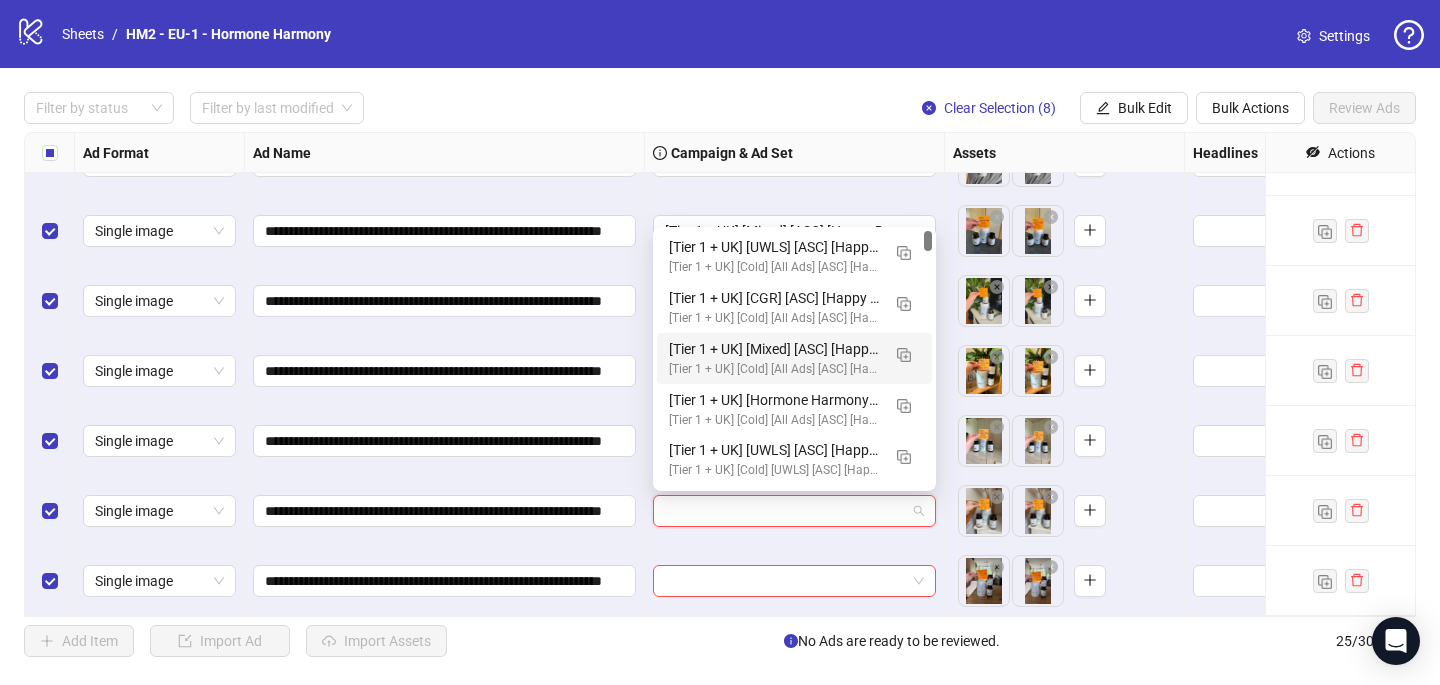 click on "[Tier 1 + UK] [Mixed] [ASC] [Happy Days Sale #2] [[DATE]]" at bounding box center [774, 349] 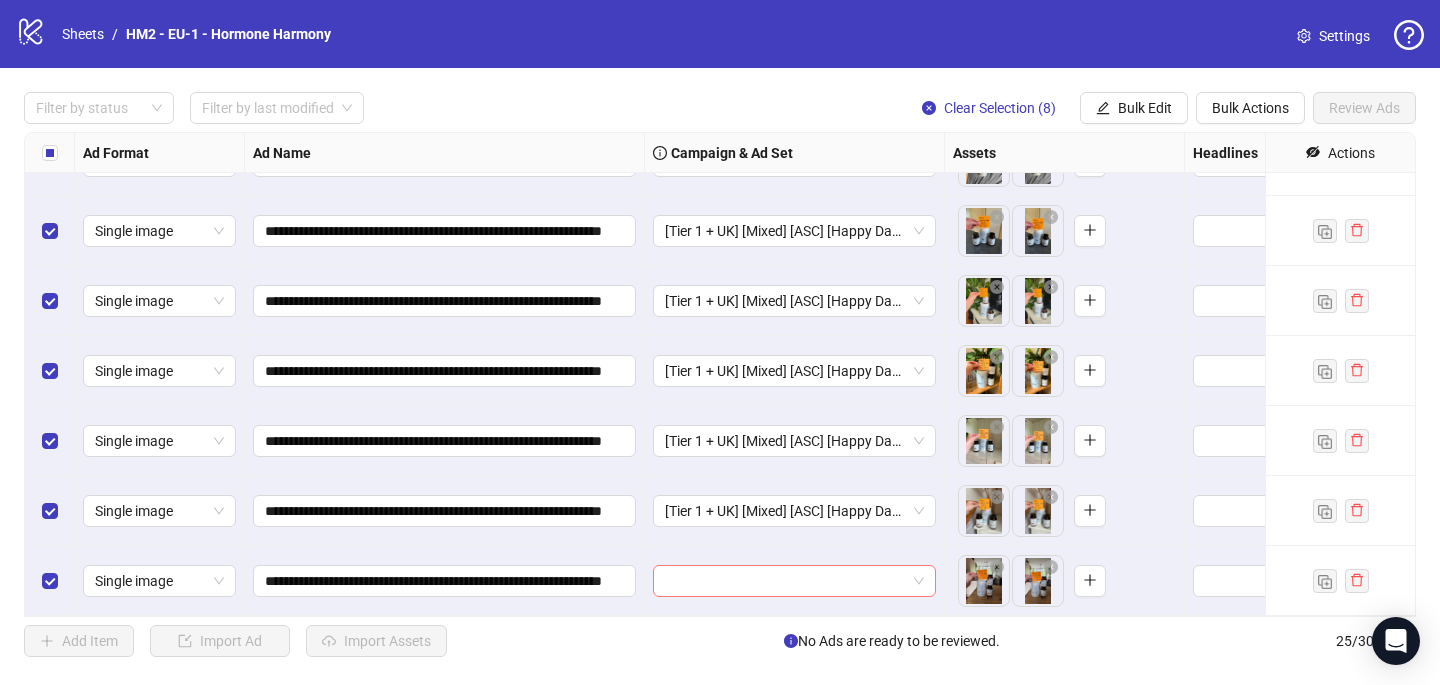 click at bounding box center (785, 581) 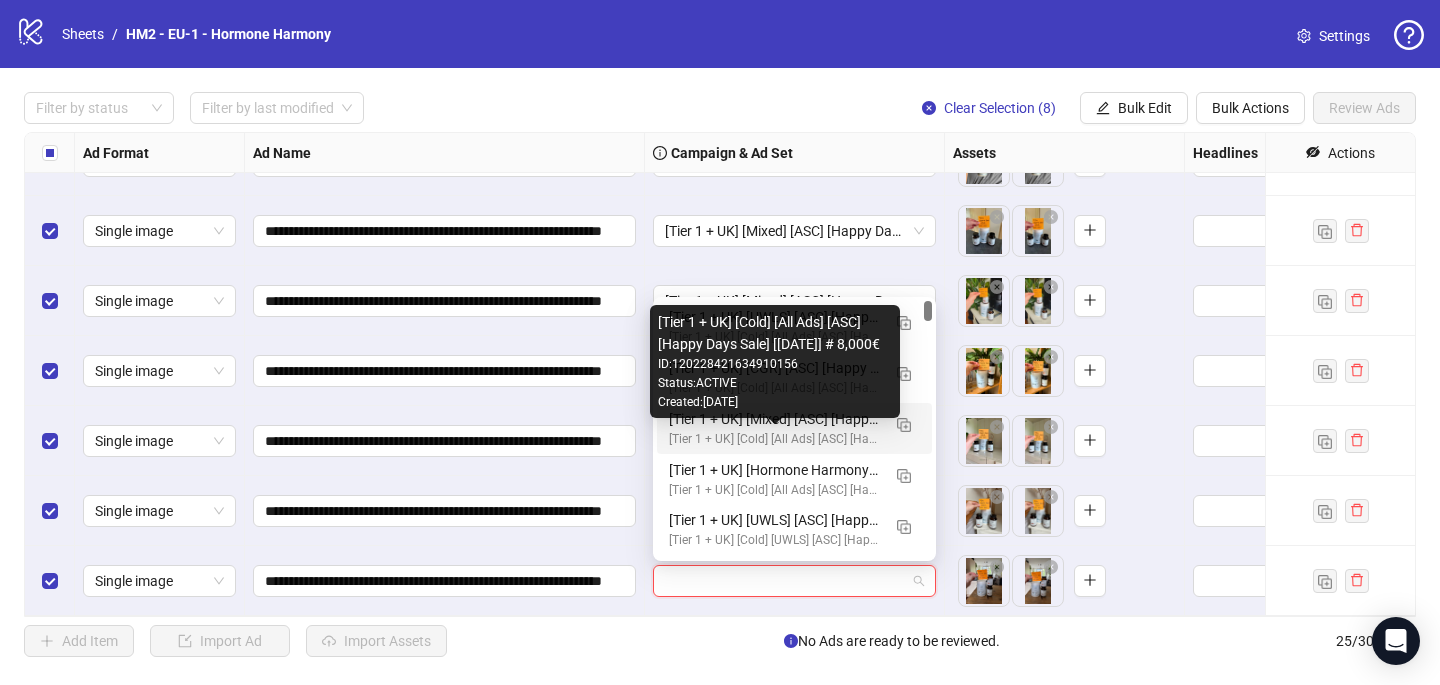 click on "[Tier 1 + UK] [Cold] [All Ads] [ASC] [Happy Days Sale] [[DATE]] # 8,000€" at bounding box center [774, 439] 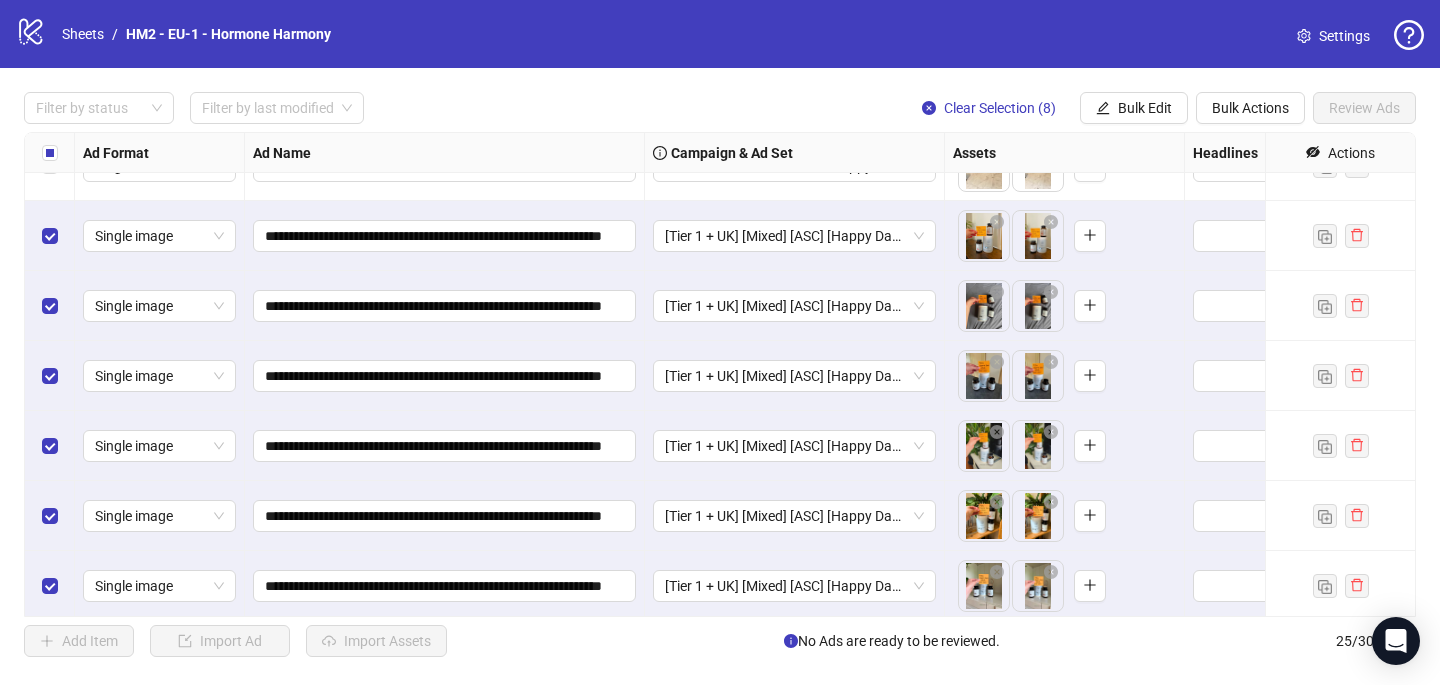 scroll, scrollTop: 1169, scrollLeft: 0, axis: vertical 